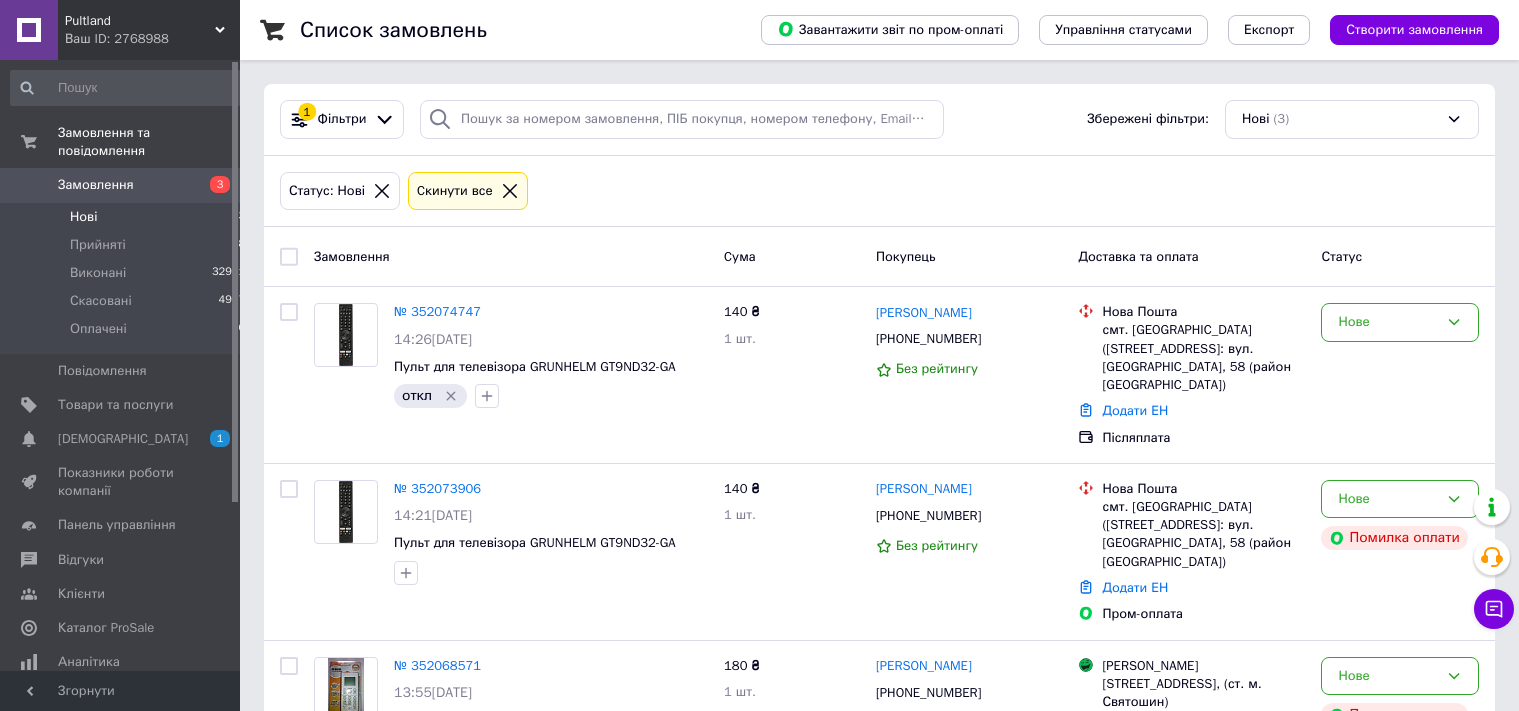 scroll, scrollTop: 73, scrollLeft: 0, axis: vertical 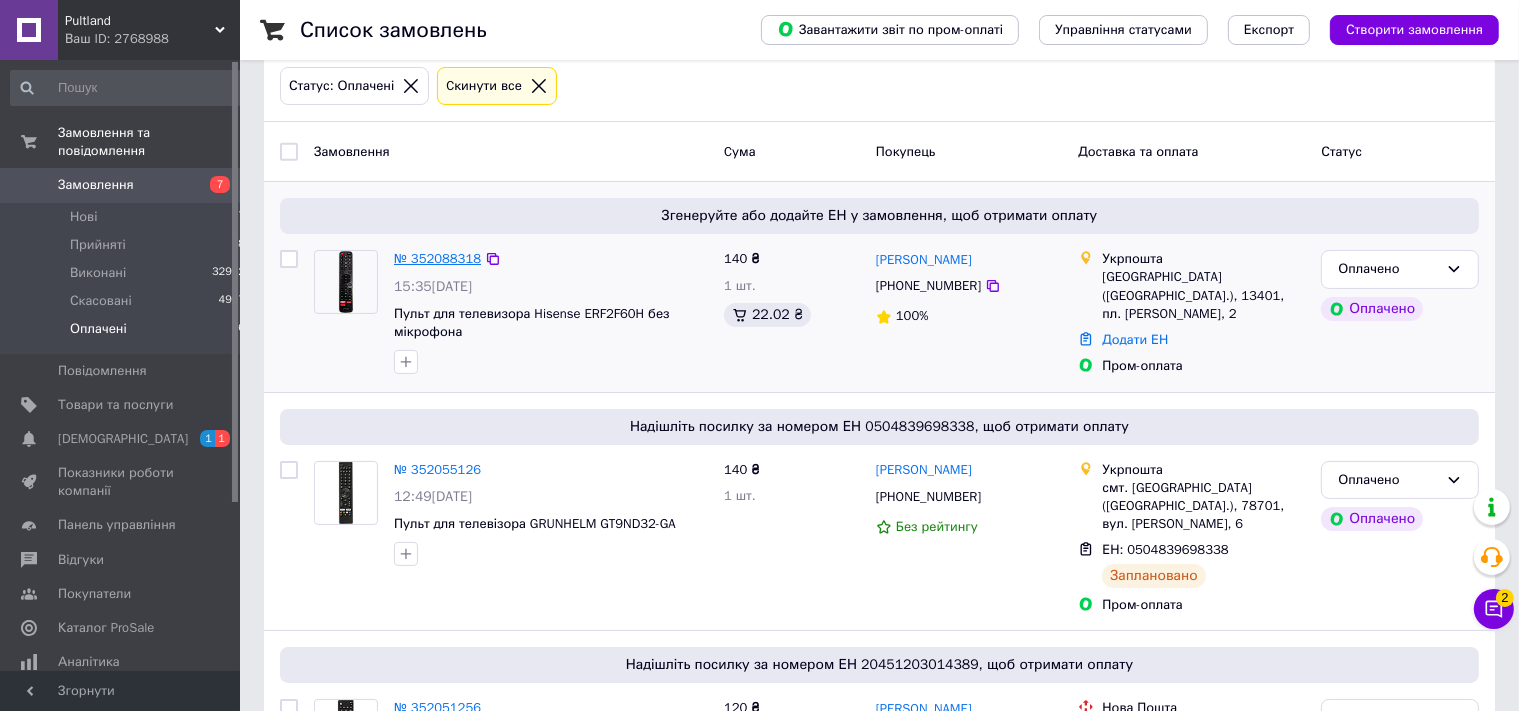 click on "№ 352088318" at bounding box center (437, 258) 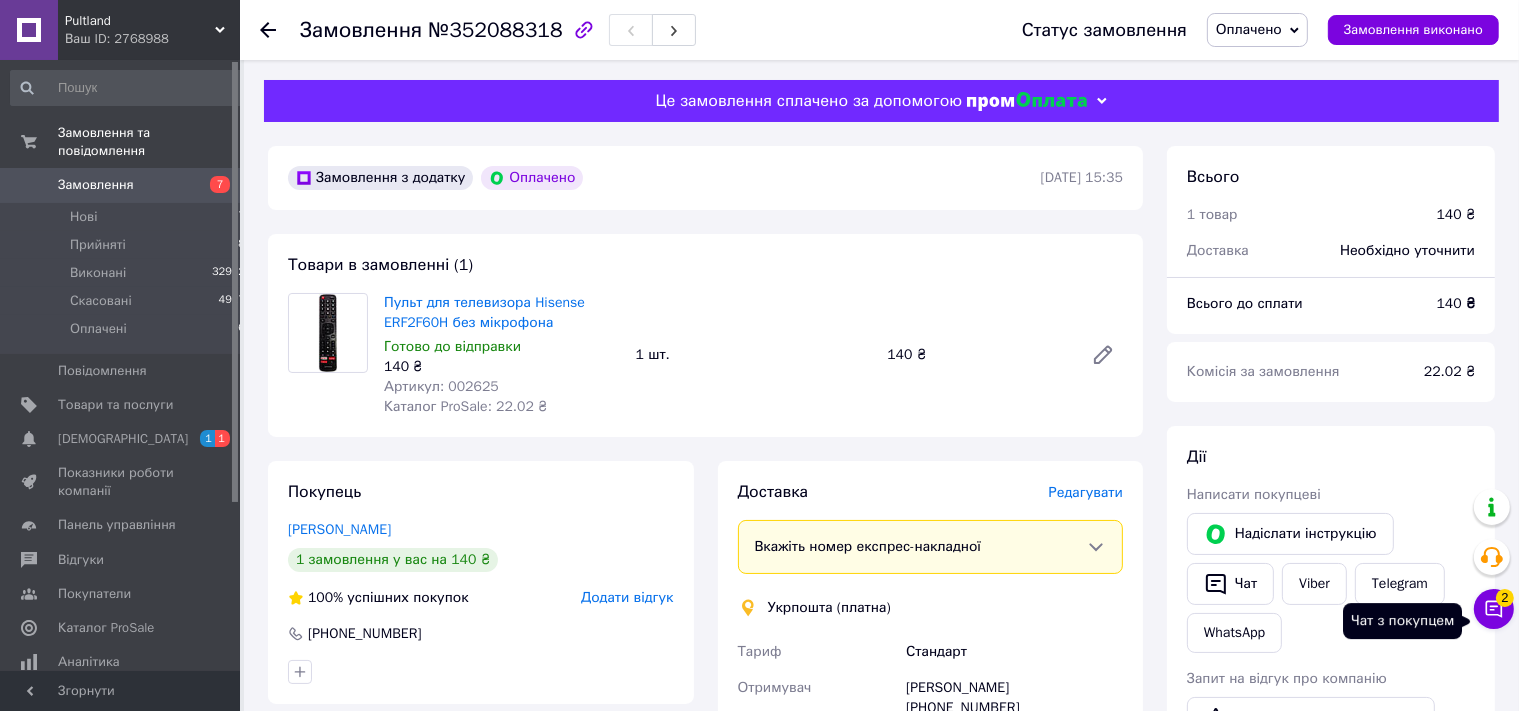 scroll, scrollTop: 12, scrollLeft: 0, axis: vertical 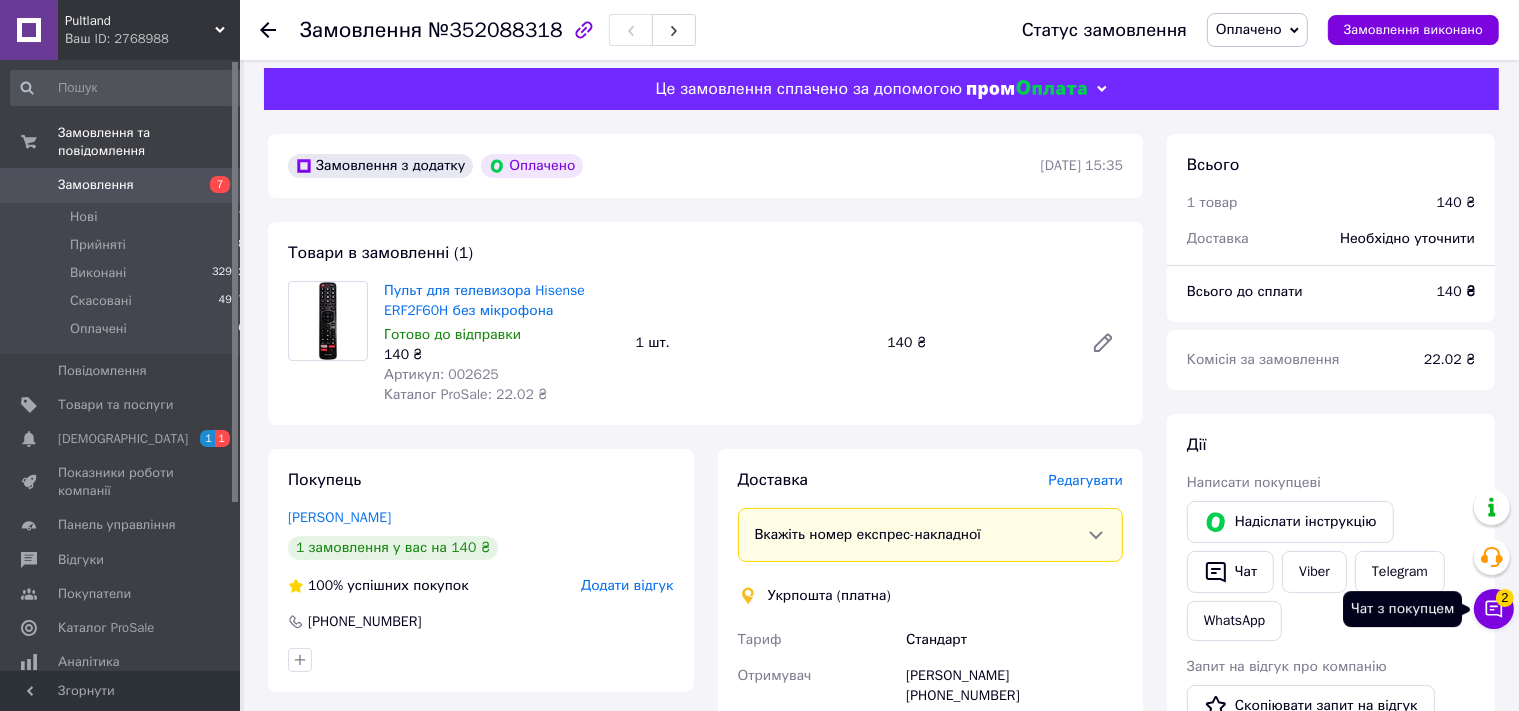 click 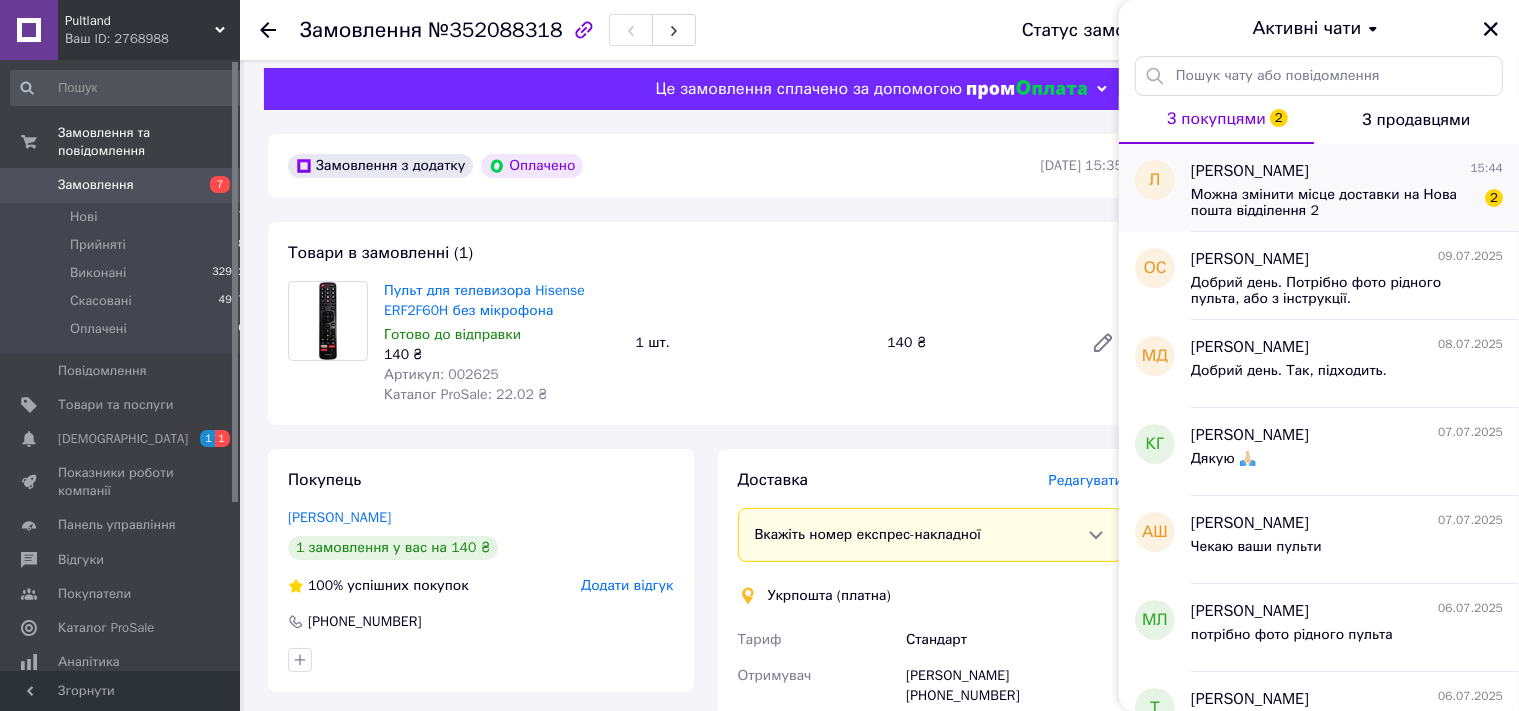 click on "Можна змінити місце доставки на Нова пошта відділення 2" at bounding box center [1333, 203] 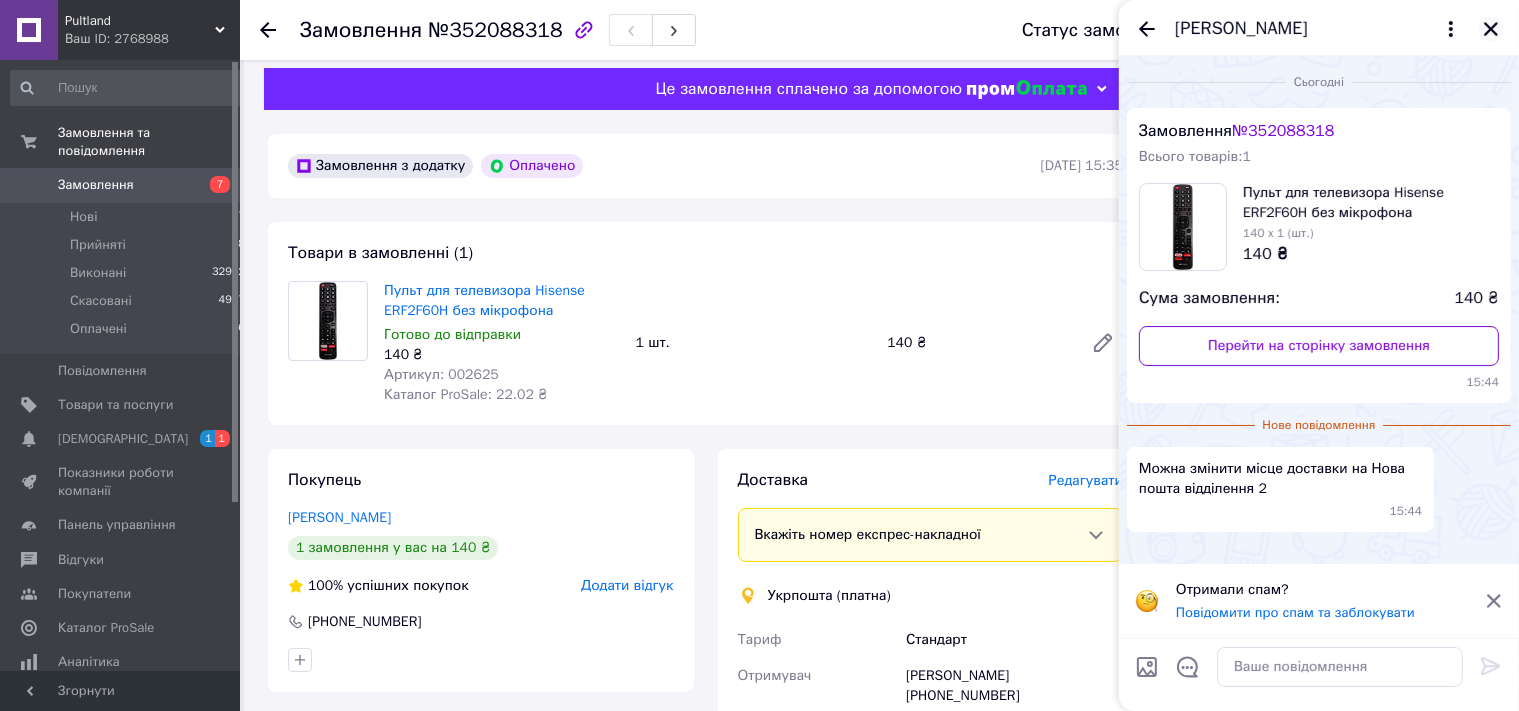 click 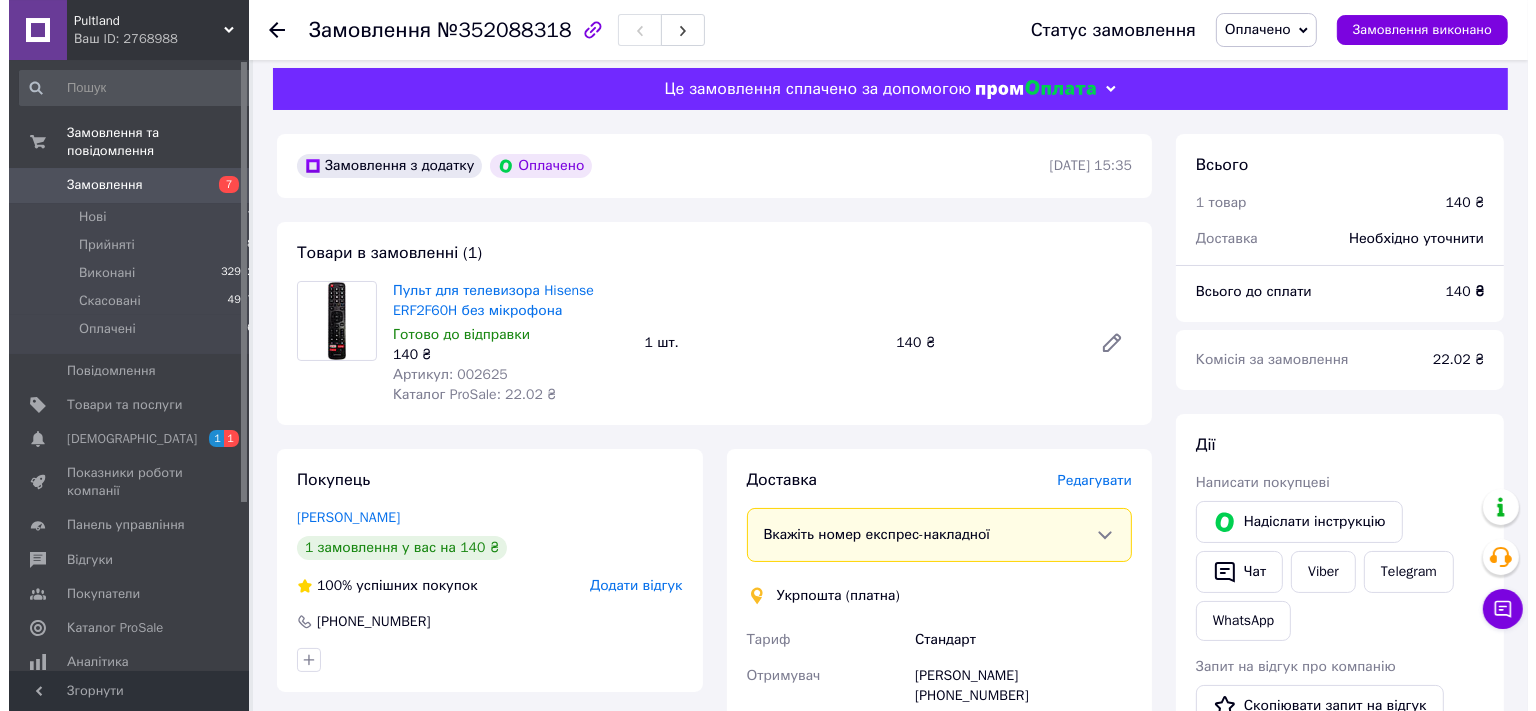 scroll, scrollTop: 328, scrollLeft: 0, axis: vertical 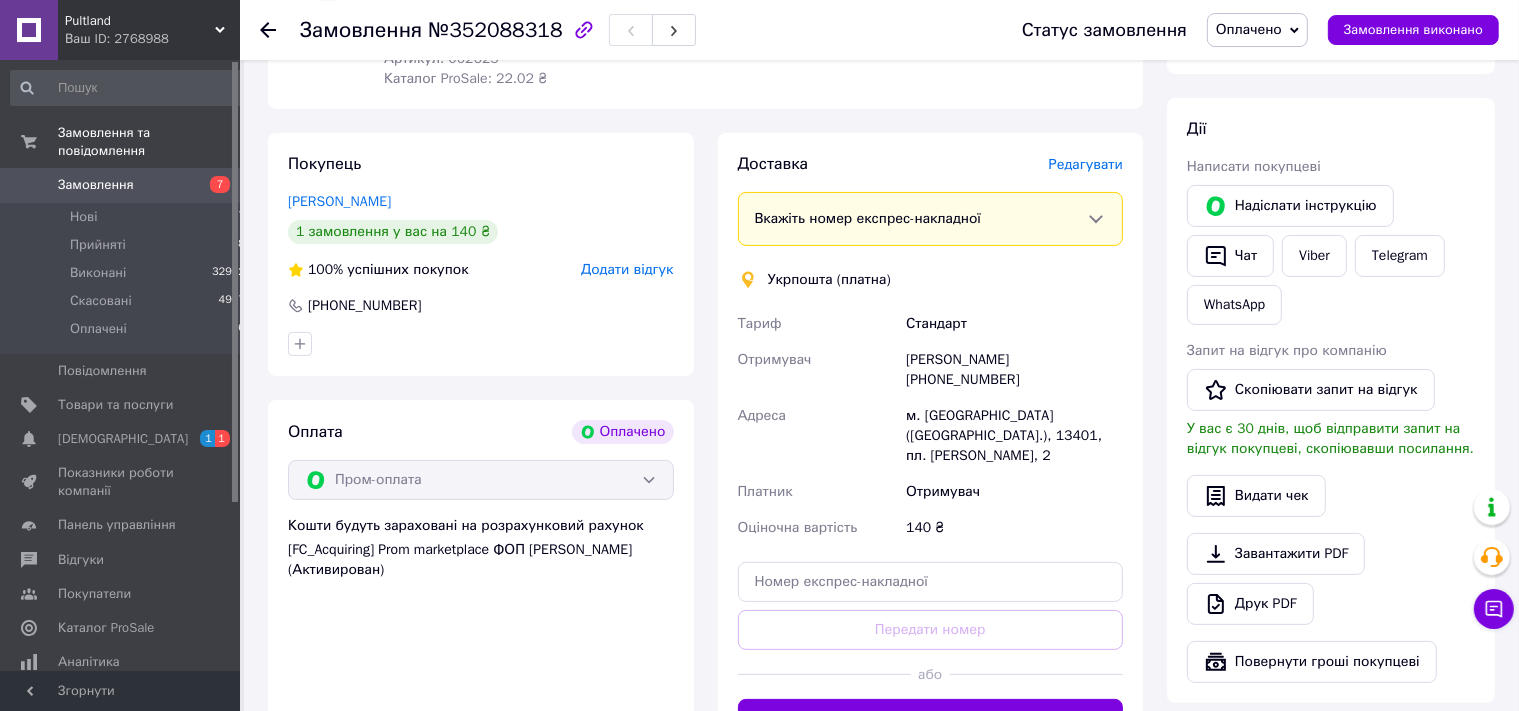 click on "м. Андрушівка (Житомирська обл.), 13401, пл. Тараса Шевченка, 2" at bounding box center (1014, 436) 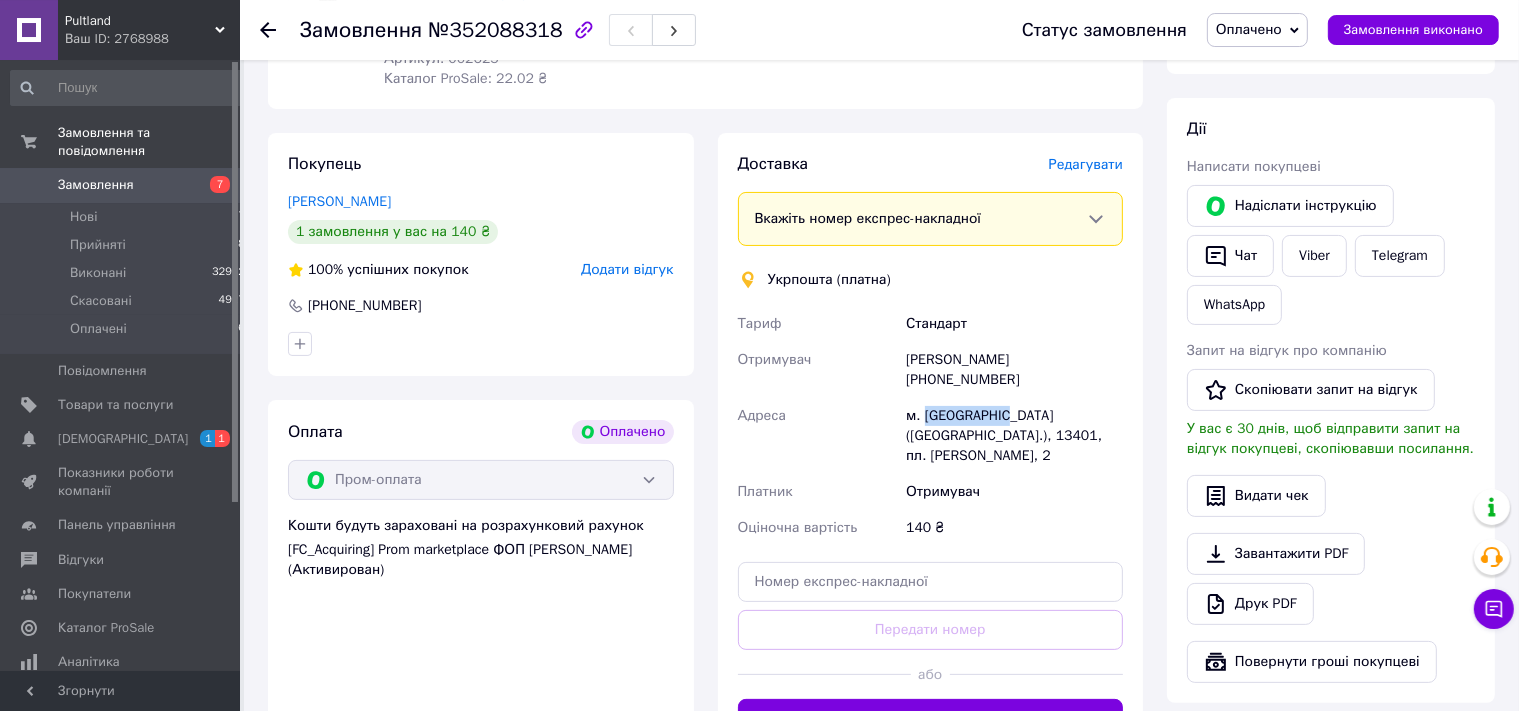 click on "м. Андрушівка (Житомирська обл.), 13401, пл. Тараса Шевченка, 2" at bounding box center (1014, 436) 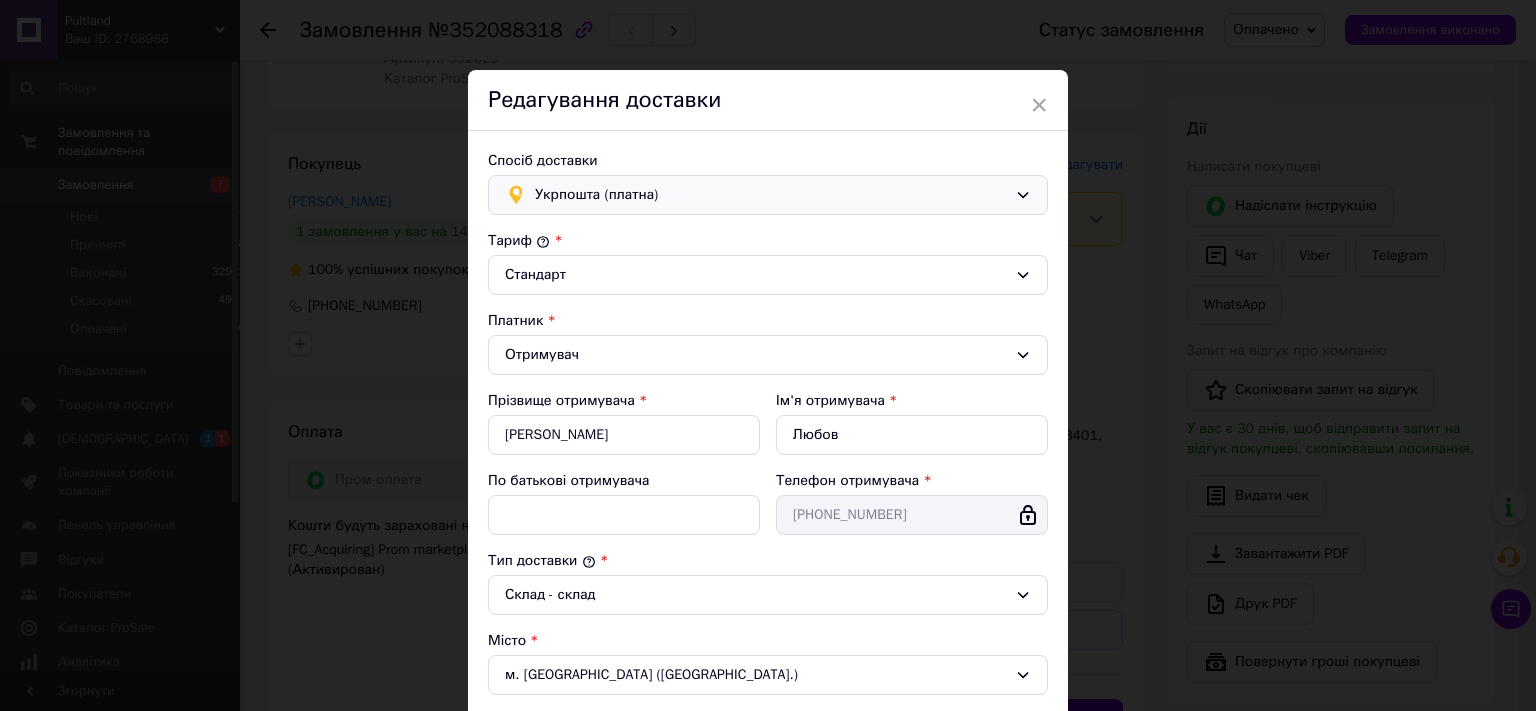 click on "Укрпошта (платна)" at bounding box center (771, 195) 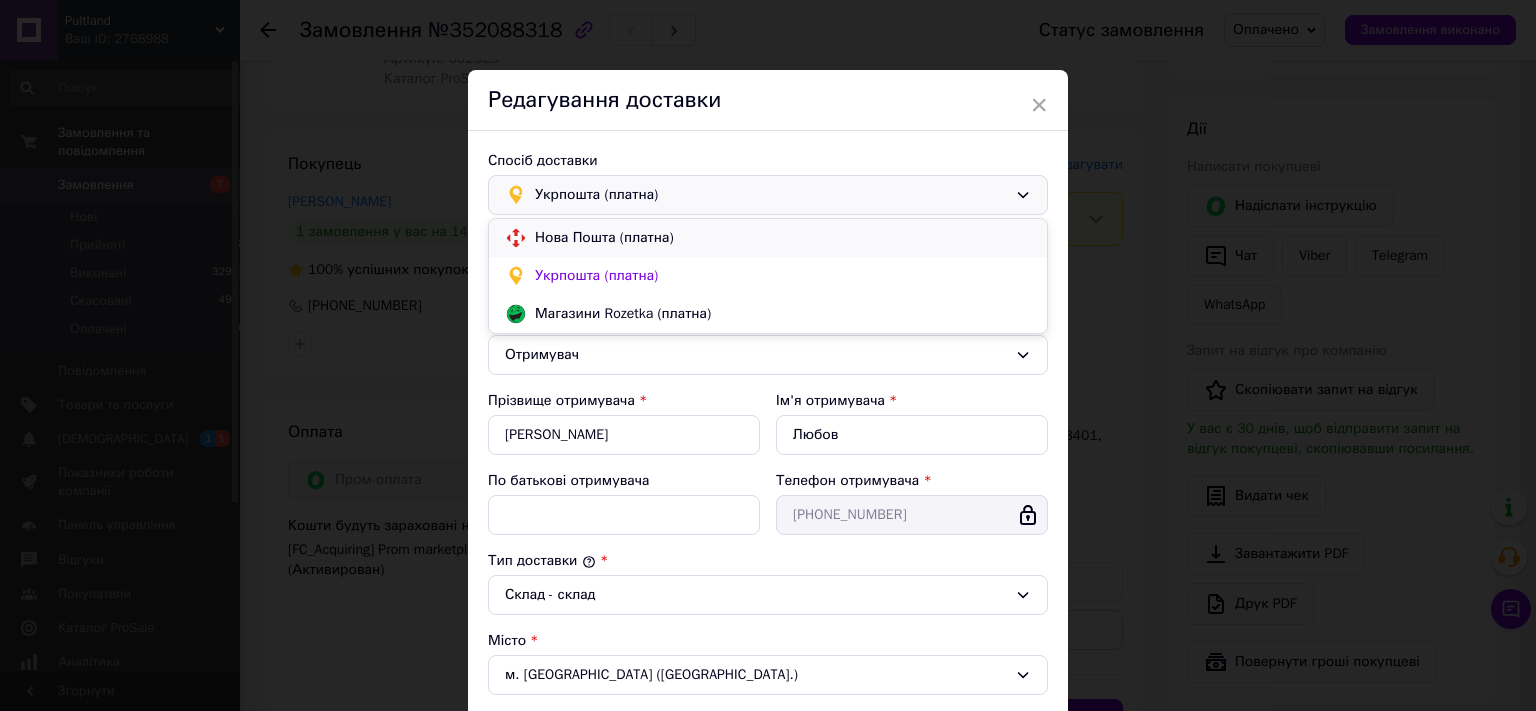 click on "Нова Пошта (платна)" at bounding box center [783, 238] 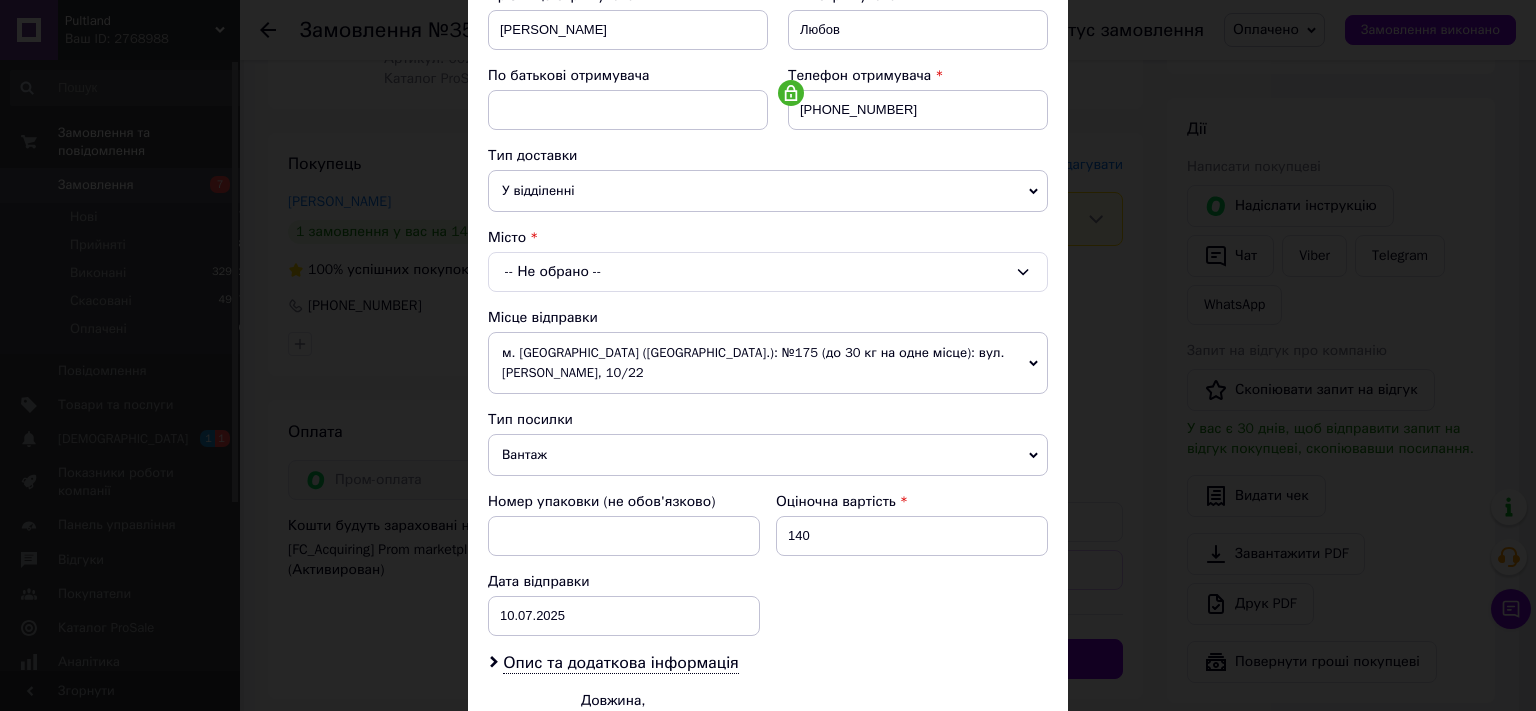 scroll, scrollTop: 331, scrollLeft: 0, axis: vertical 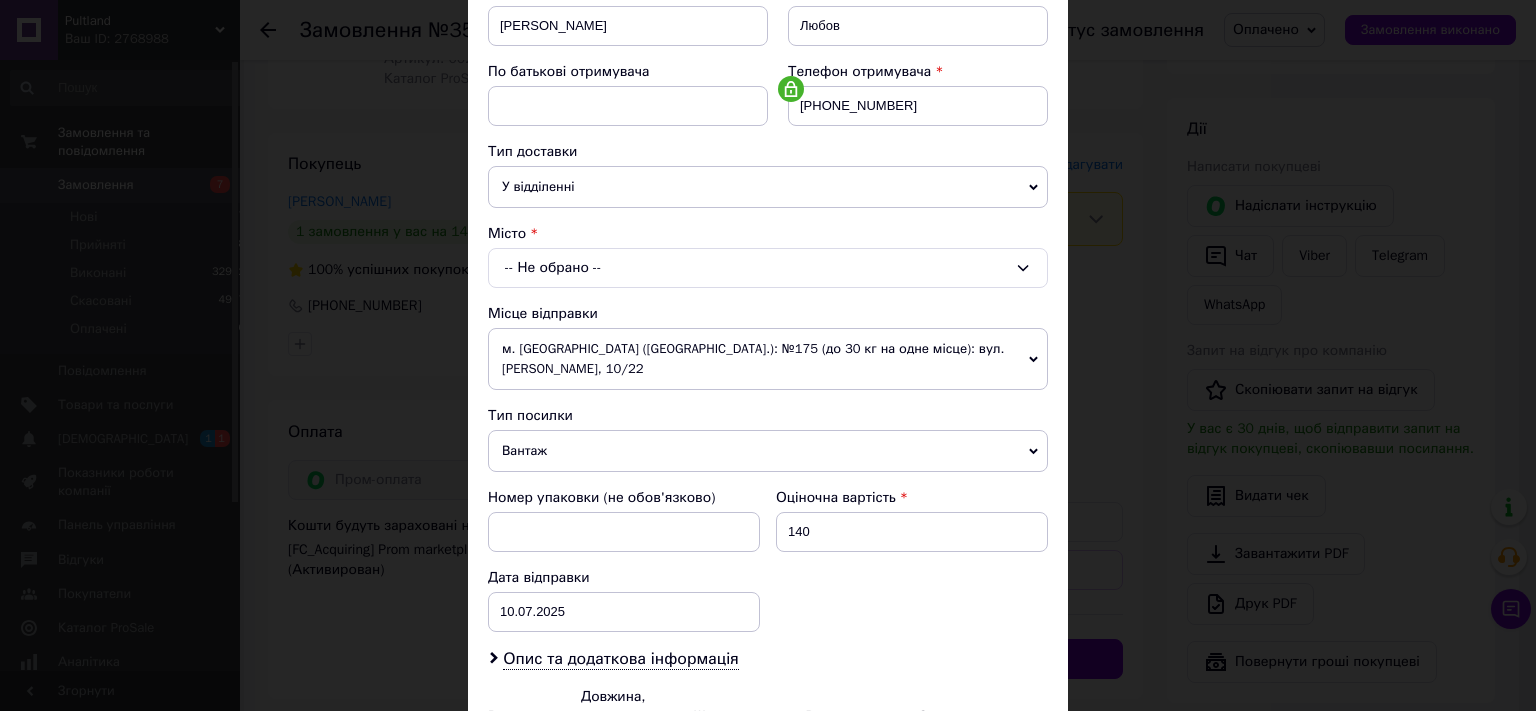 click on "-- Не обрано --" at bounding box center (768, 268) 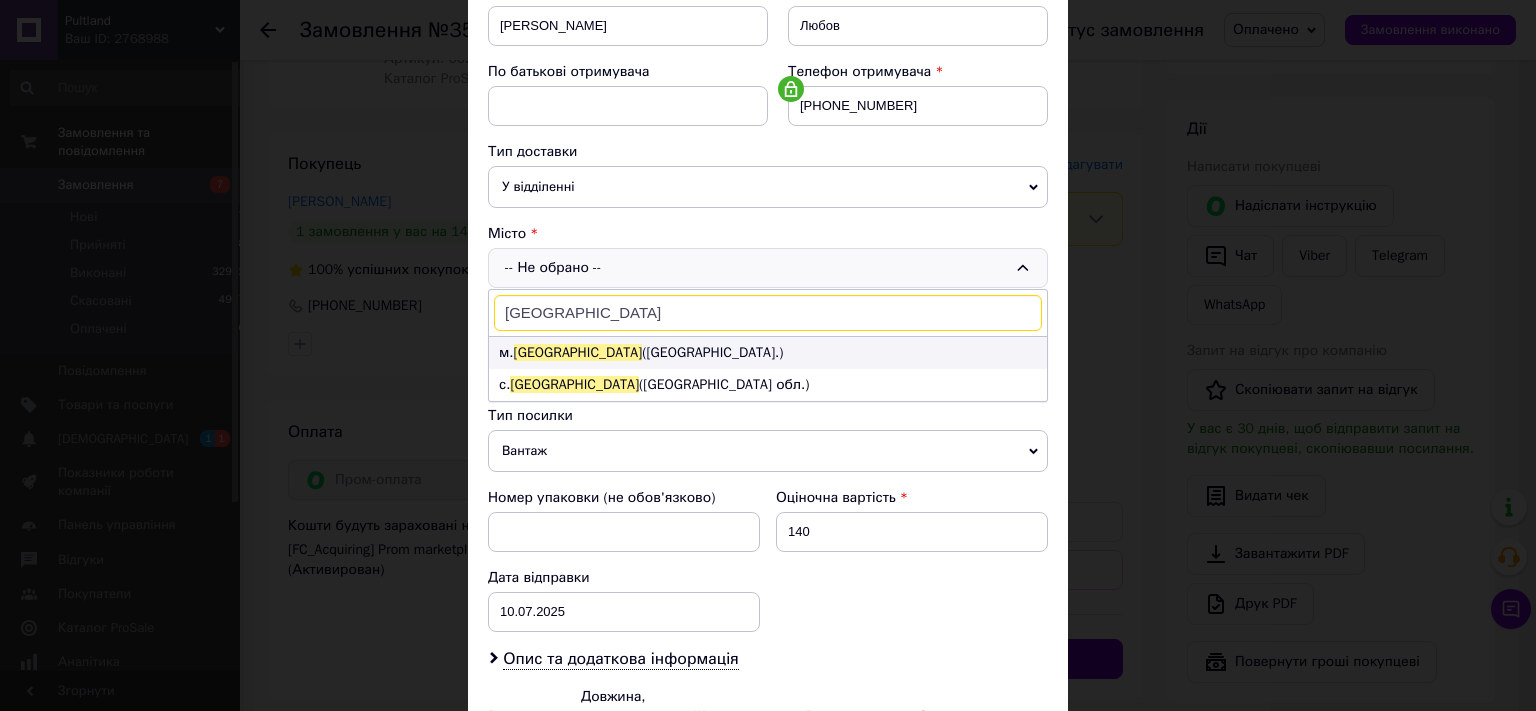type on "Андрушівка" 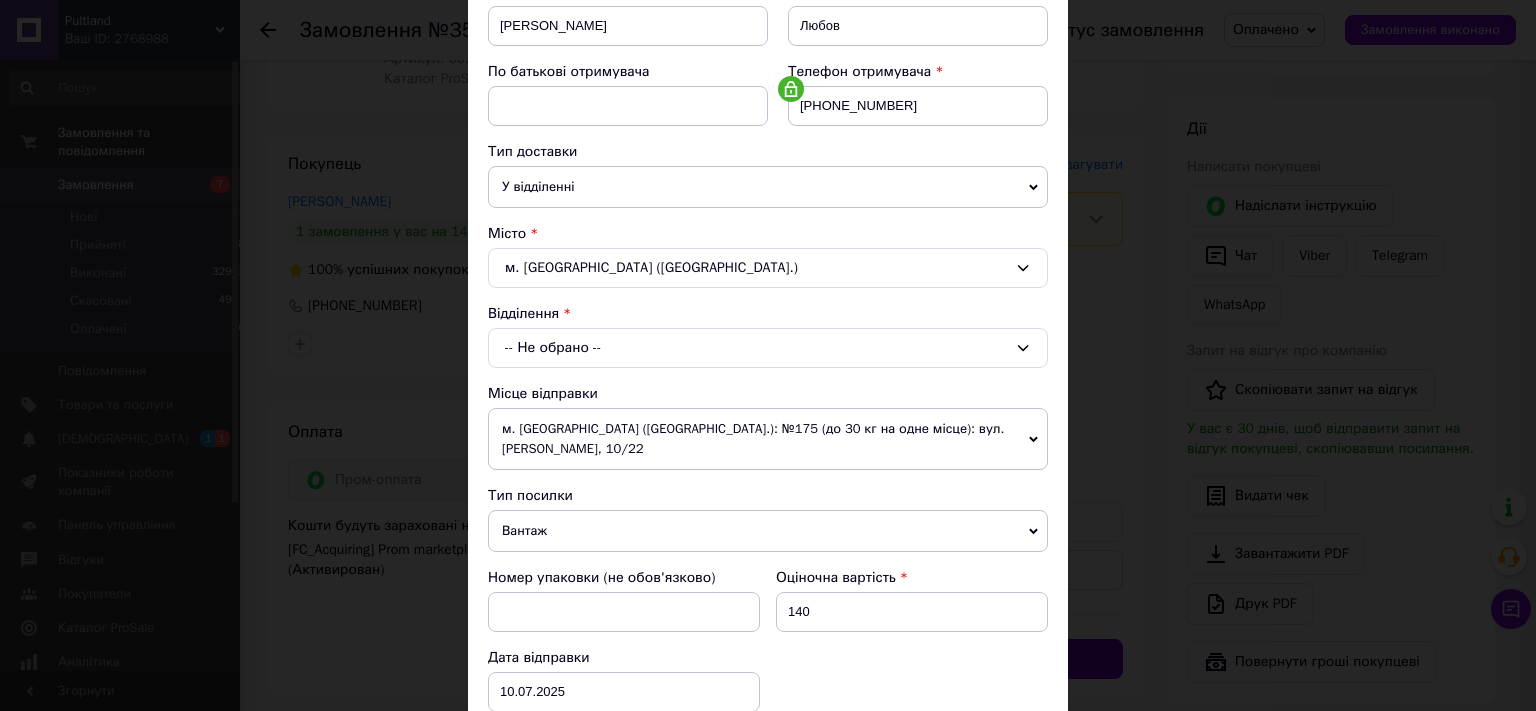 click on "-- Не обрано --" at bounding box center (768, 348) 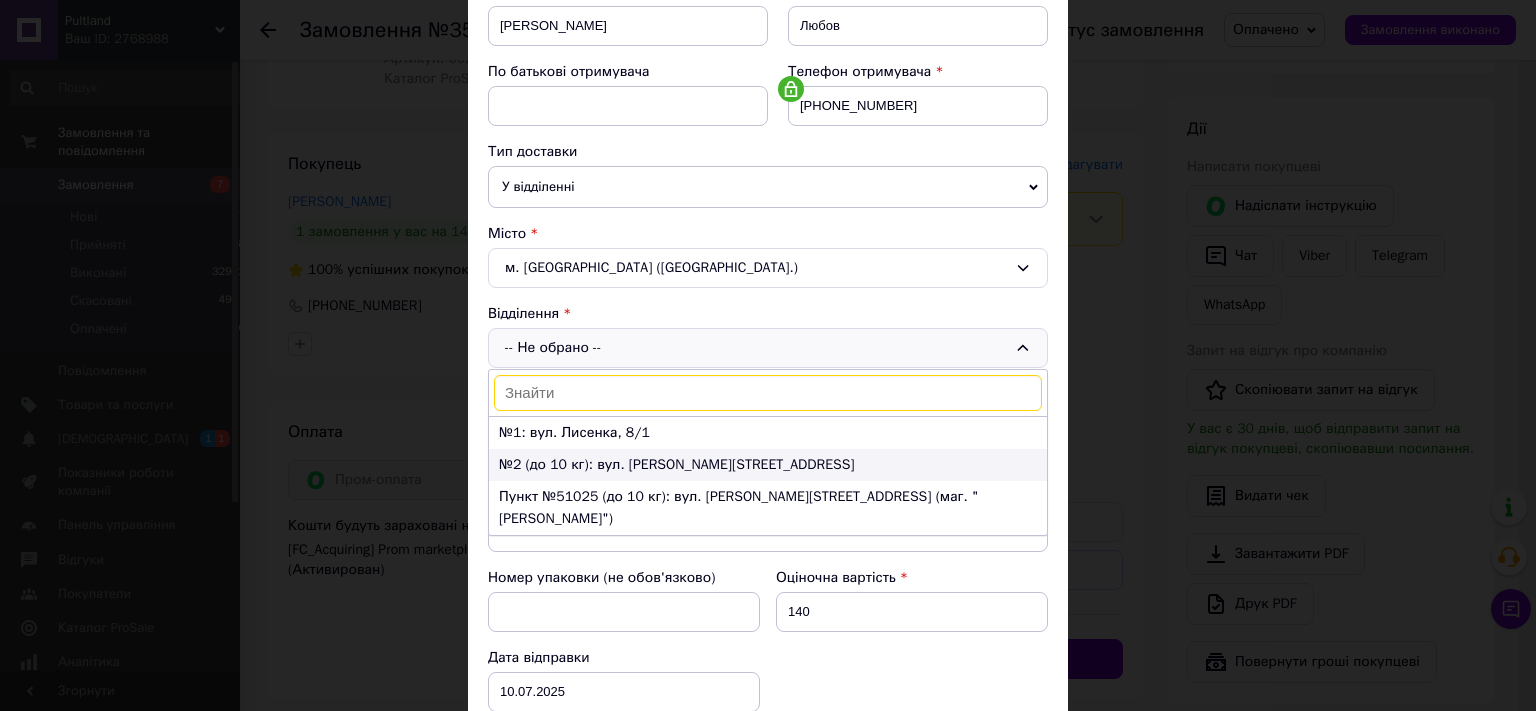 click on "№2 (до 10 кг): вул. Корольова, 10б" at bounding box center (768, 465) 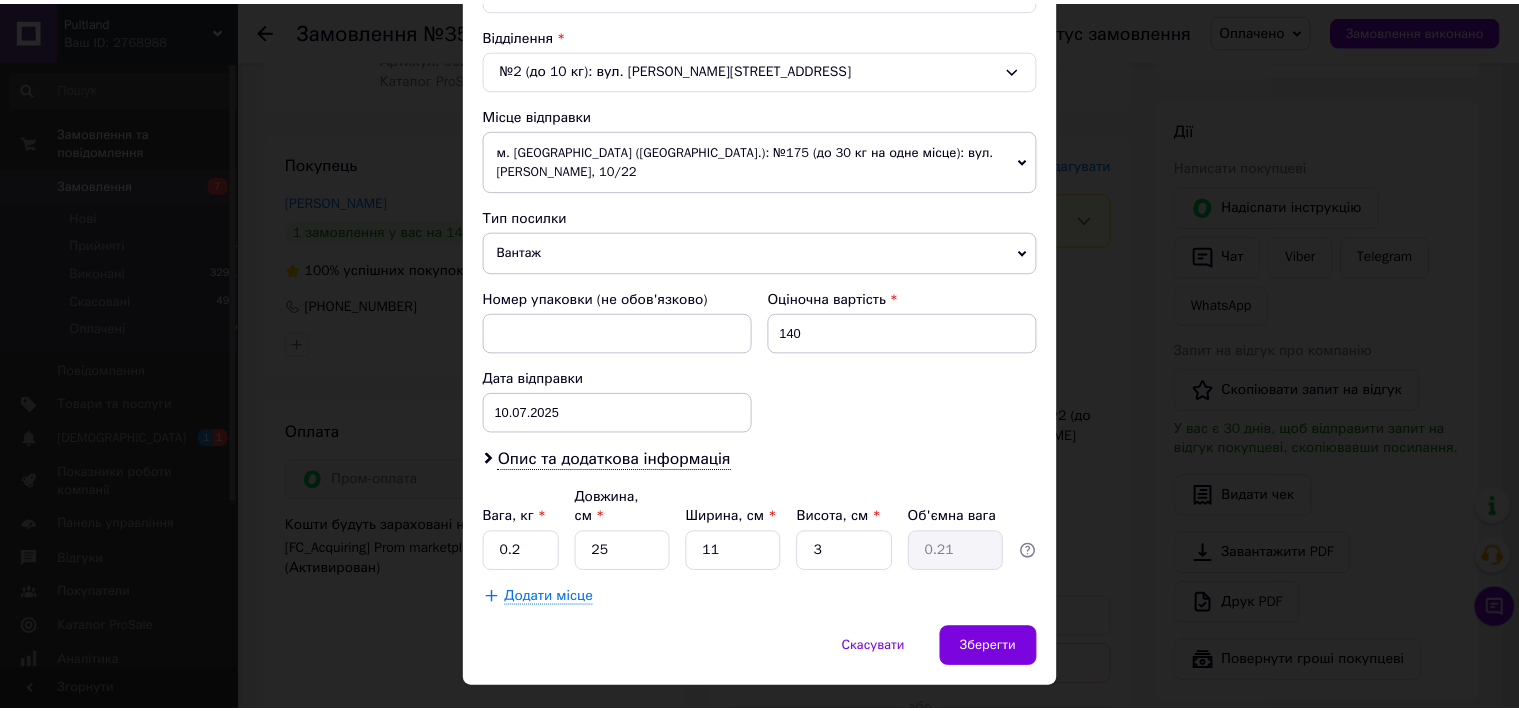scroll, scrollTop: 611, scrollLeft: 0, axis: vertical 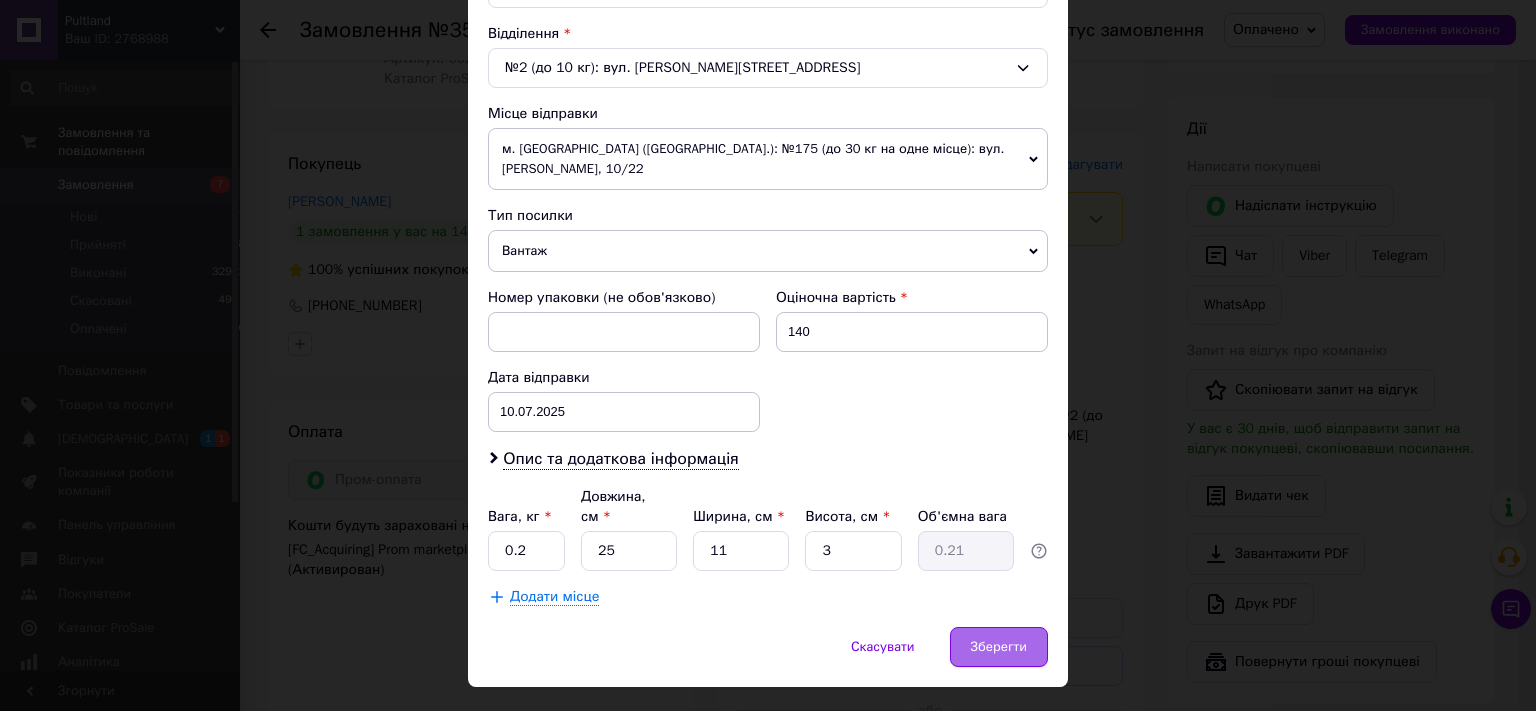 click on "Зберегти" at bounding box center (999, 647) 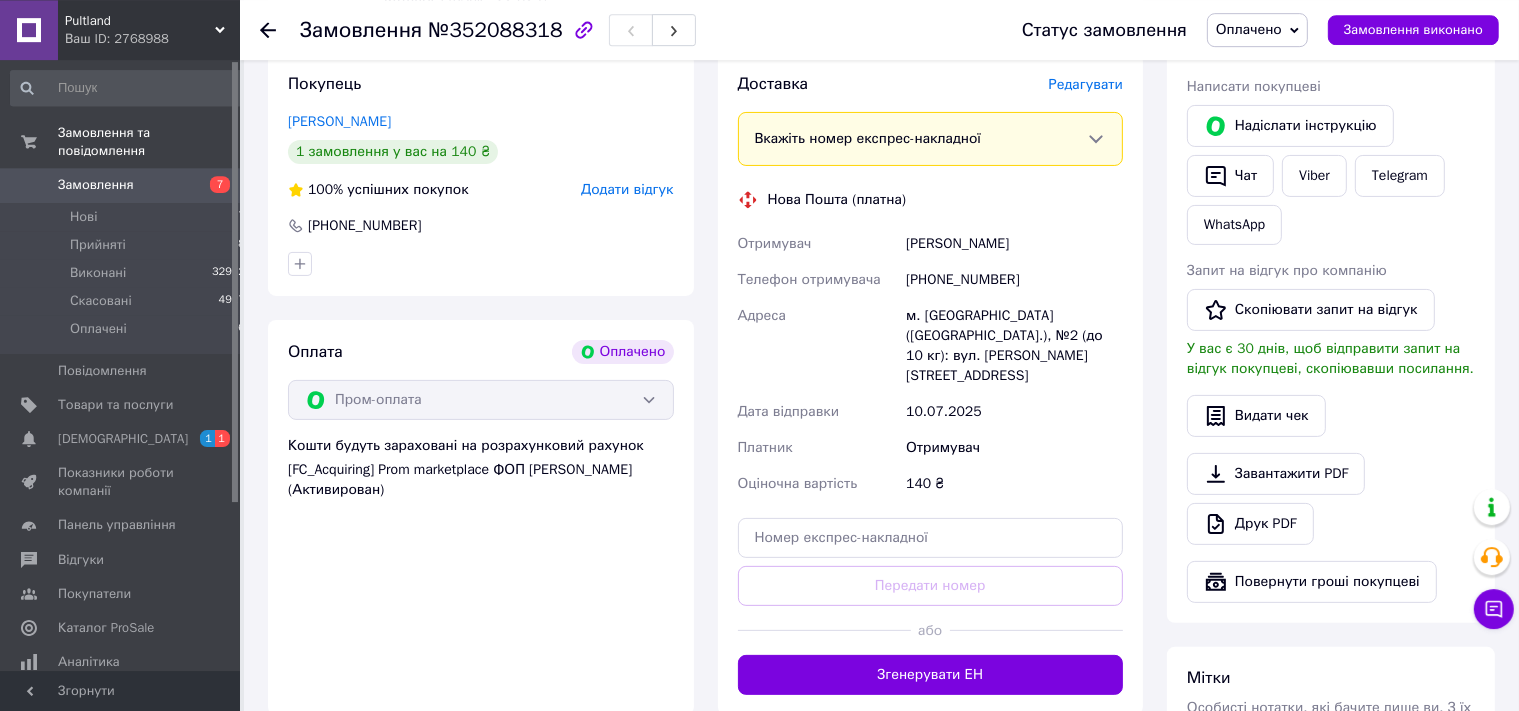 scroll, scrollTop: 422, scrollLeft: 0, axis: vertical 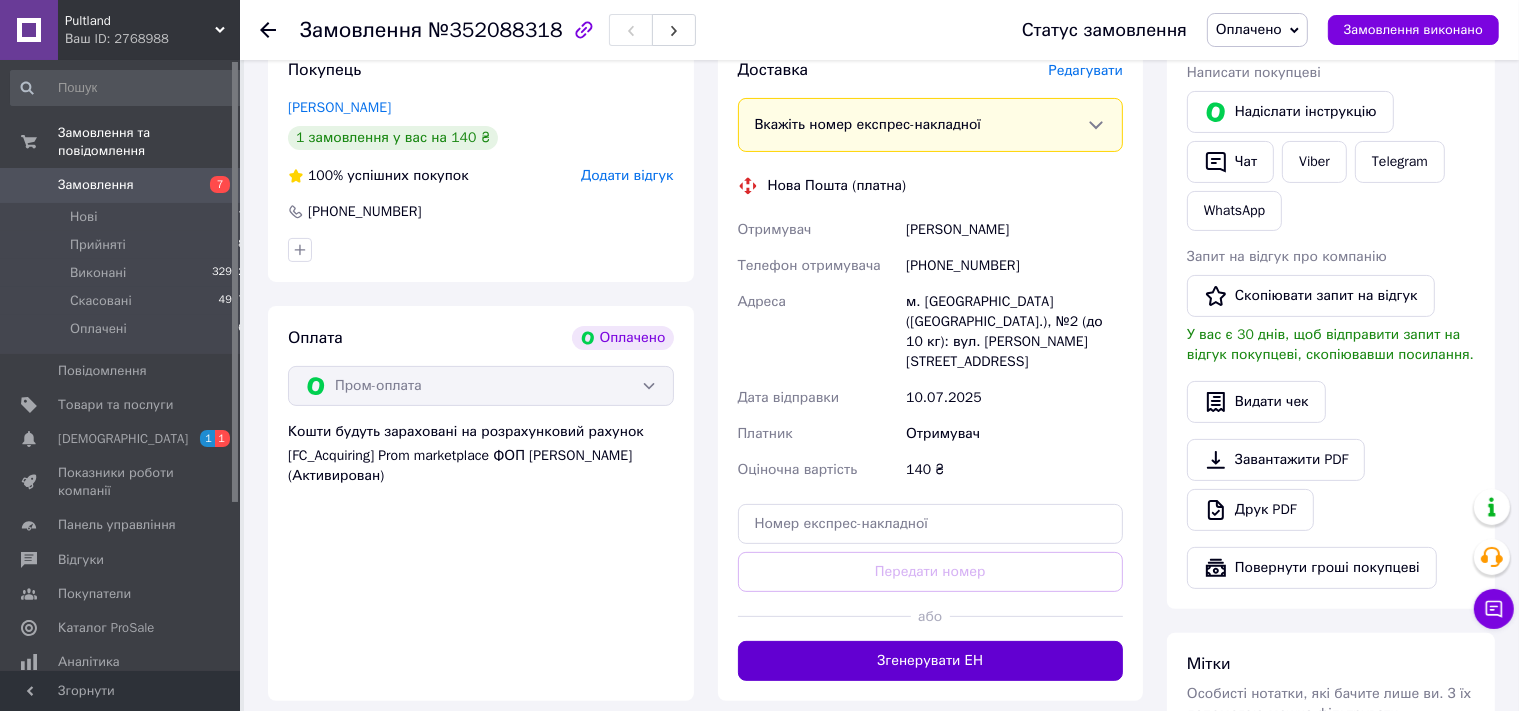 click on "Згенерувати ЕН" at bounding box center [931, 661] 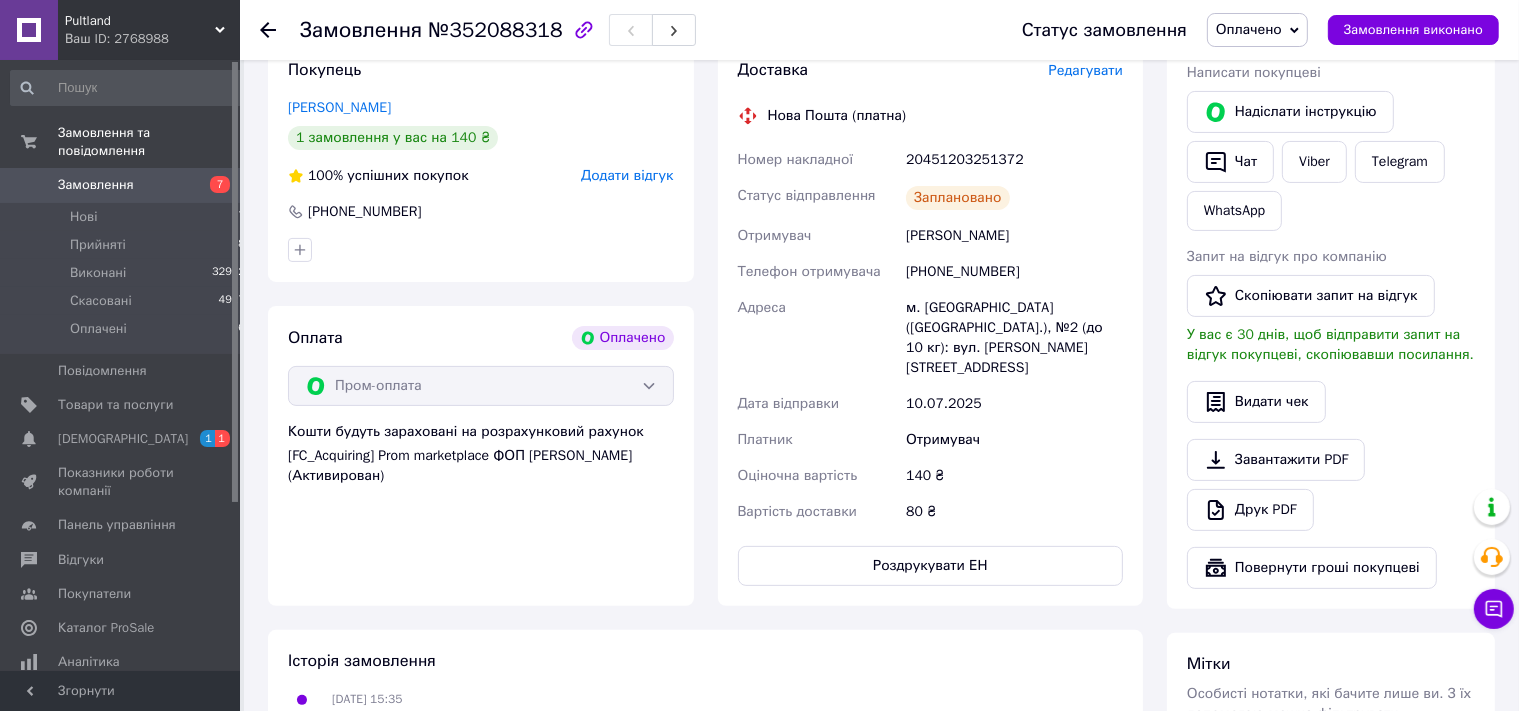 click 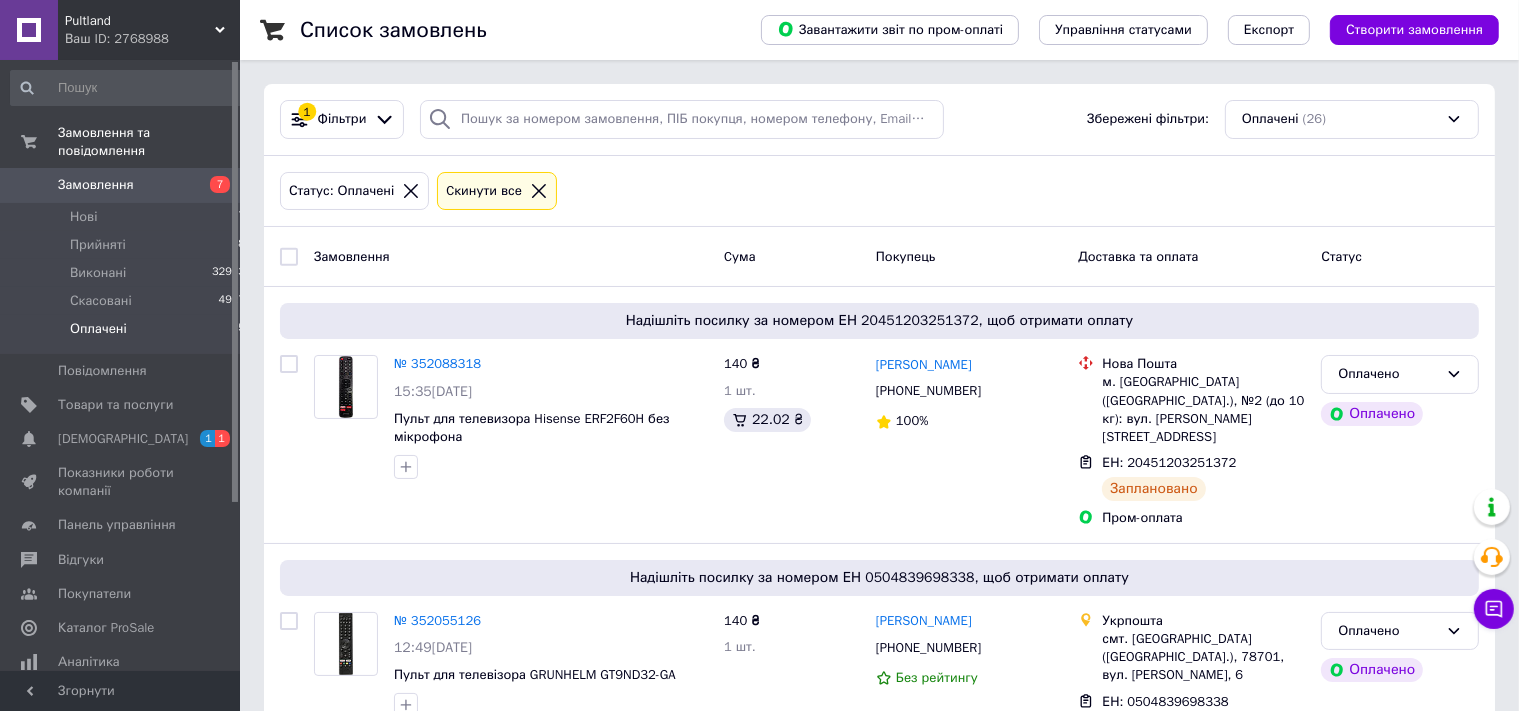 scroll, scrollTop: 105, scrollLeft: 0, axis: vertical 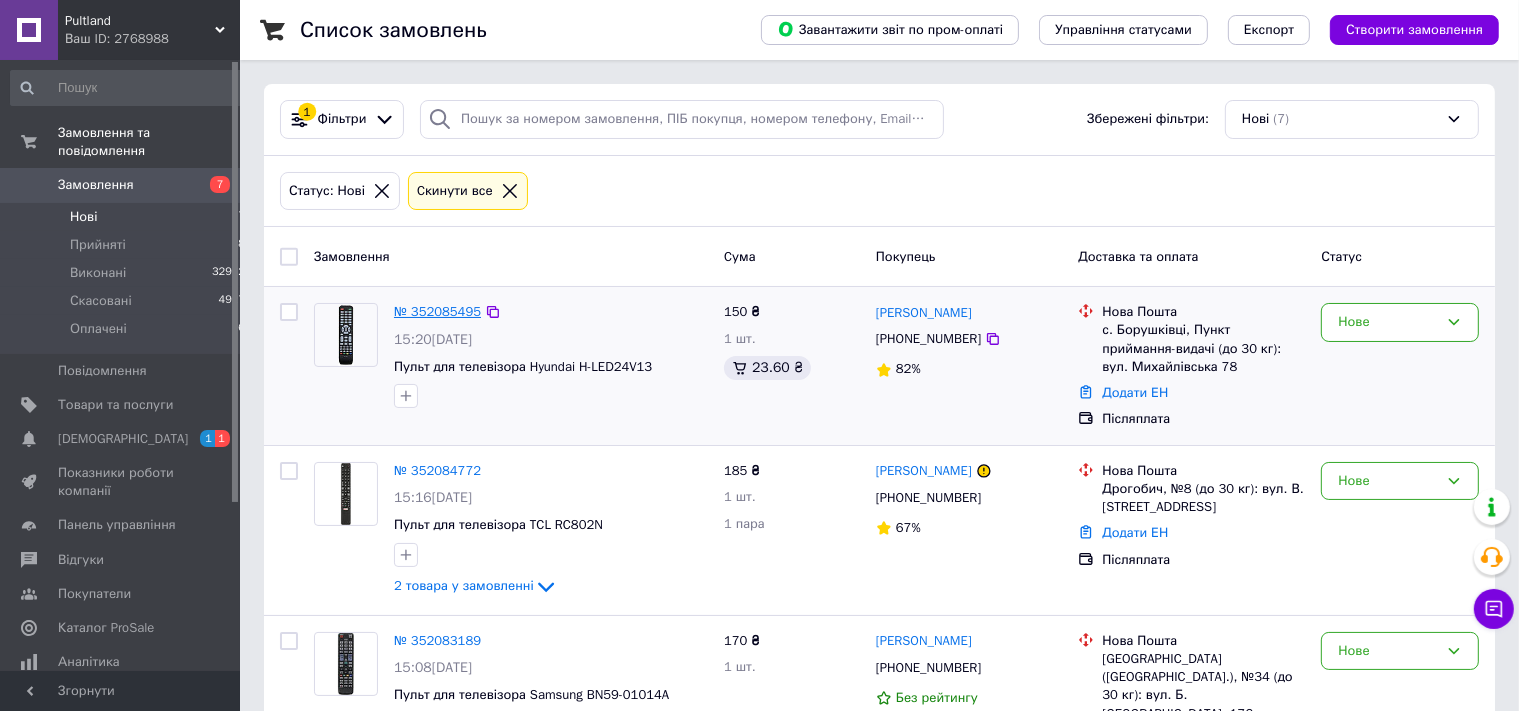click on "№ 352085495" at bounding box center [437, 311] 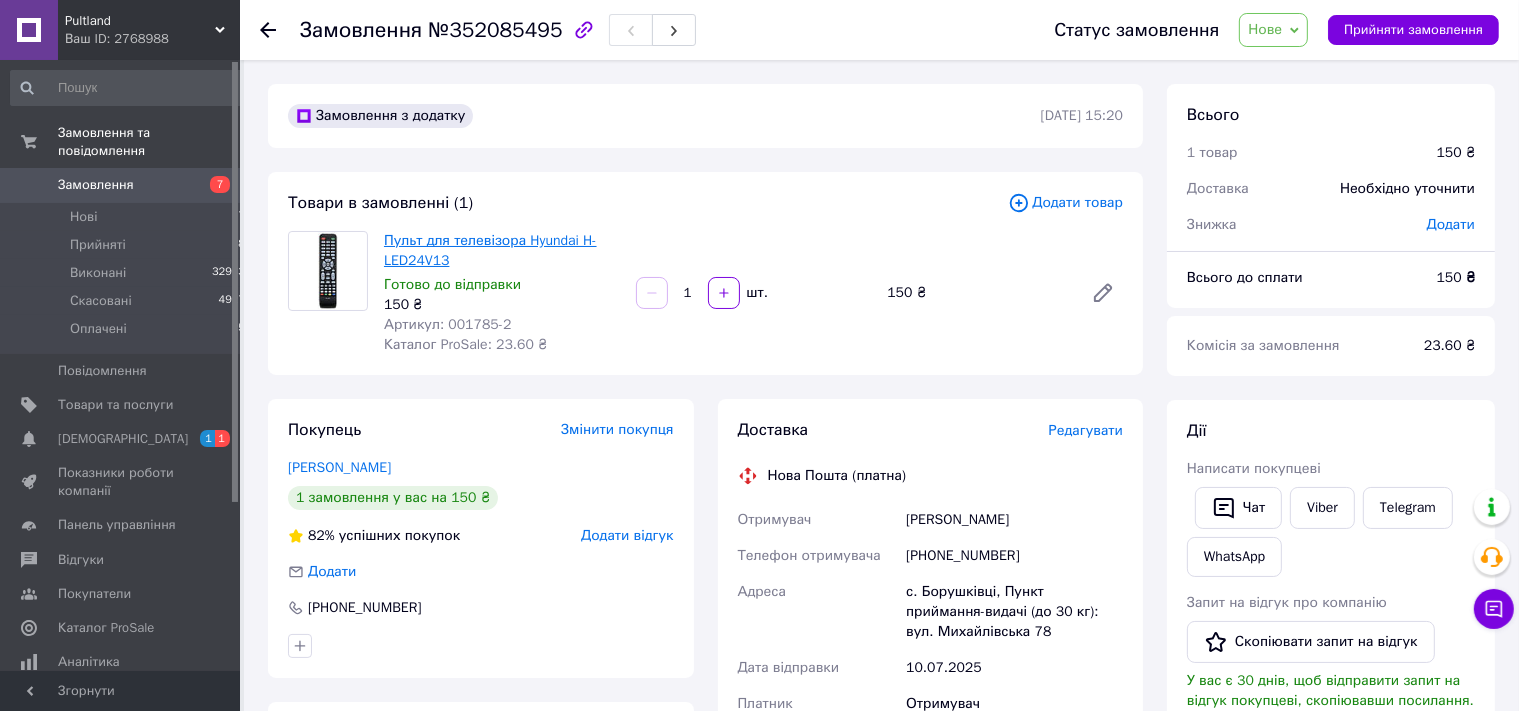 click on "Пульт для телевізора Hyundai H-LED24V13" at bounding box center (490, 250) 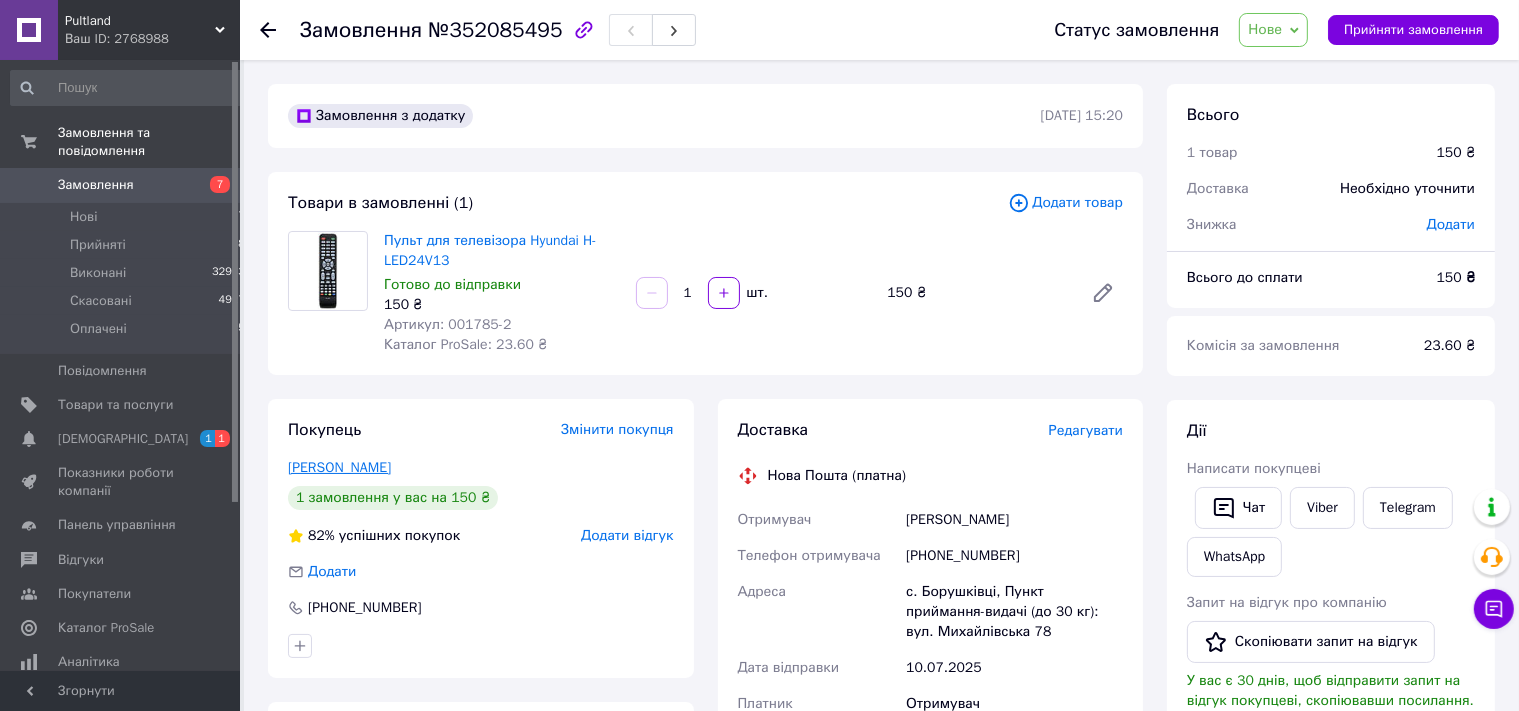 click on "Головко Лілія" at bounding box center (339, 467) 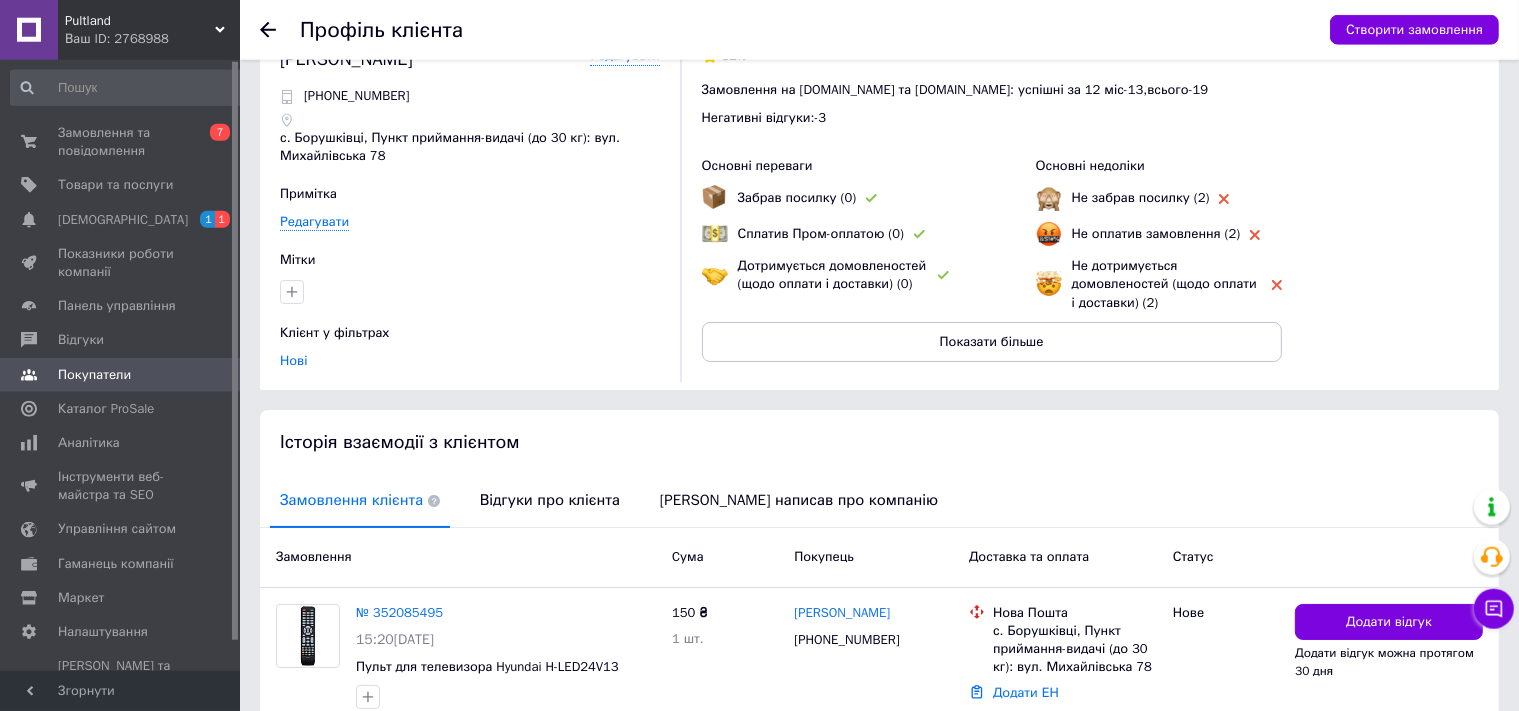 scroll, scrollTop: 105, scrollLeft: 0, axis: vertical 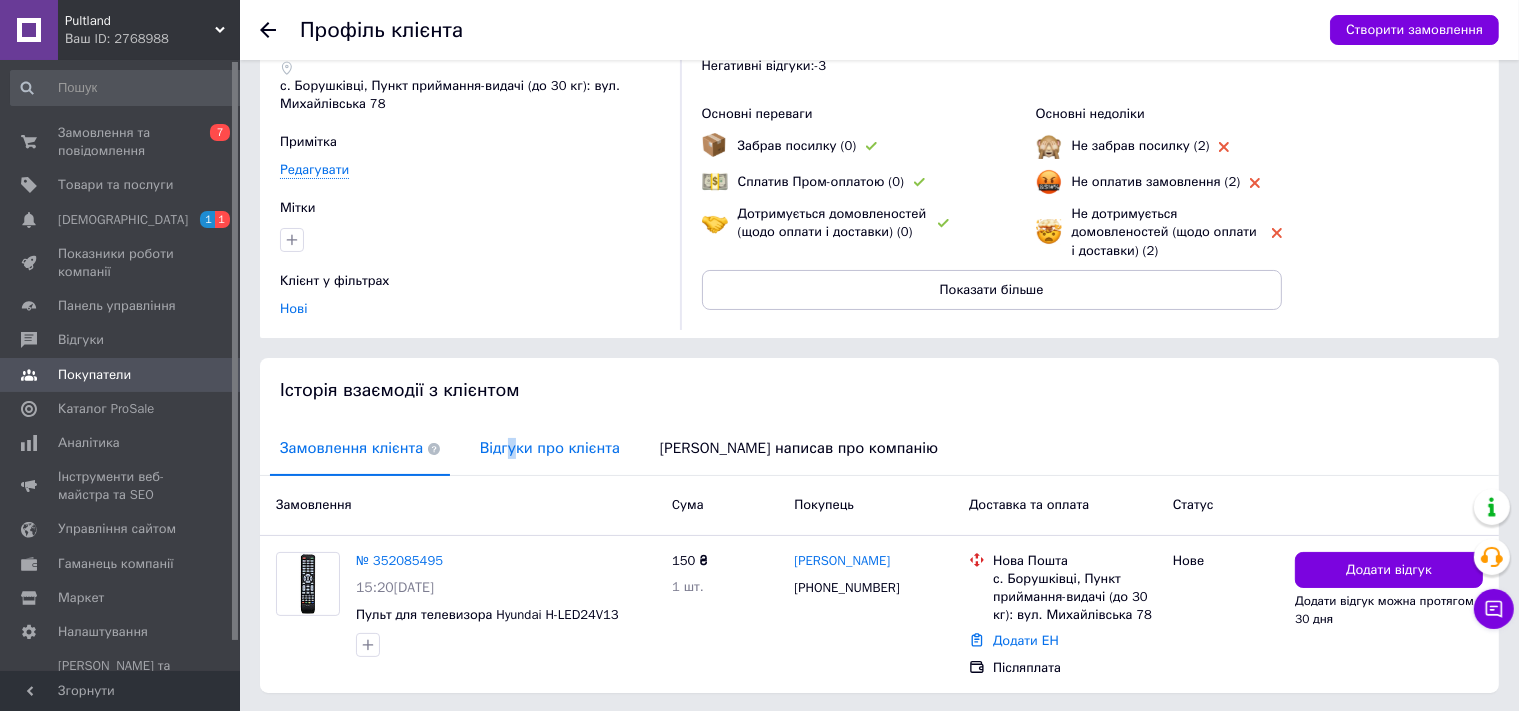 click on "Відгуки про клієнта" at bounding box center (550, 448) 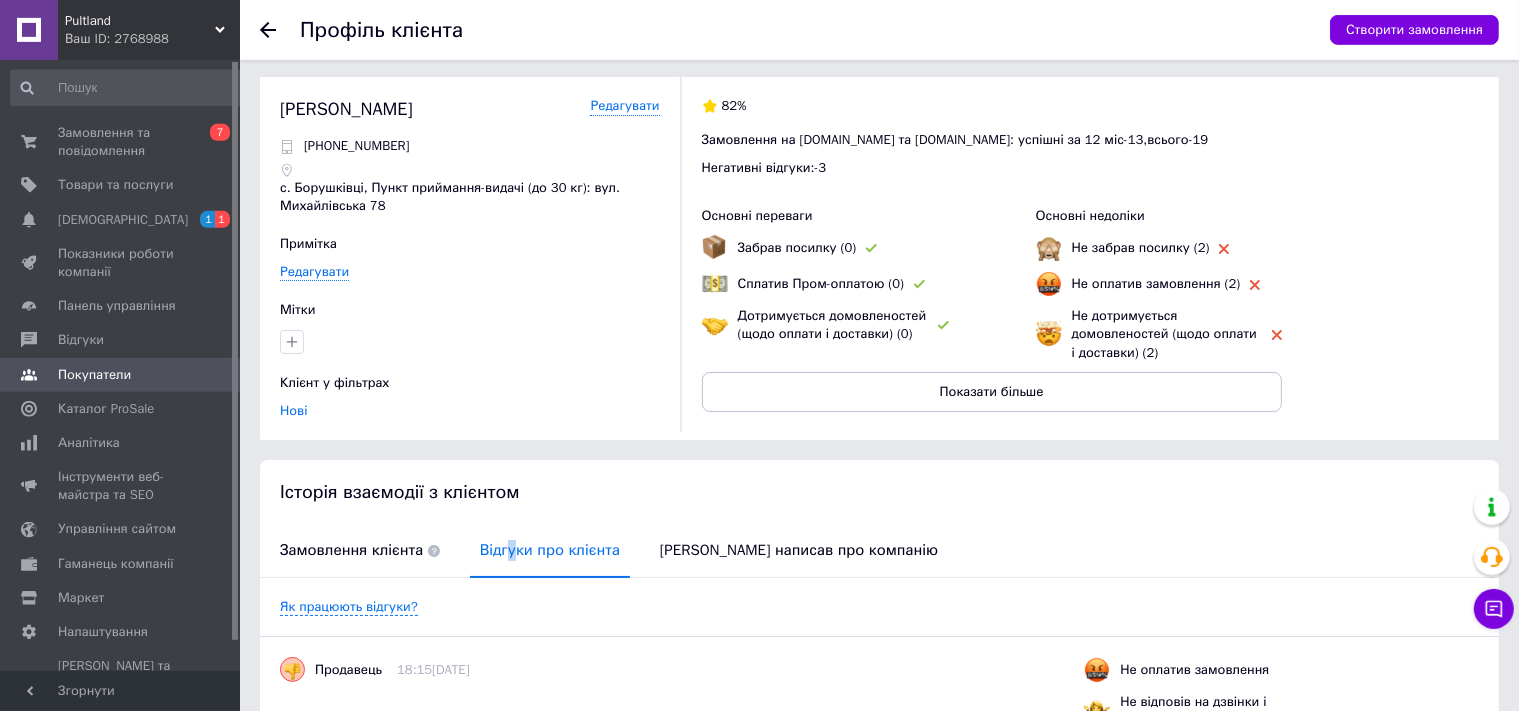 scroll, scrollTop: 0, scrollLeft: 0, axis: both 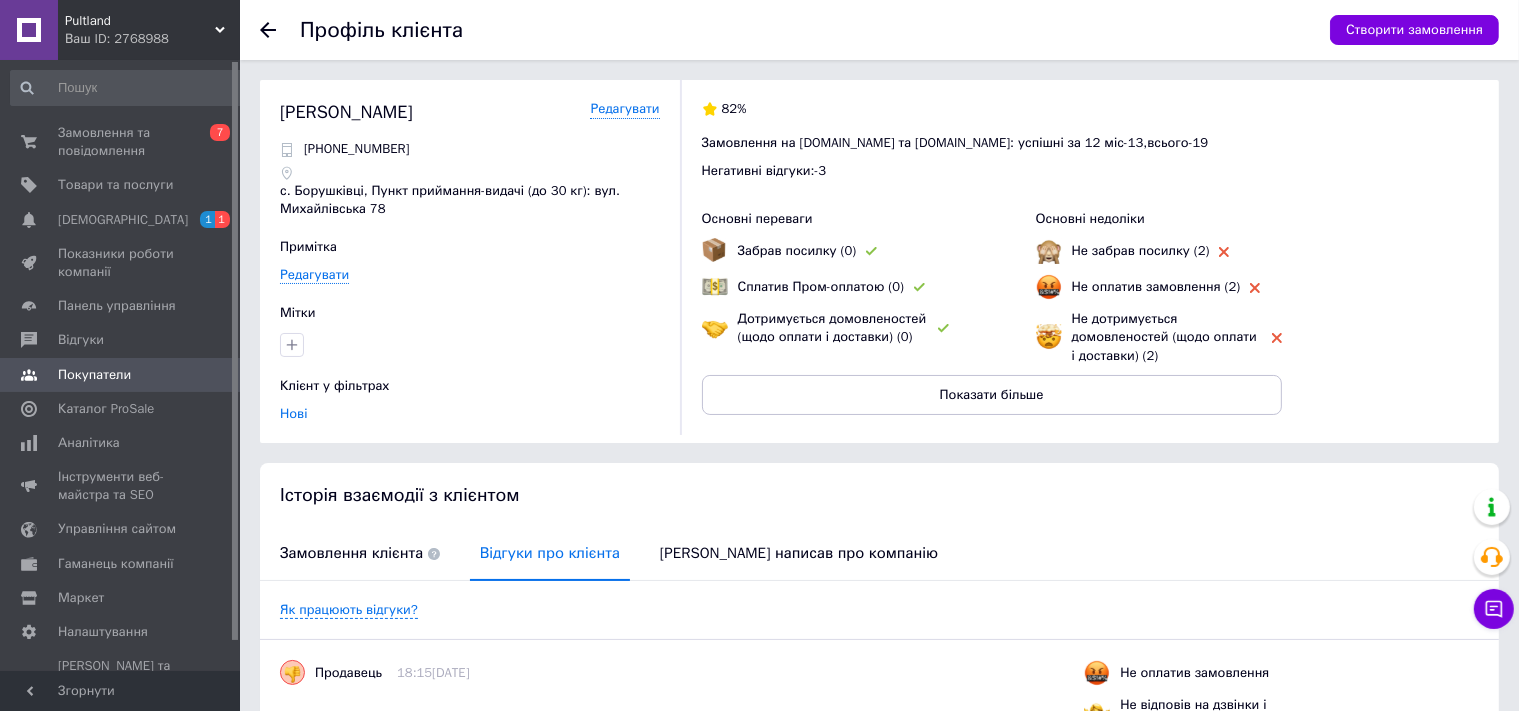 click 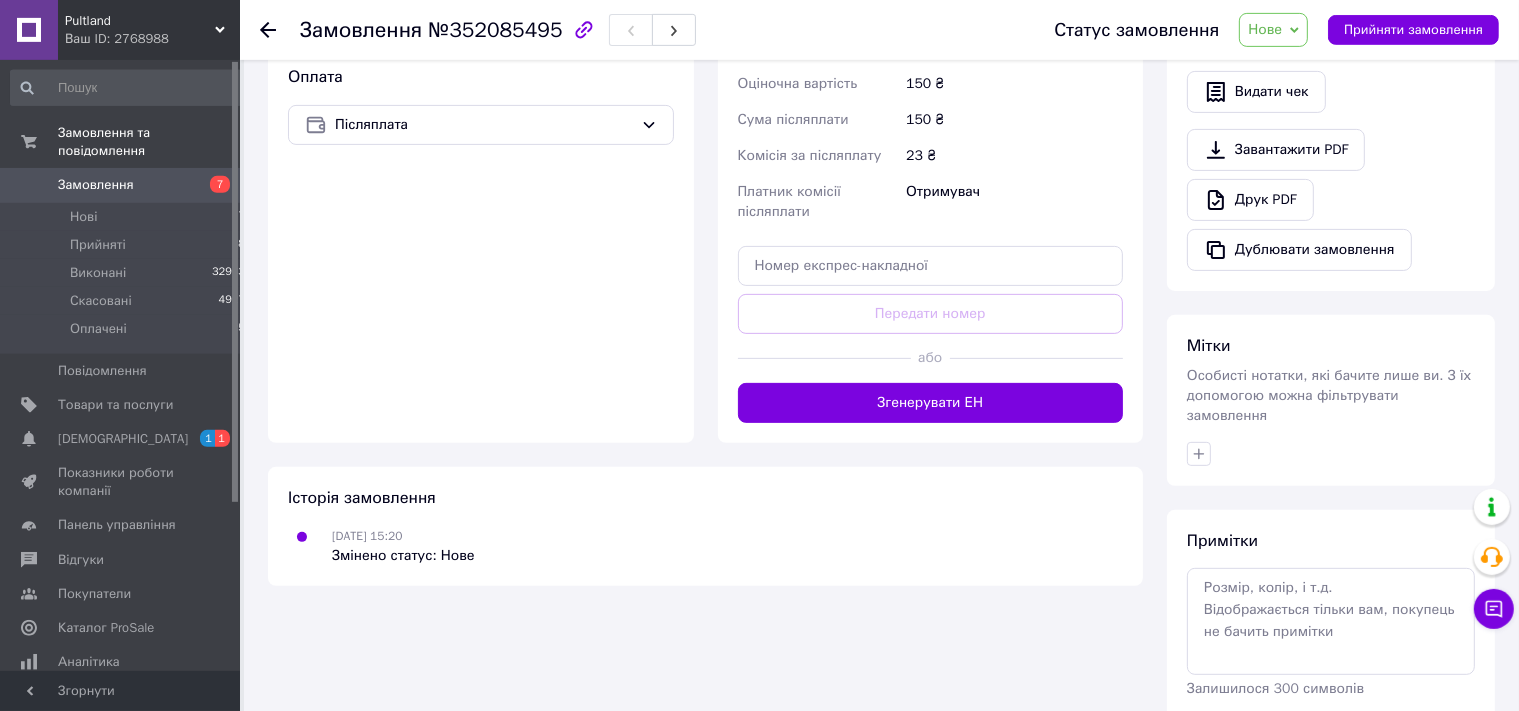 scroll, scrollTop: 720, scrollLeft: 0, axis: vertical 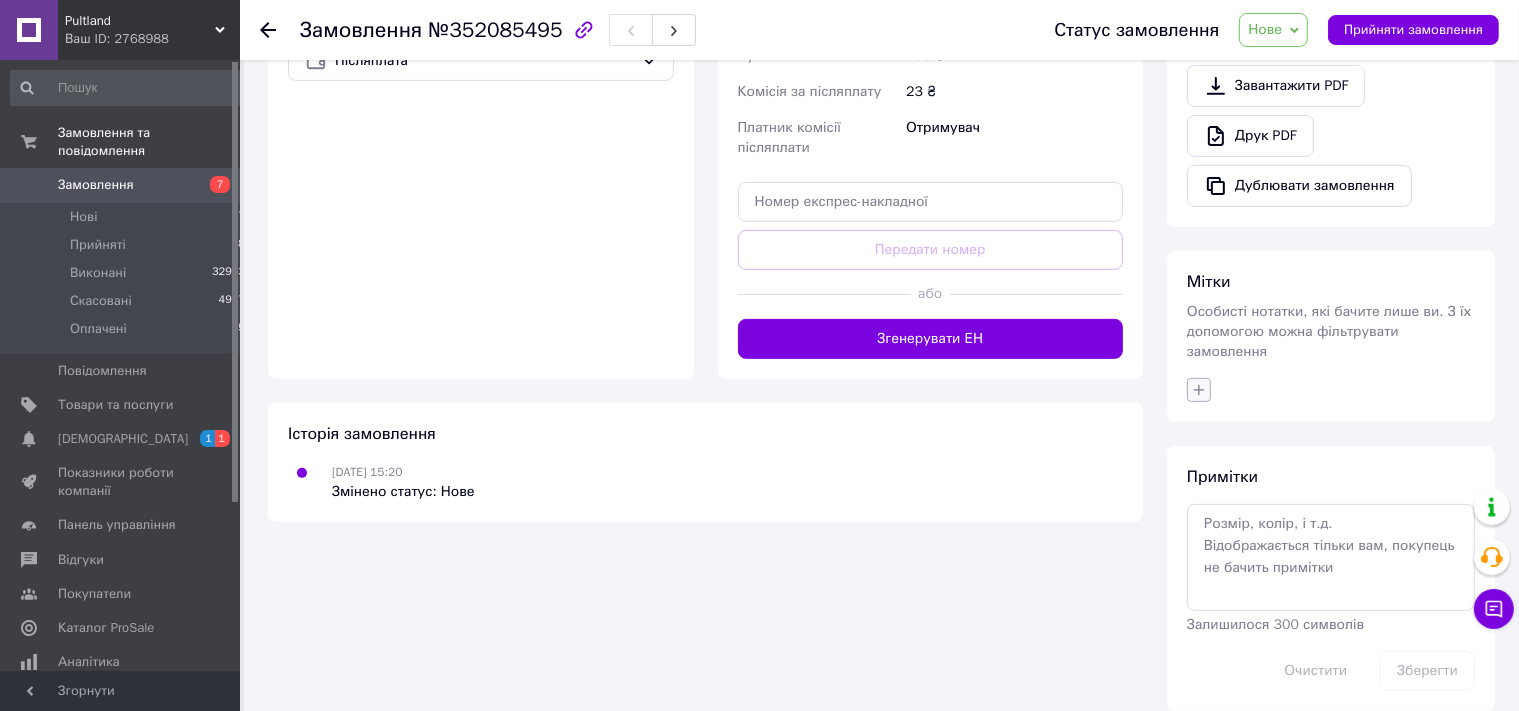 click 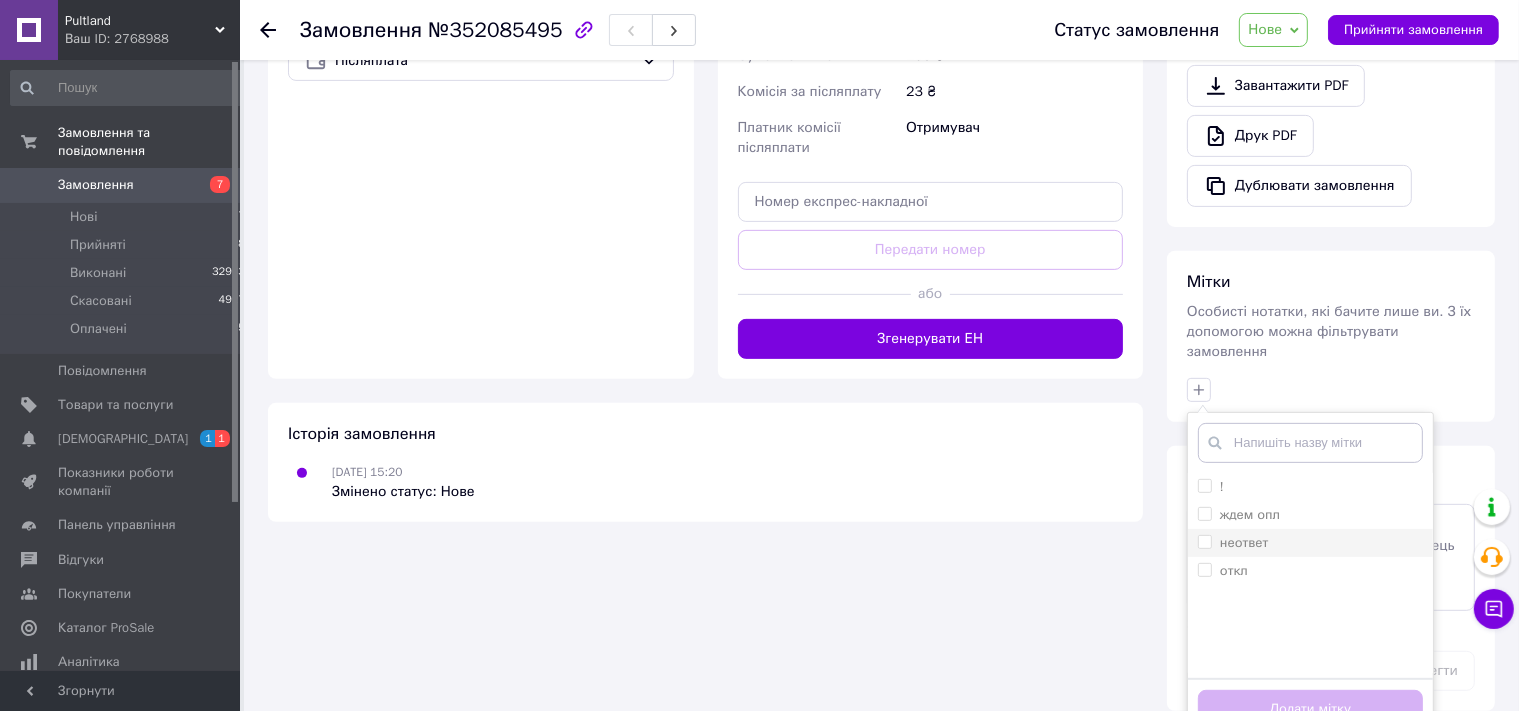 click on "неответ" at bounding box center (1244, 542) 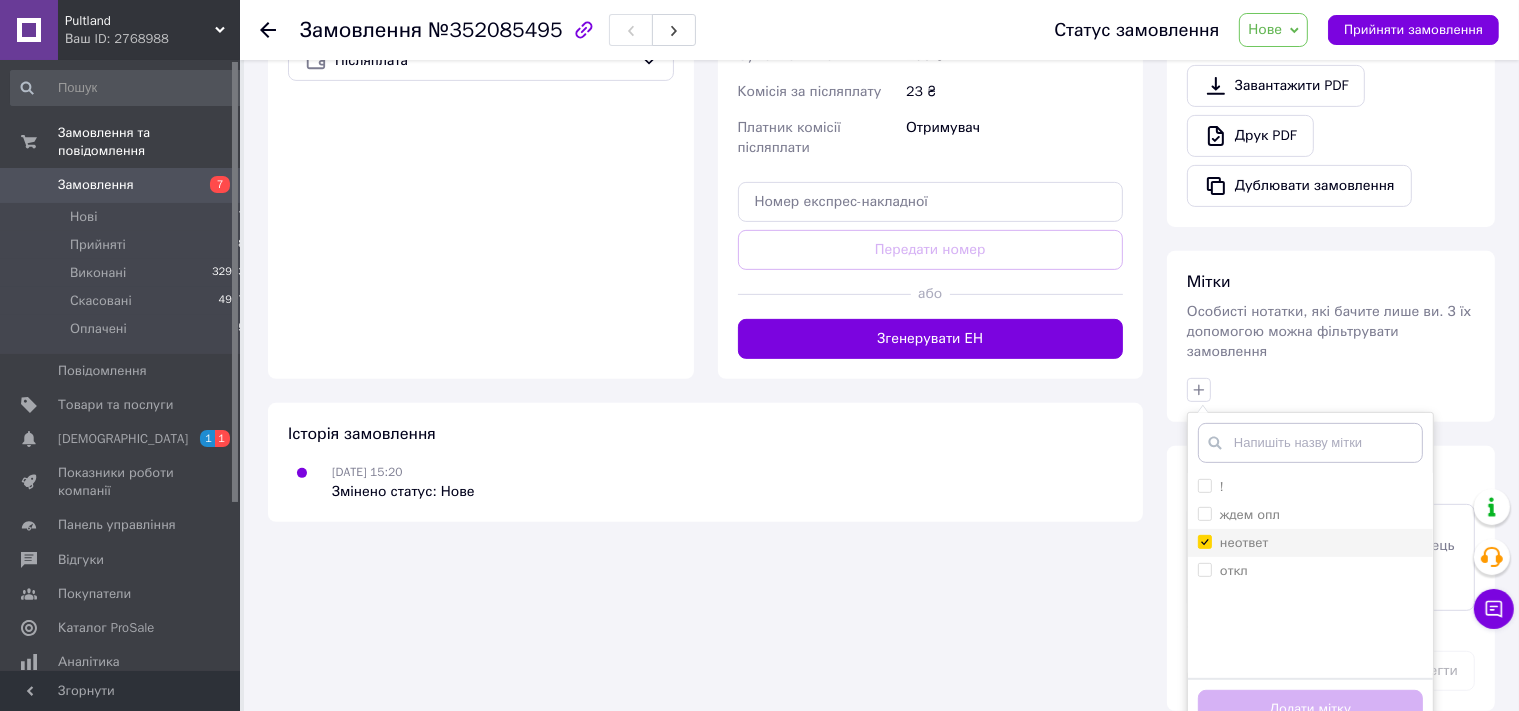 checkbox on "true" 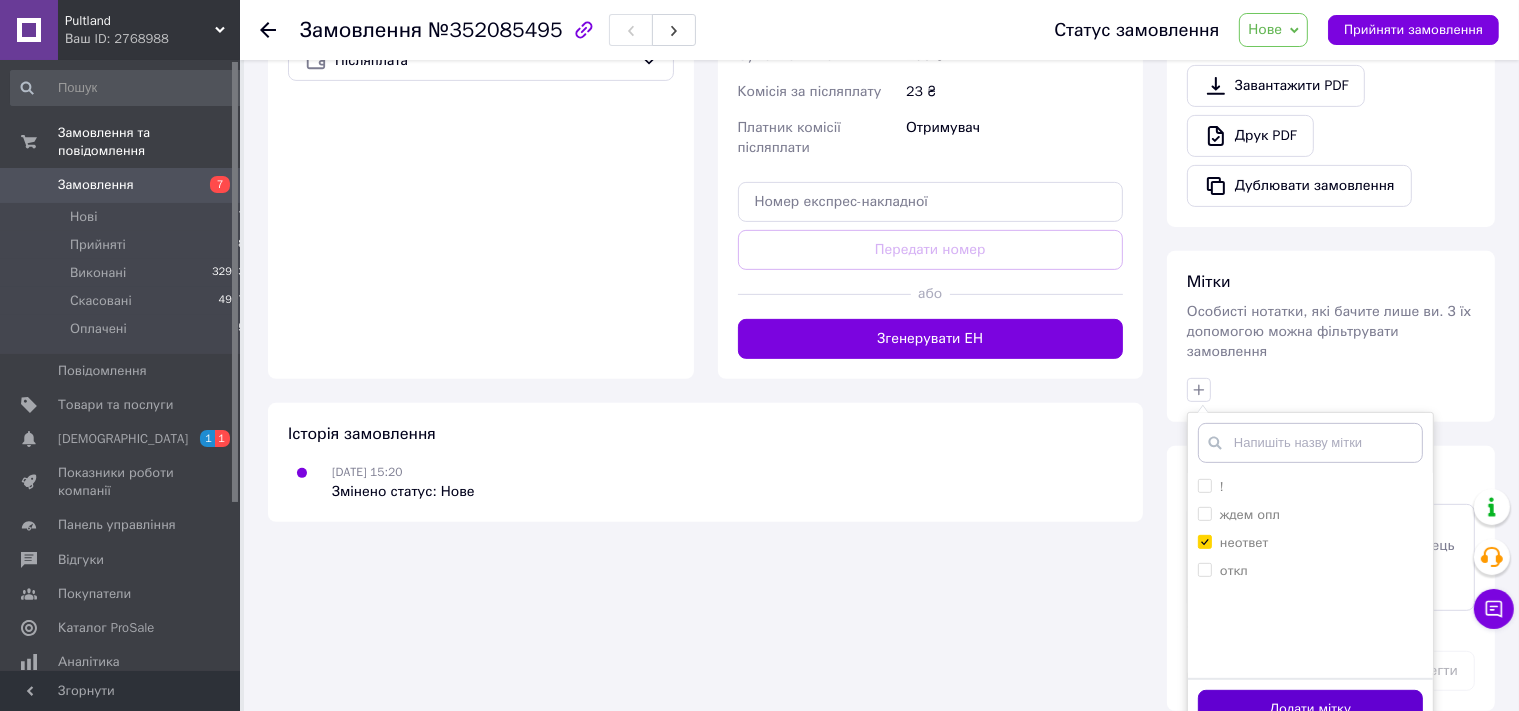 click on "Додати мітку" at bounding box center [1310, 709] 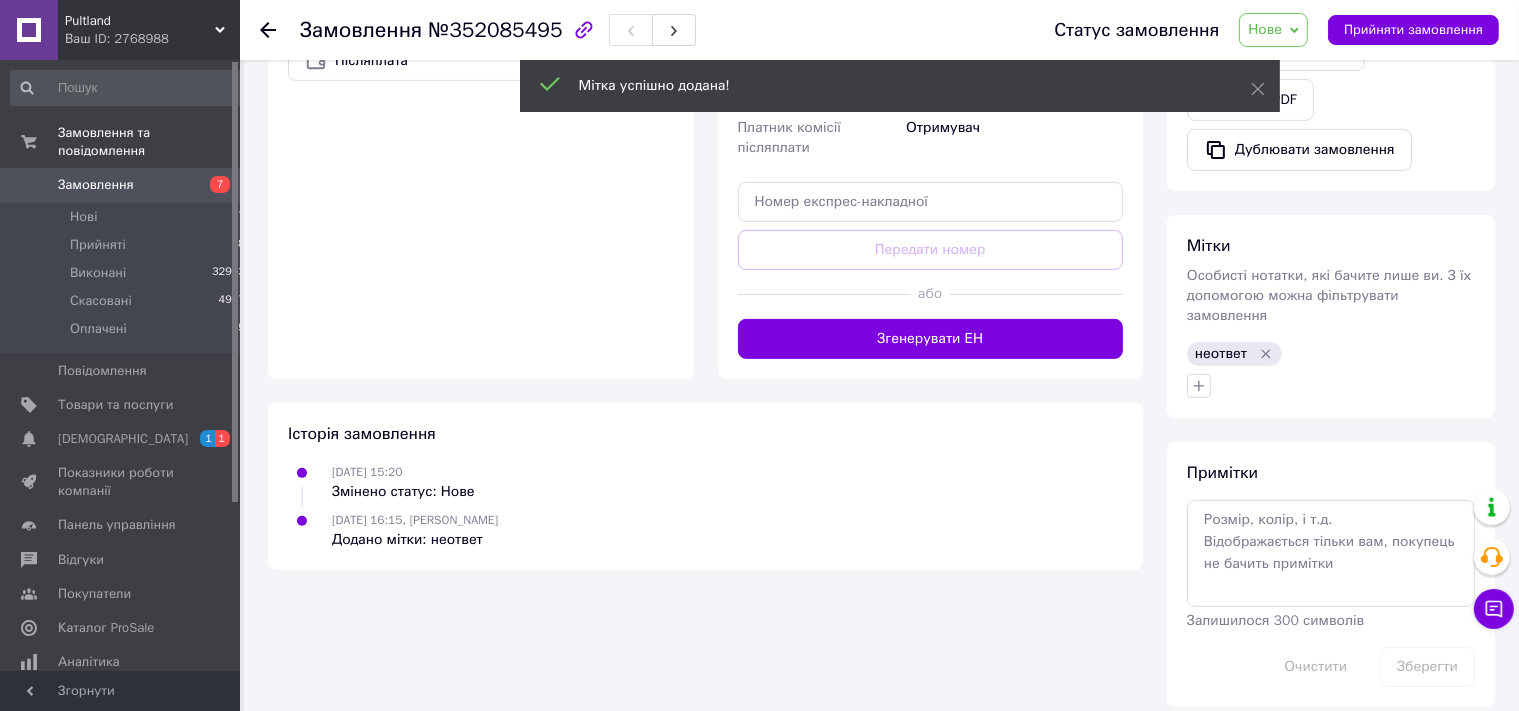 scroll, scrollTop: 717, scrollLeft: 0, axis: vertical 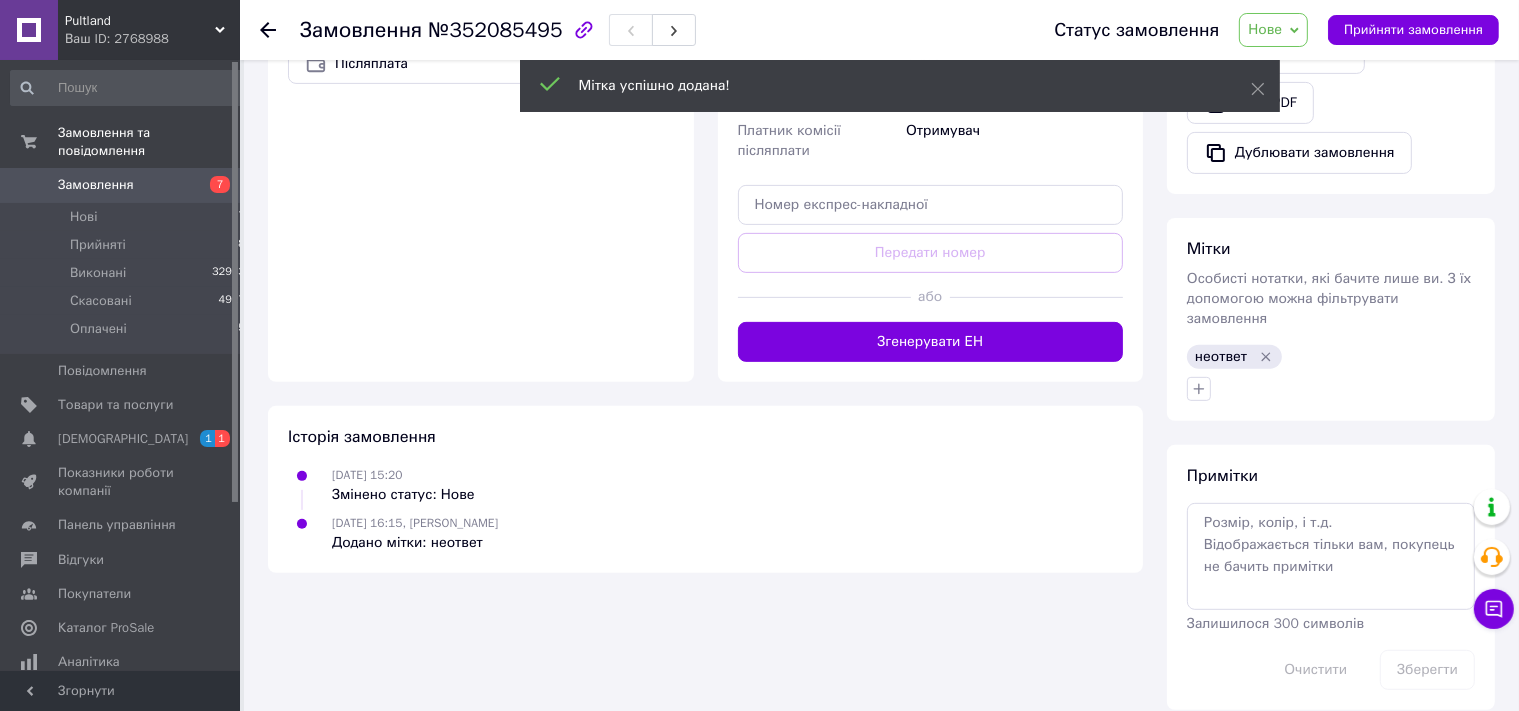 click 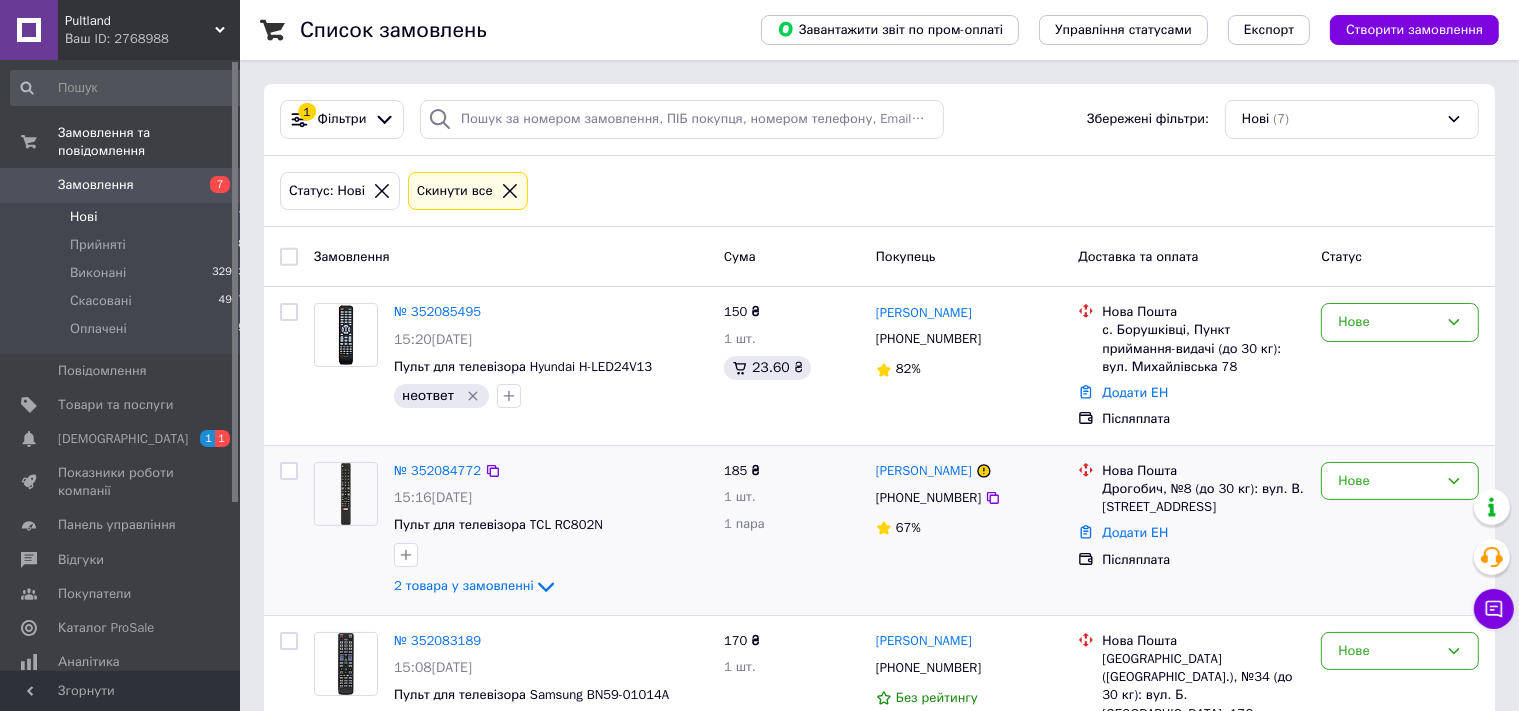 scroll, scrollTop: 105, scrollLeft: 0, axis: vertical 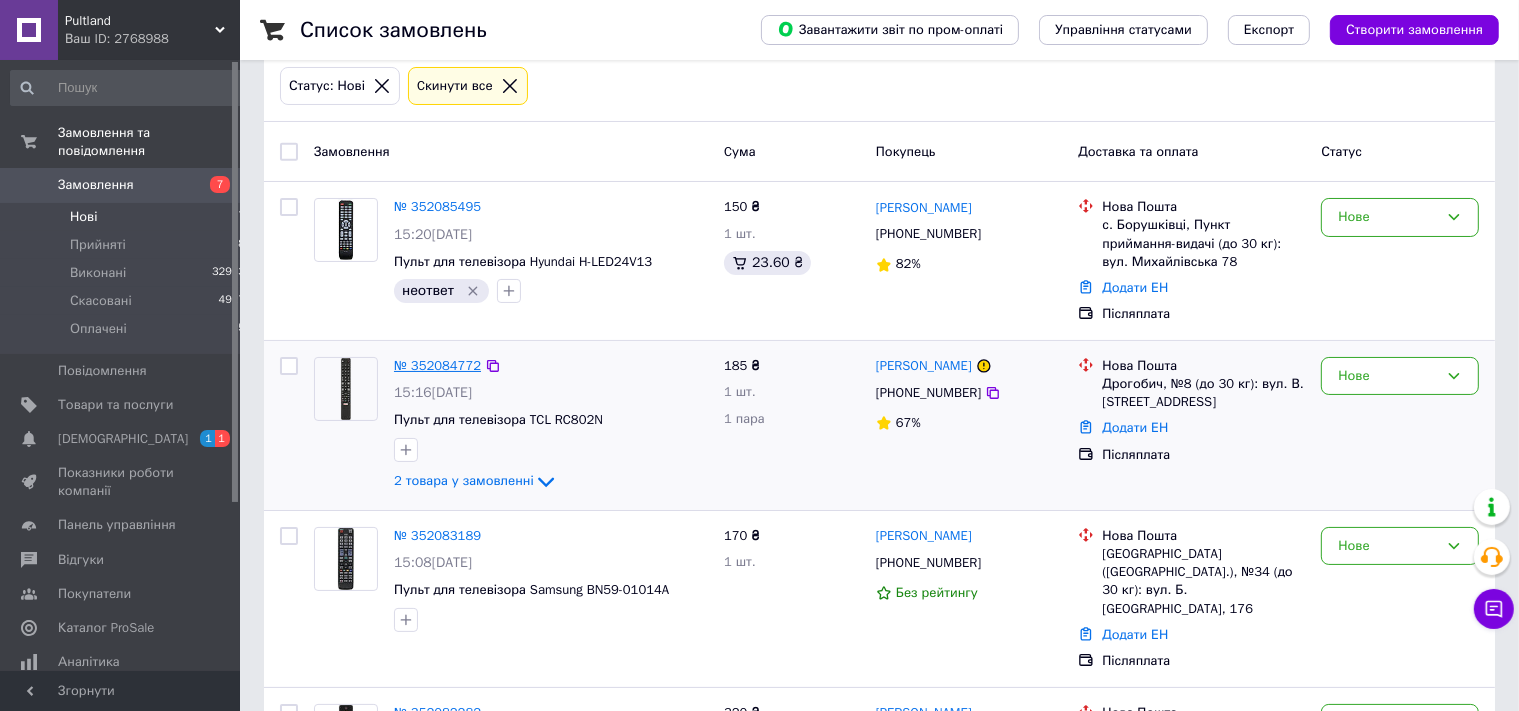 click on "№ 352084772" at bounding box center (437, 365) 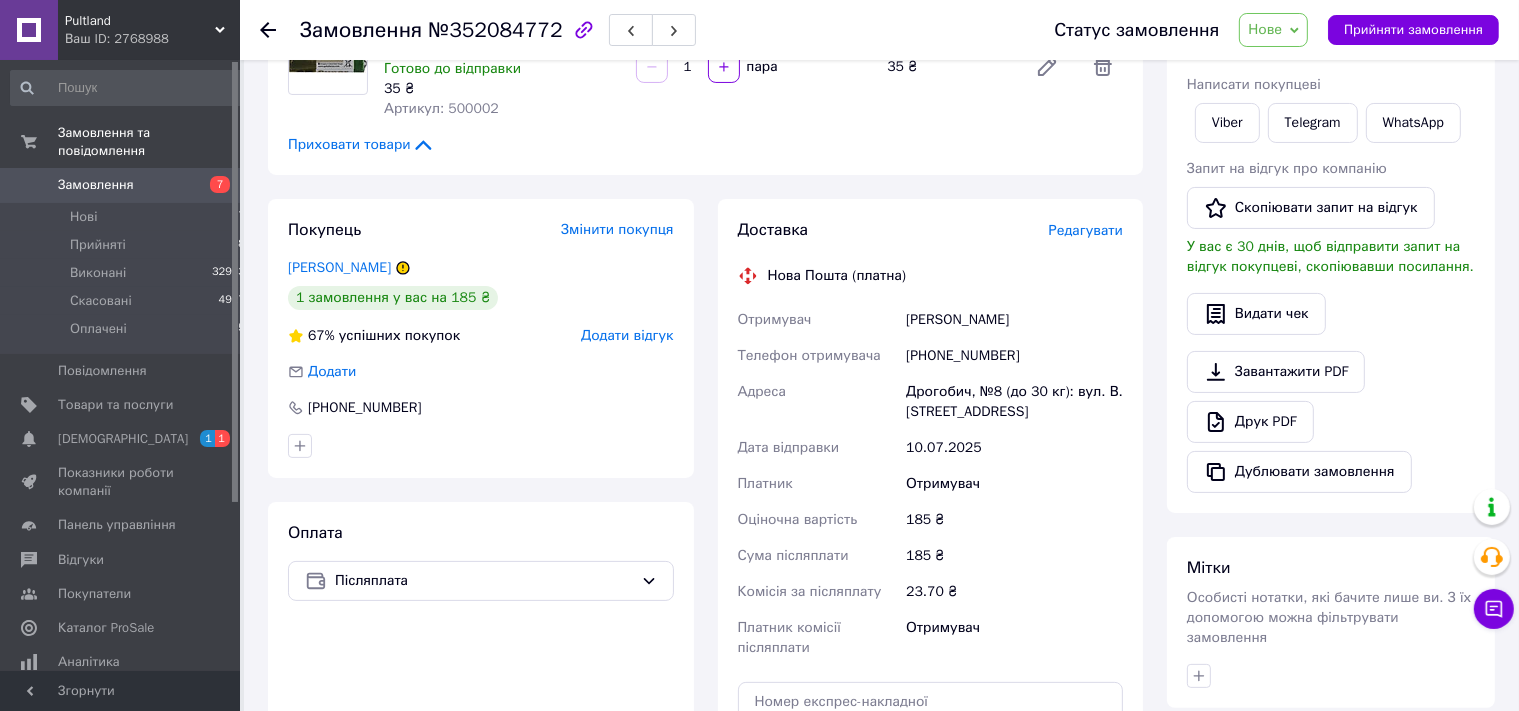 scroll, scrollTop: 211, scrollLeft: 0, axis: vertical 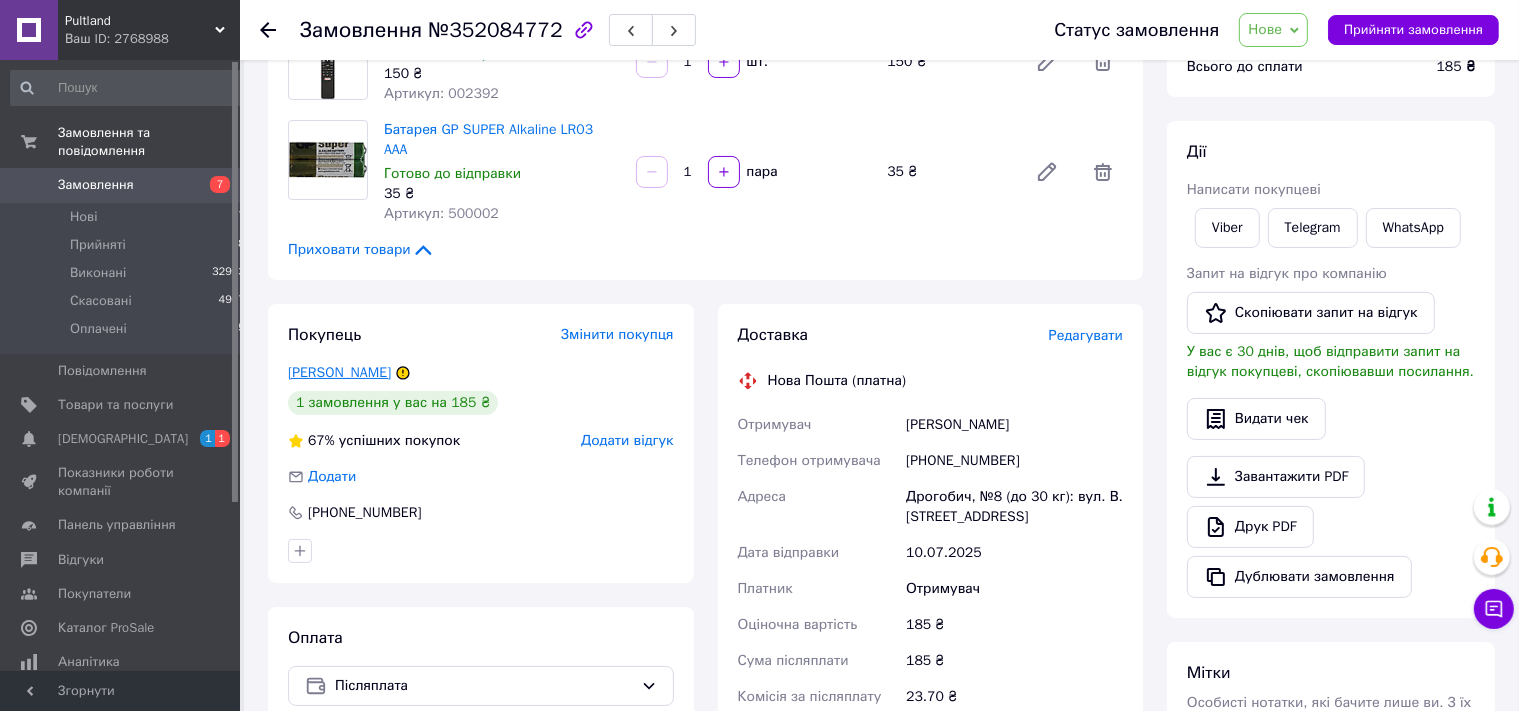 click on "Вереницький Андрій" at bounding box center (339, 372) 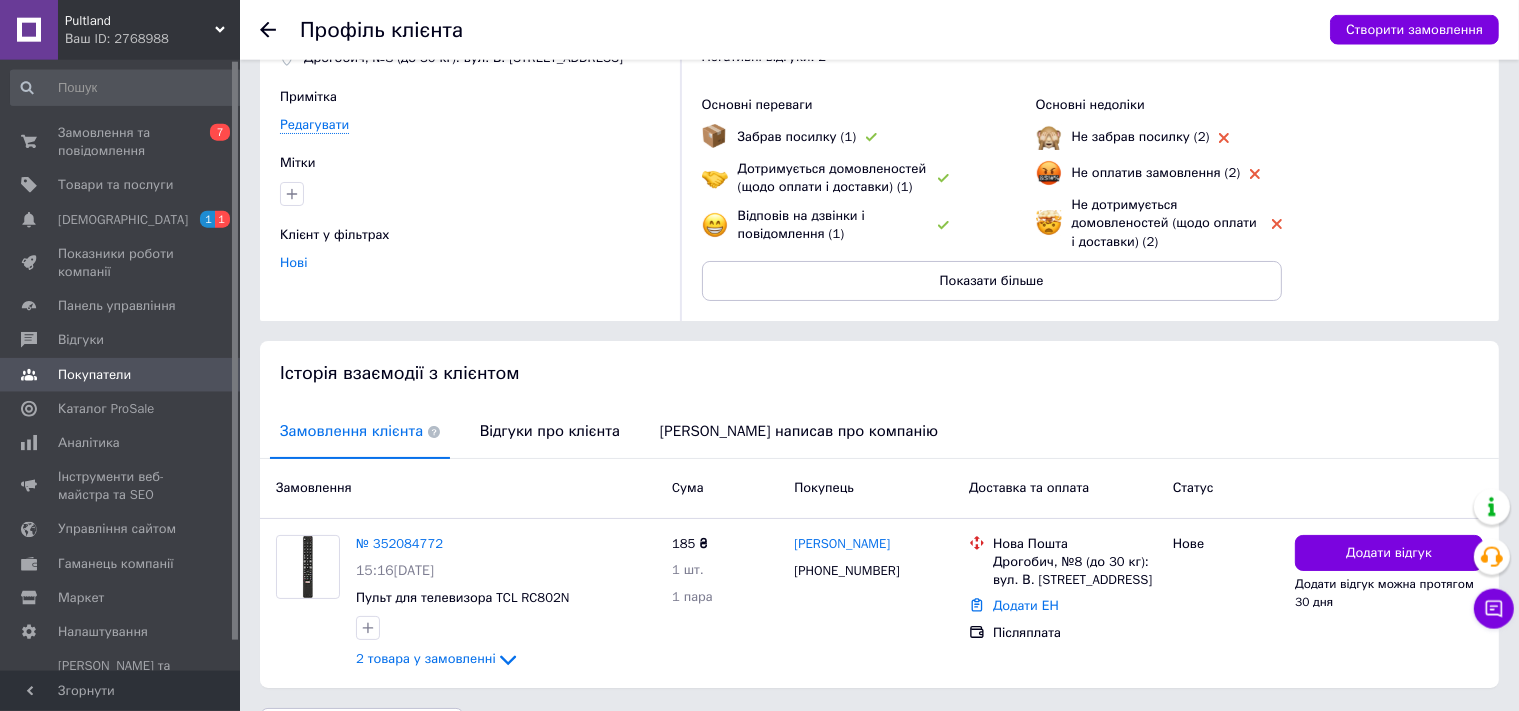 scroll, scrollTop: 169, scrollLeft: 0, axis: vertical 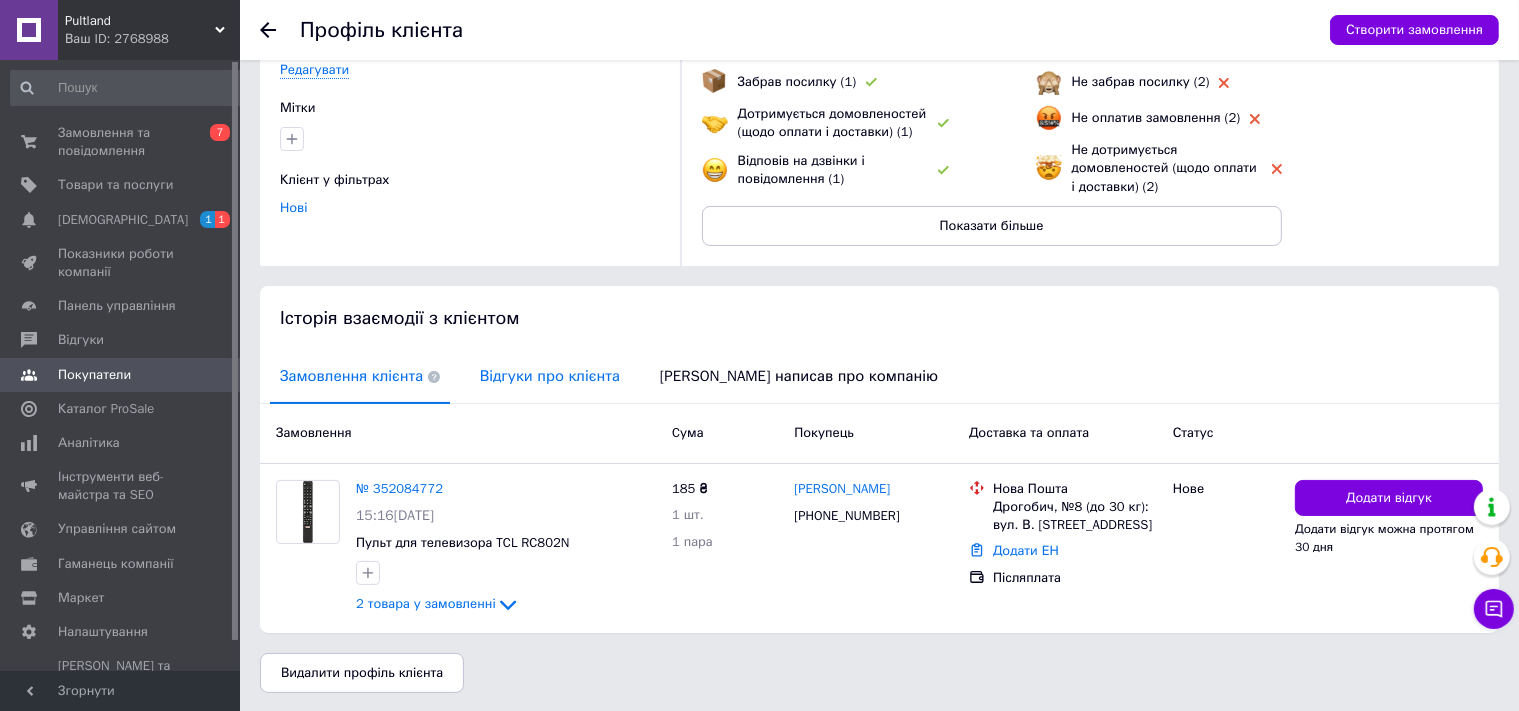 click on "Відгуки про клієнта" at bounding box center [550, 376] 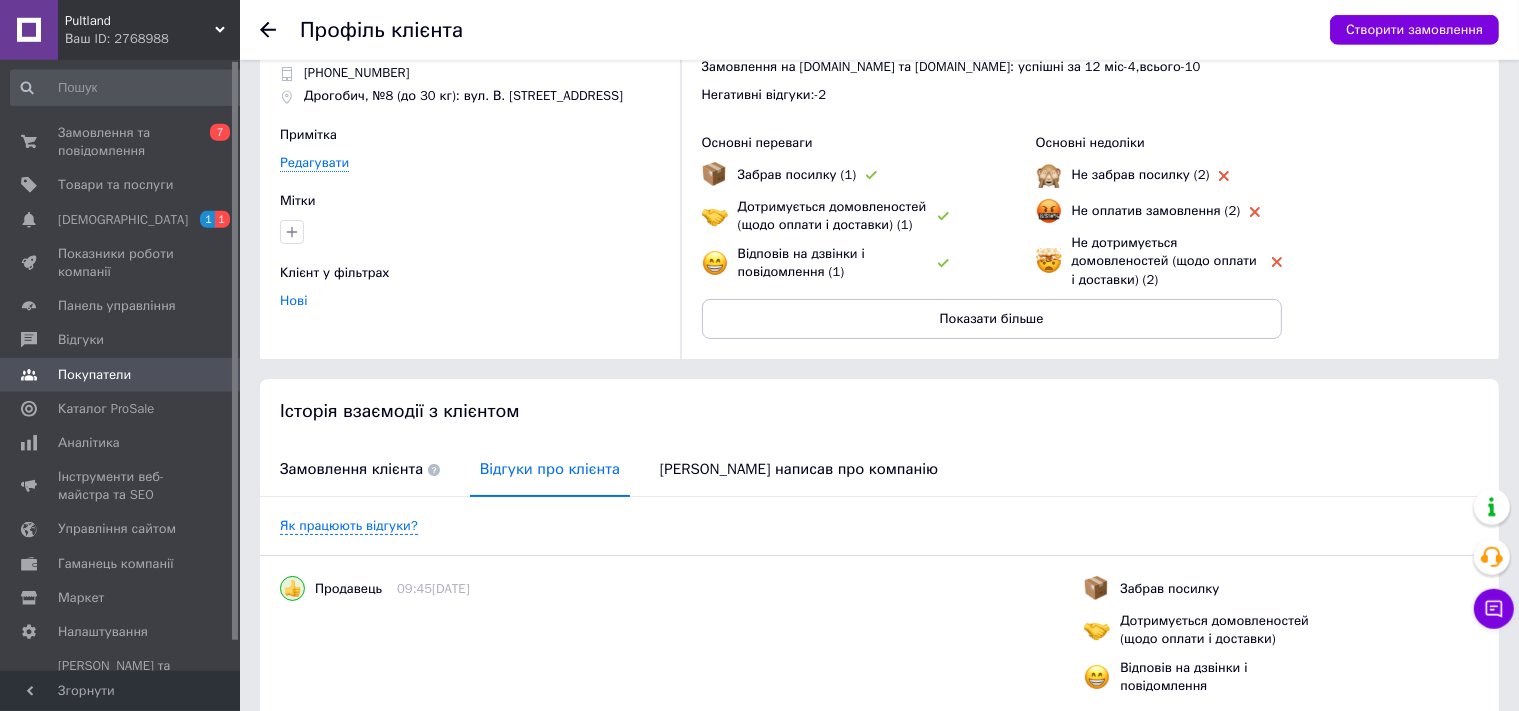 scroll, scrollTop: 0, scrollLeft: 0, axis: both 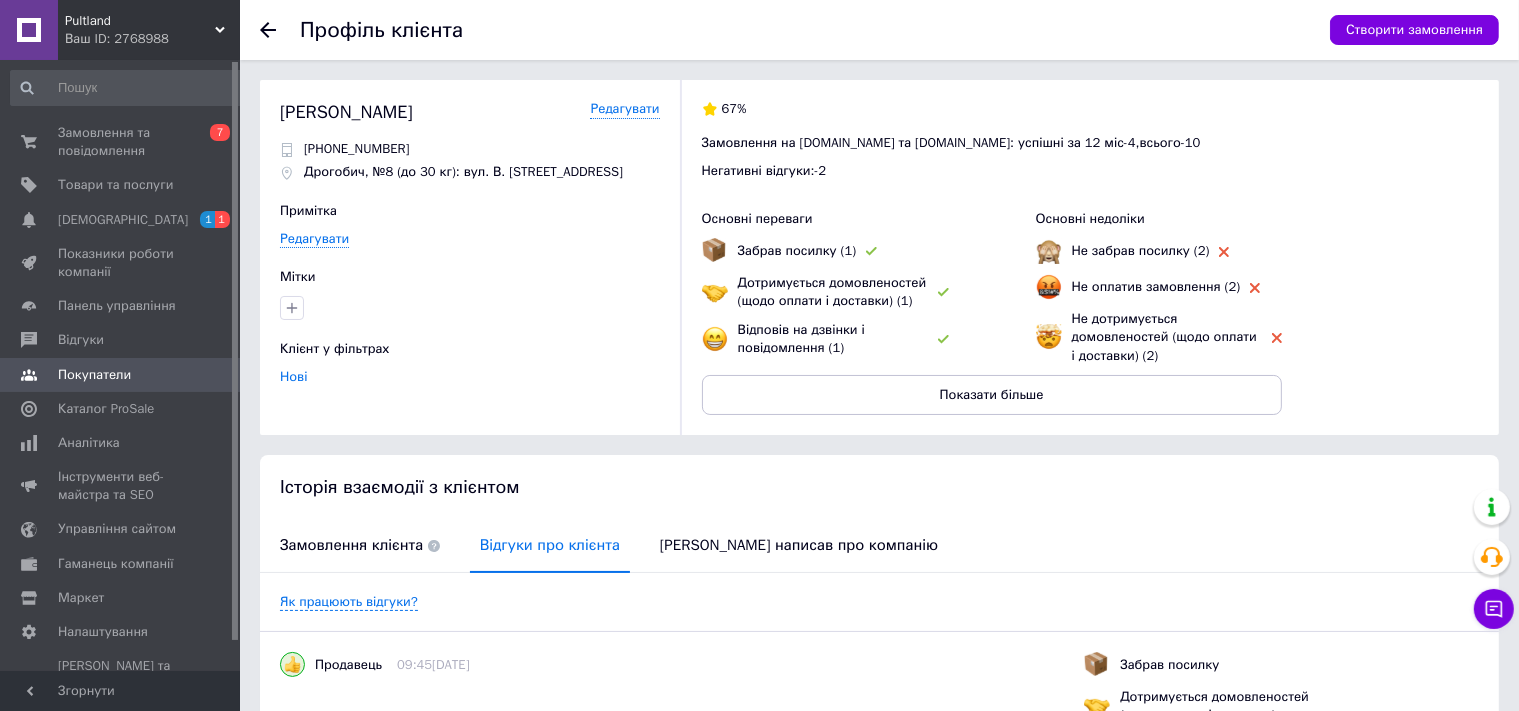 click 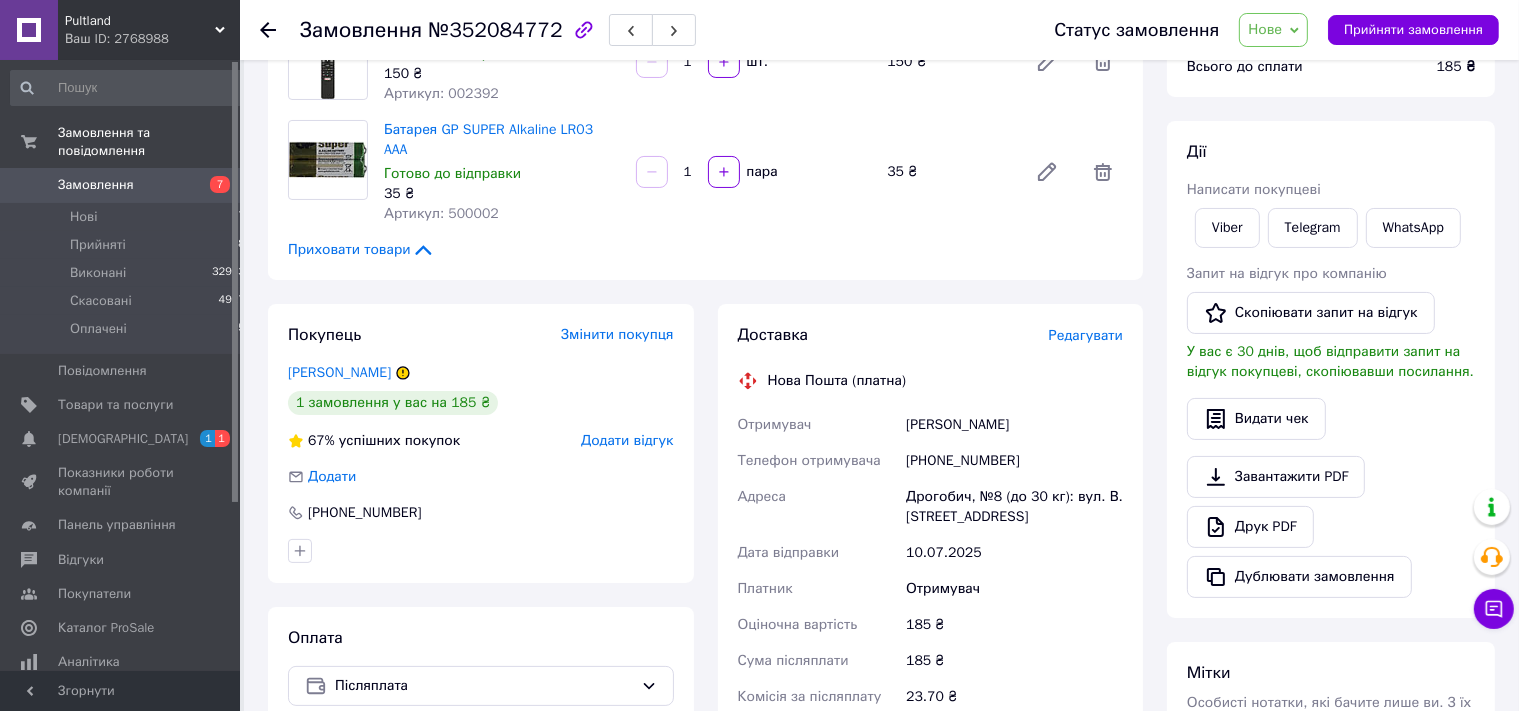 scroll, scrollTop: 316, scrollLeft: 0, axis: vertical 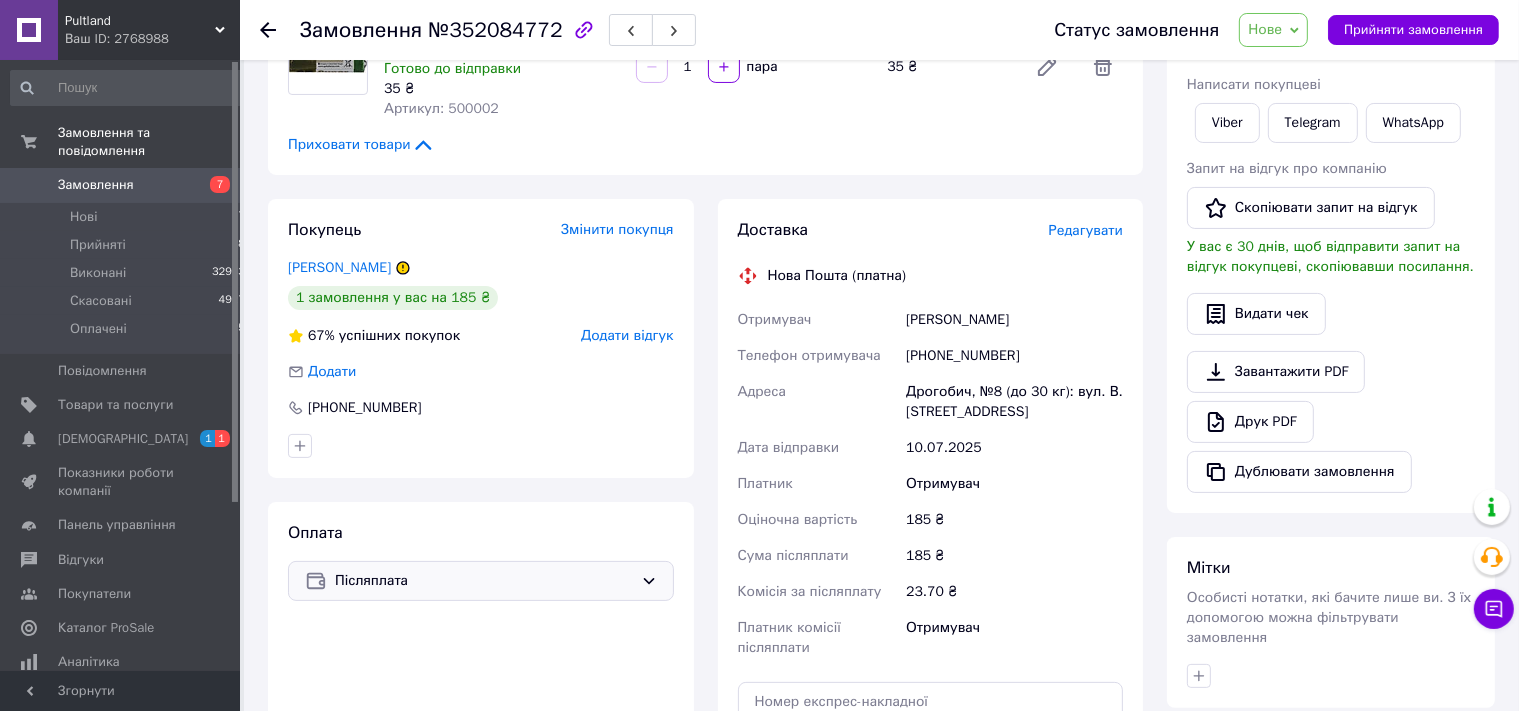 click on "Післяплата" at bounding box center [484, 581] 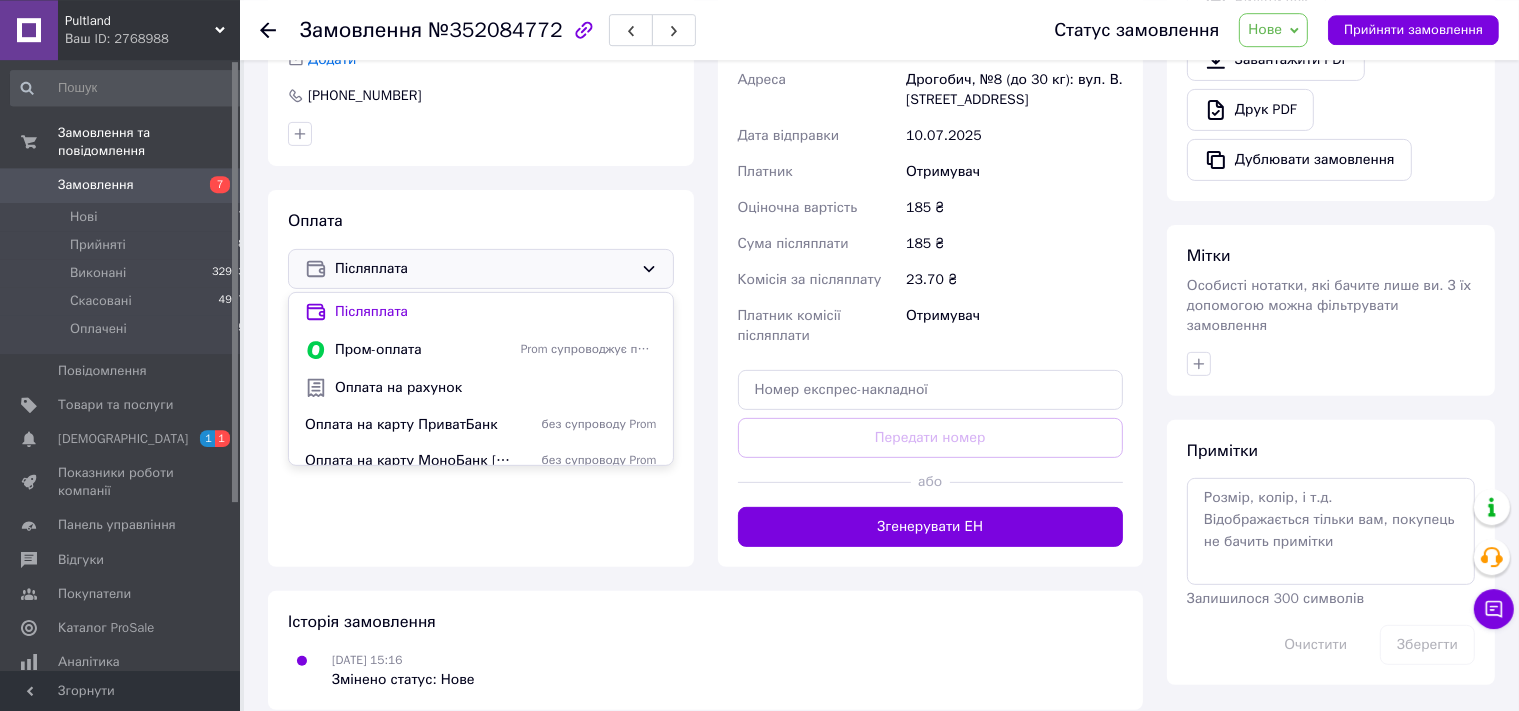 scroll, scrollTop: 629, scrollLeft: 0, axis: vertical 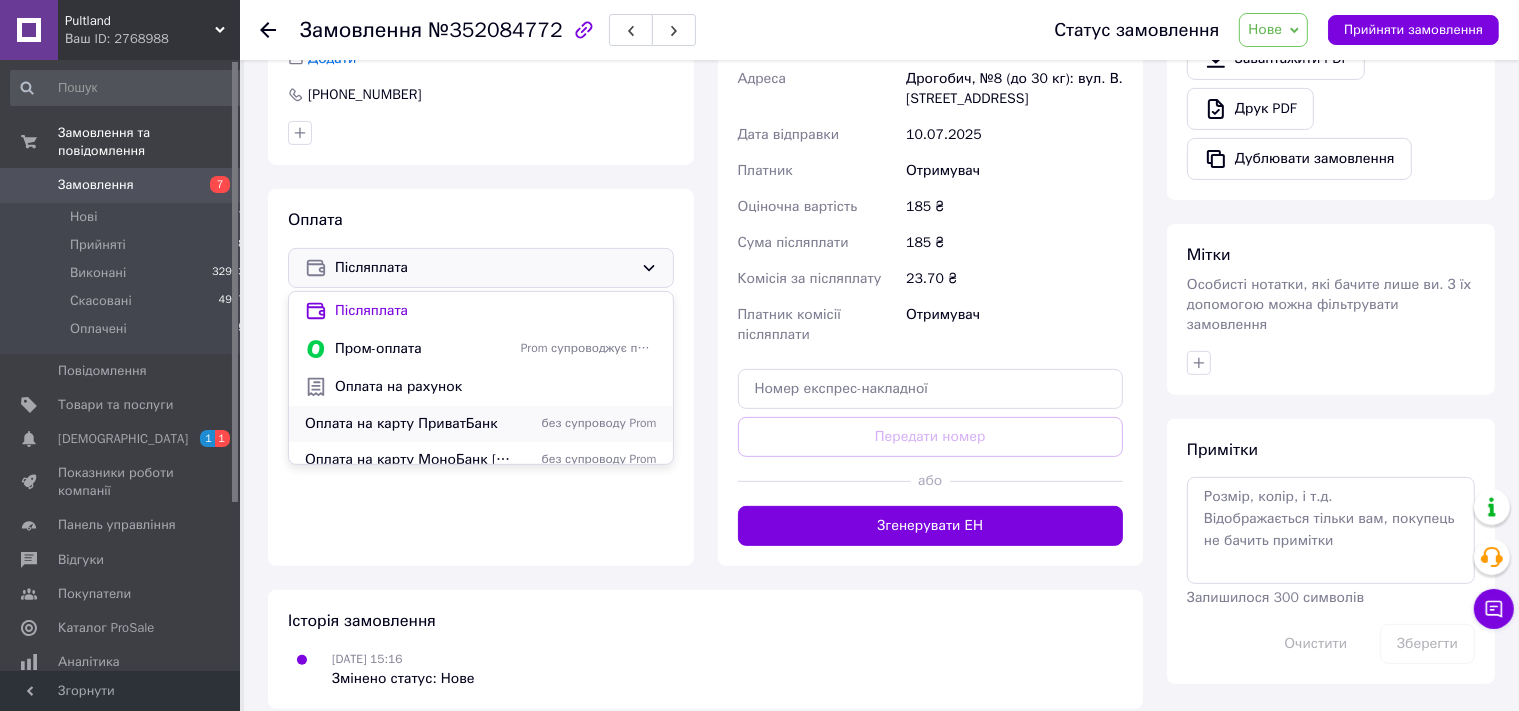 click on "Оплата на карту ПриватБанк" at bounding box center (409, 424) 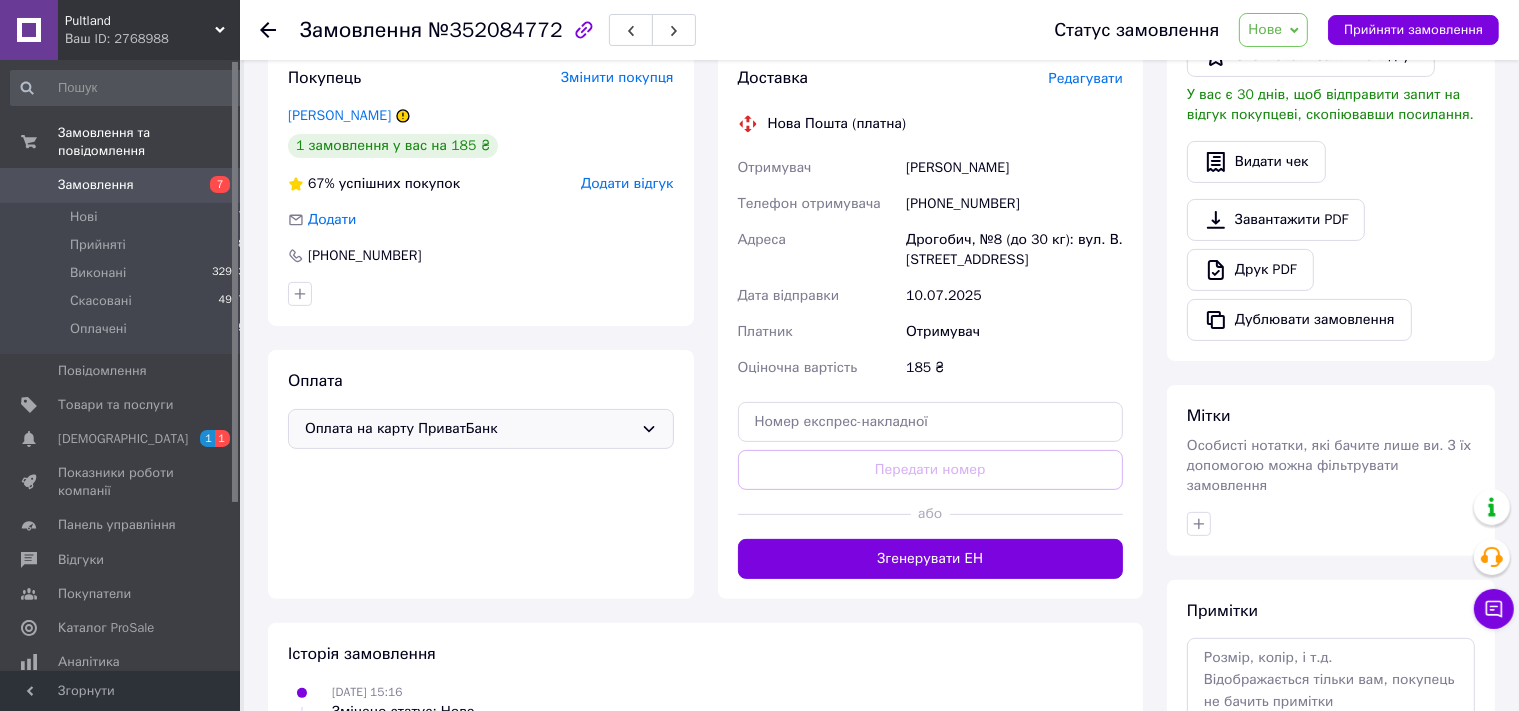 scroll, scrollTop: 603, scrollLeft: 0, axis: vertical 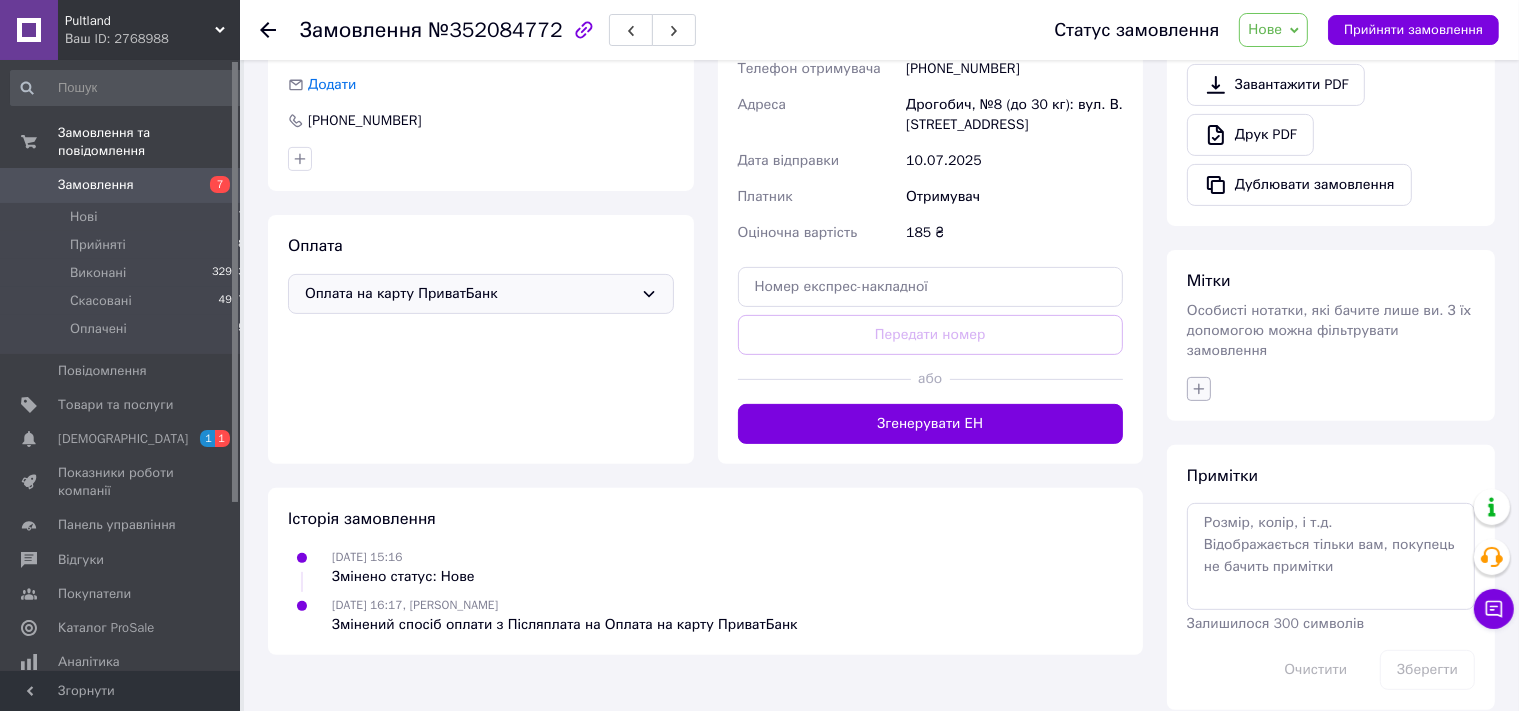 click 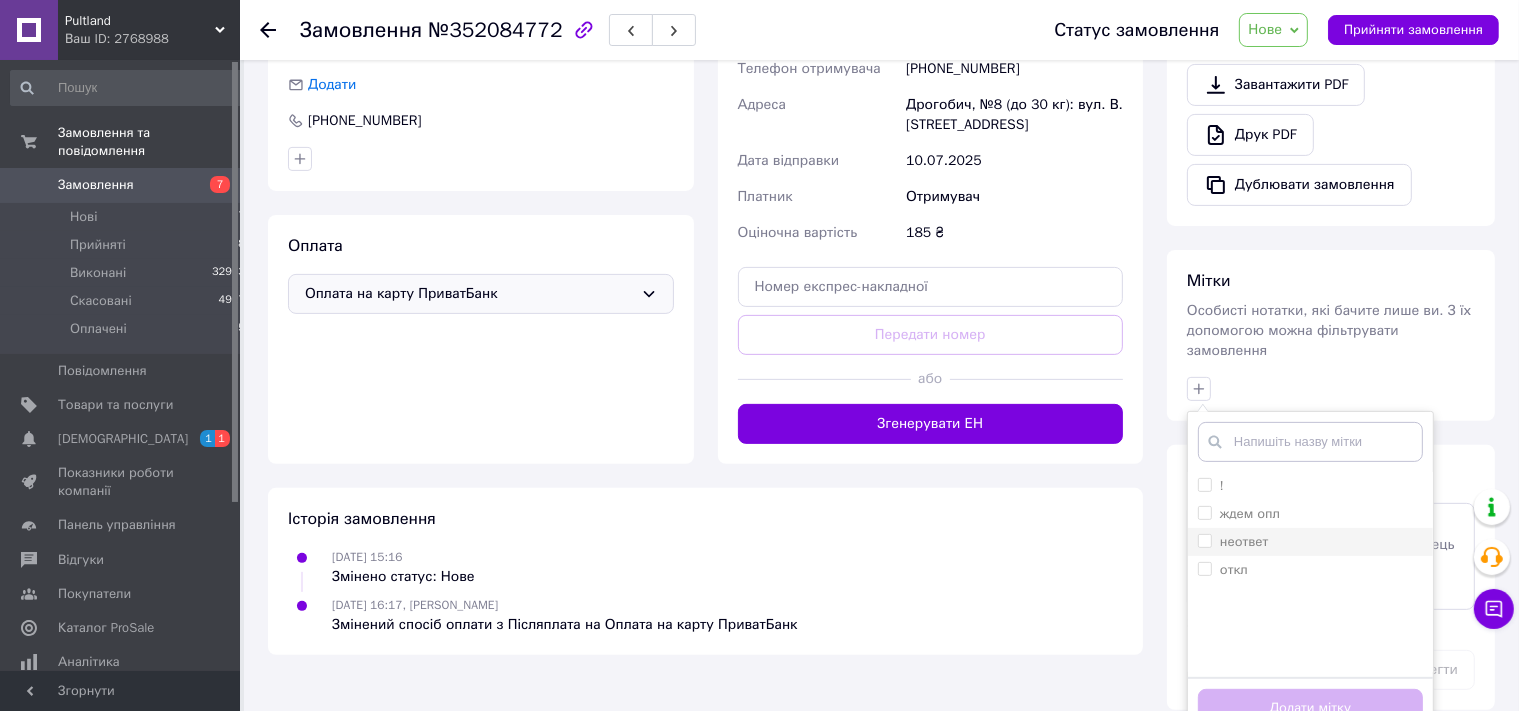 drag, startPoint x: 1240, startPoint y: 490, endPoint x: 1242, endPoint y: 518, distance: 28.071337 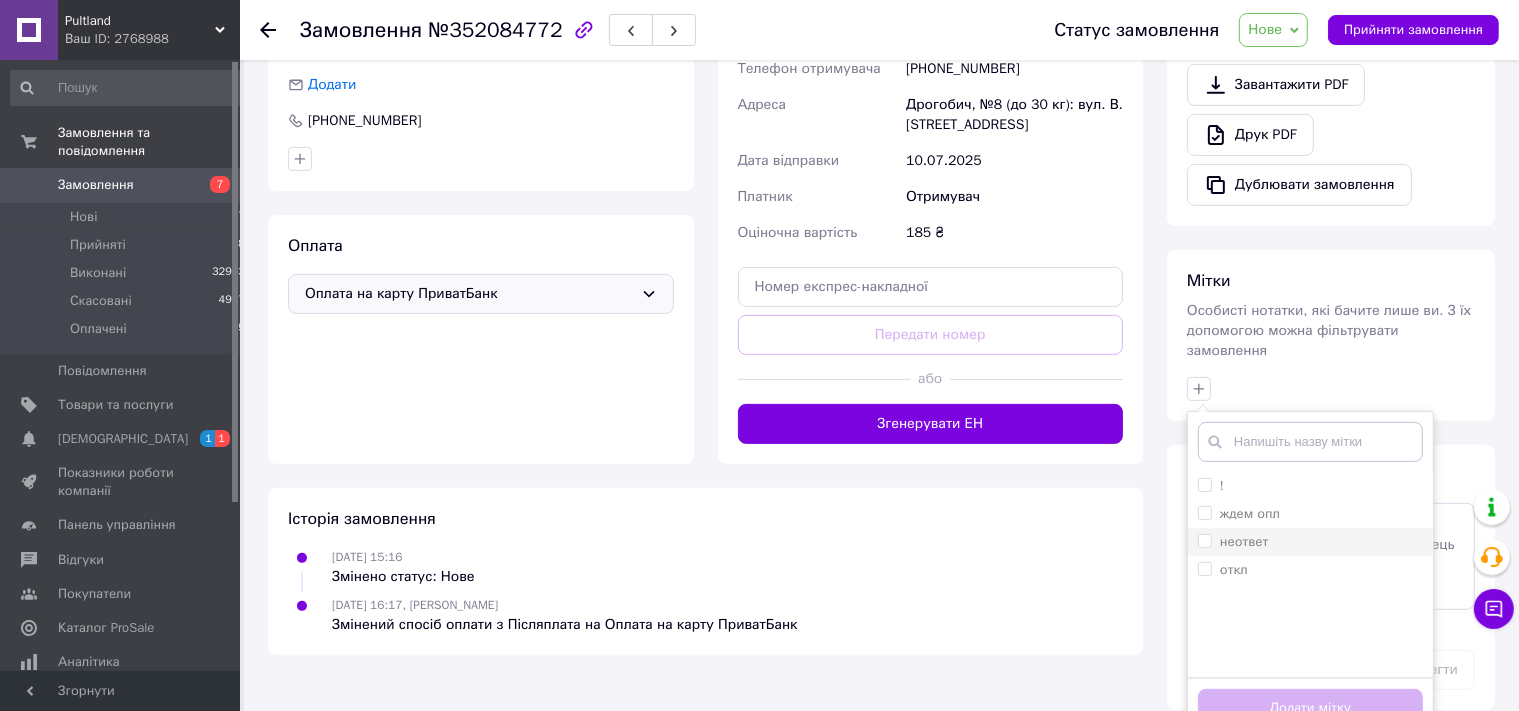 click on "ждем опл" at bounding box center [1250, 513] 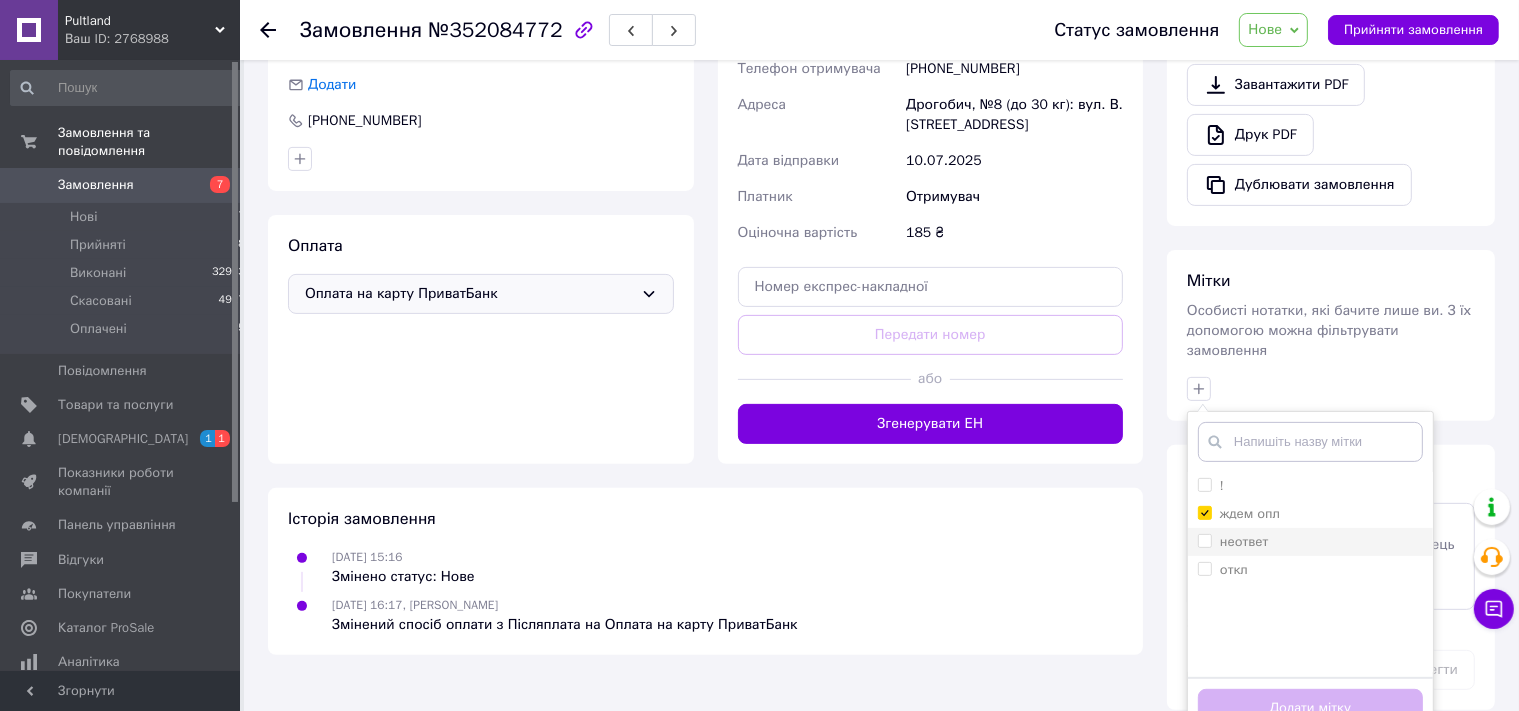checkbox on "true" 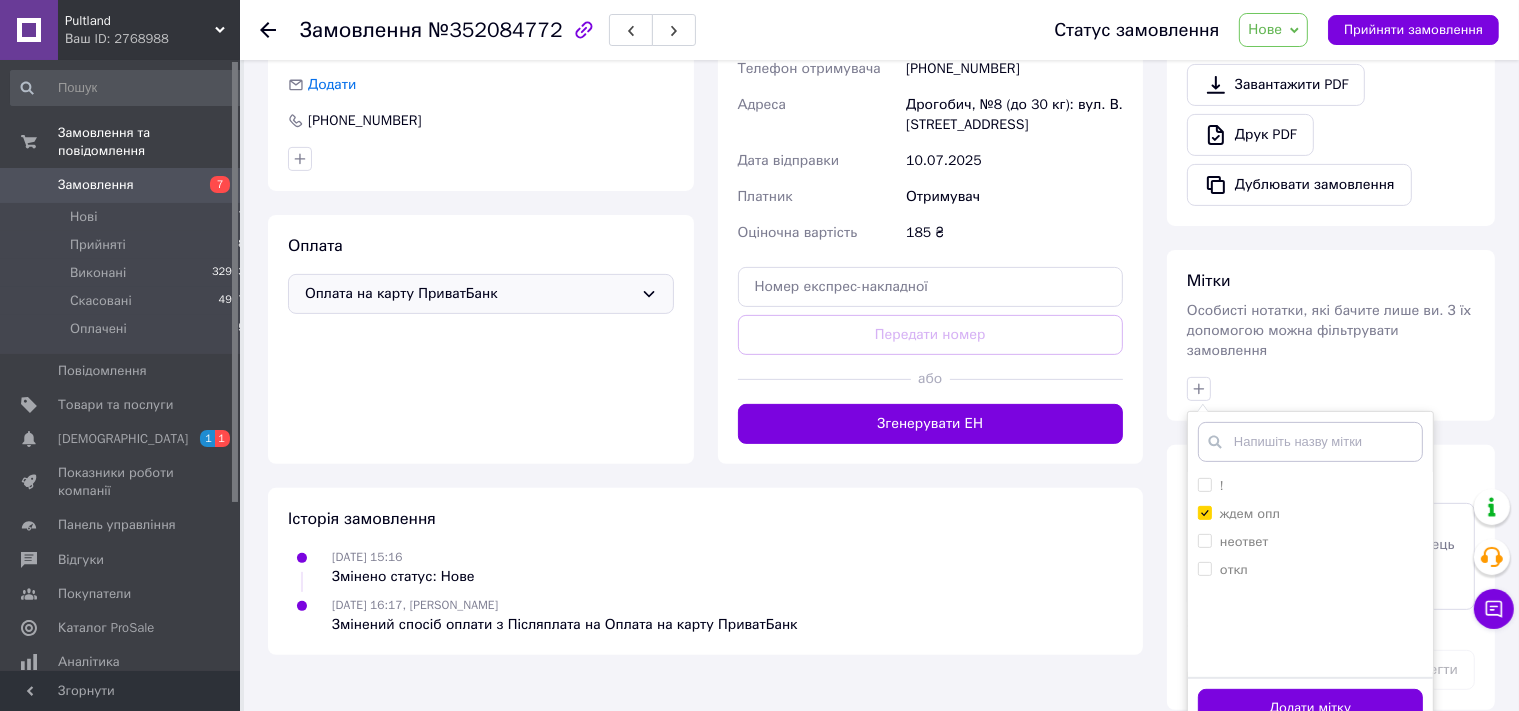 drag, startPoint x: 1298, startPoint y: 702, endPoint x: 1278, endPoint y: 690, distance: 23.323807 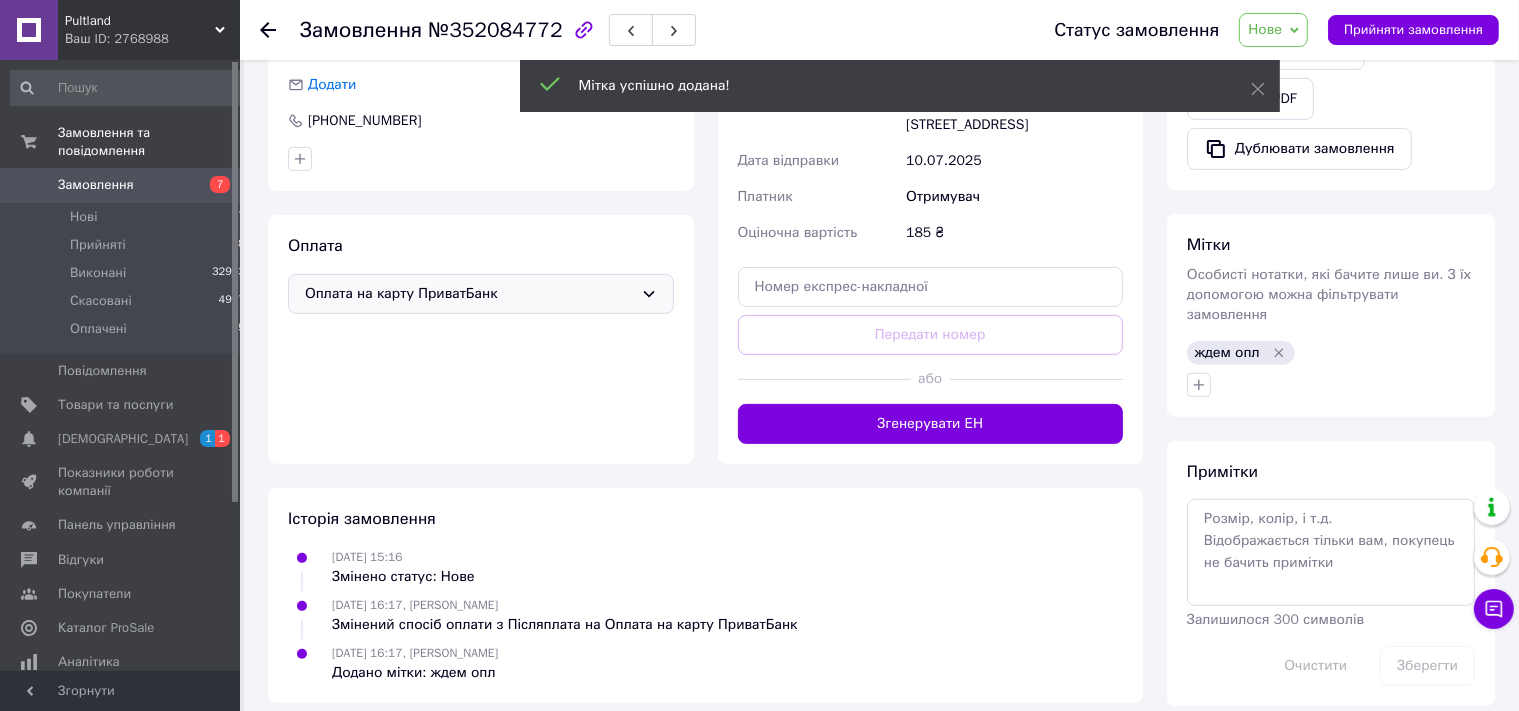 scroll, scrollTop: 600, scrollLeft: 0, axis: vertical 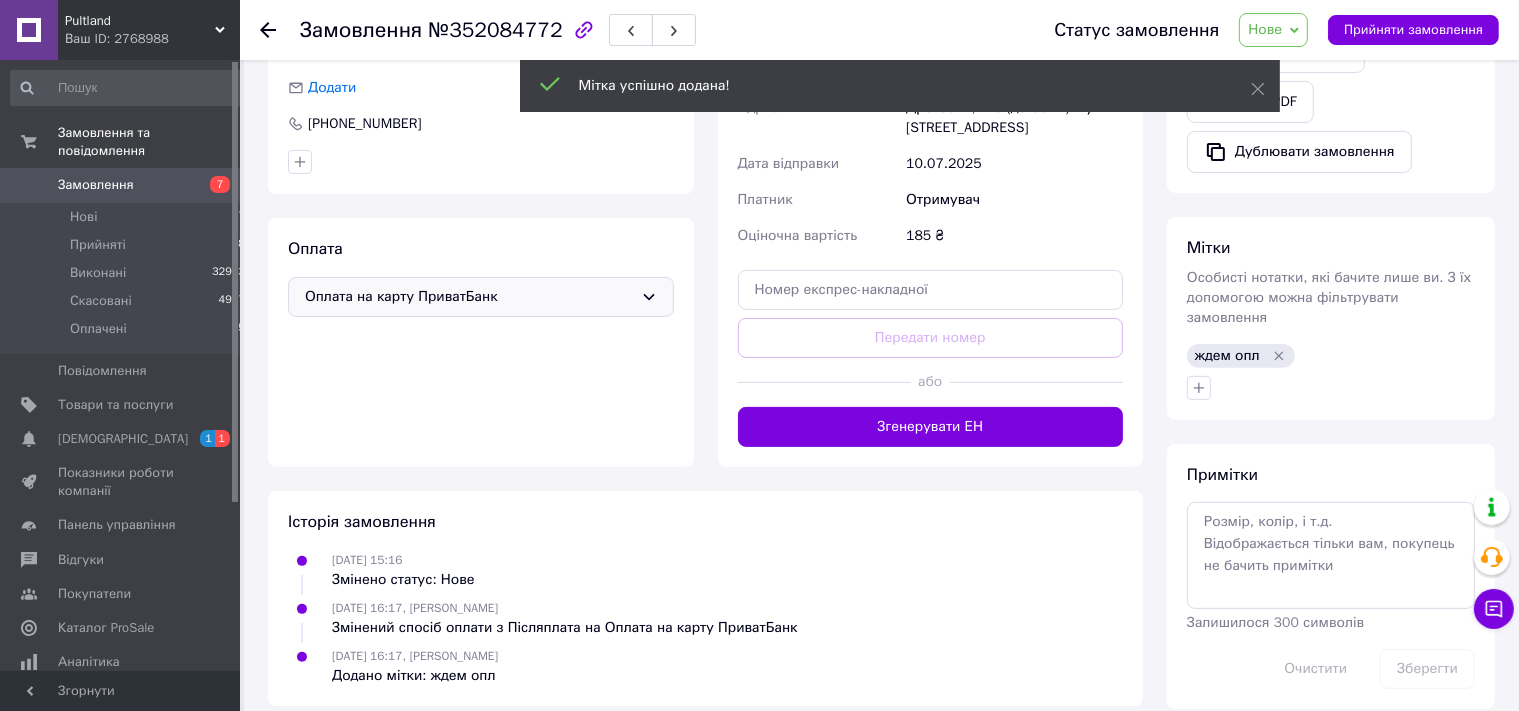 click 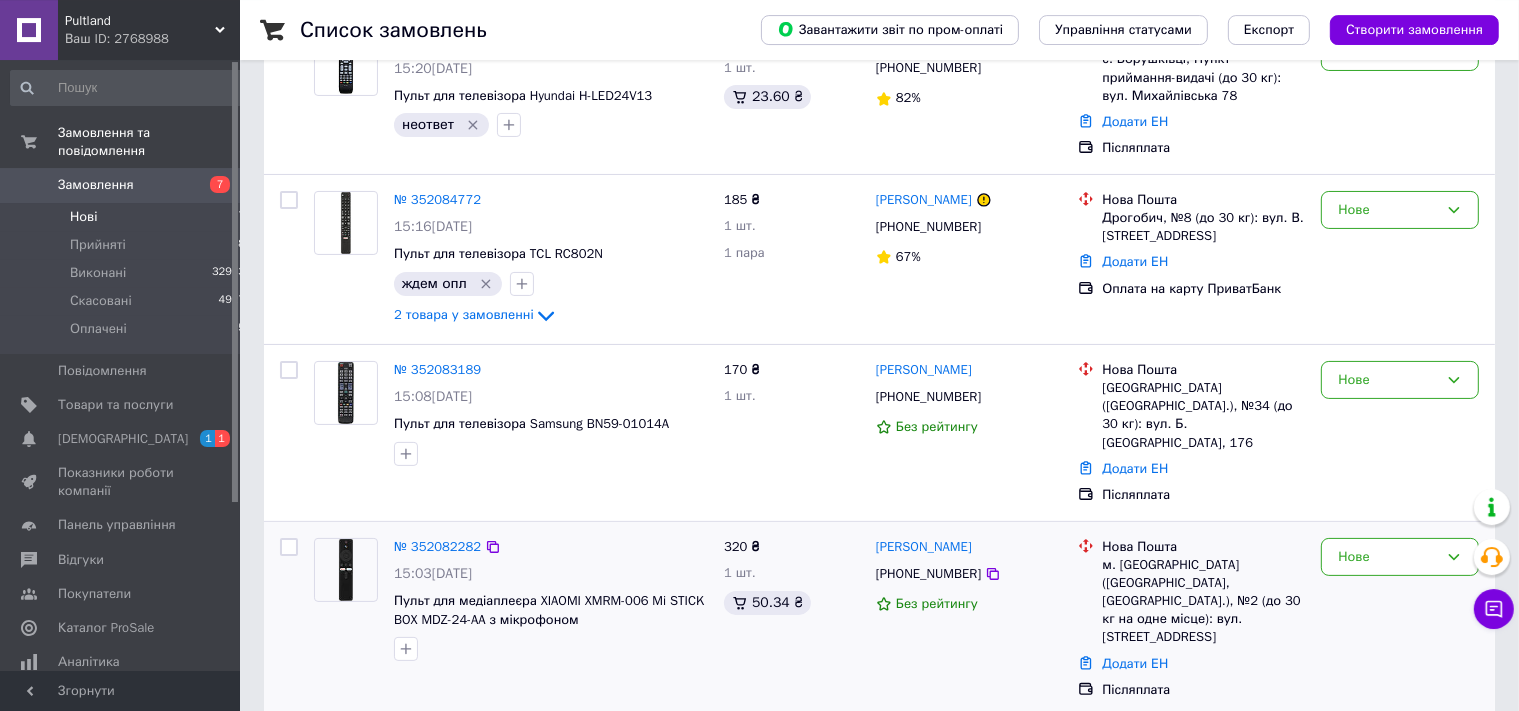 scroll, scrollTop: 316, scrollLeft: 0, axis: vertical 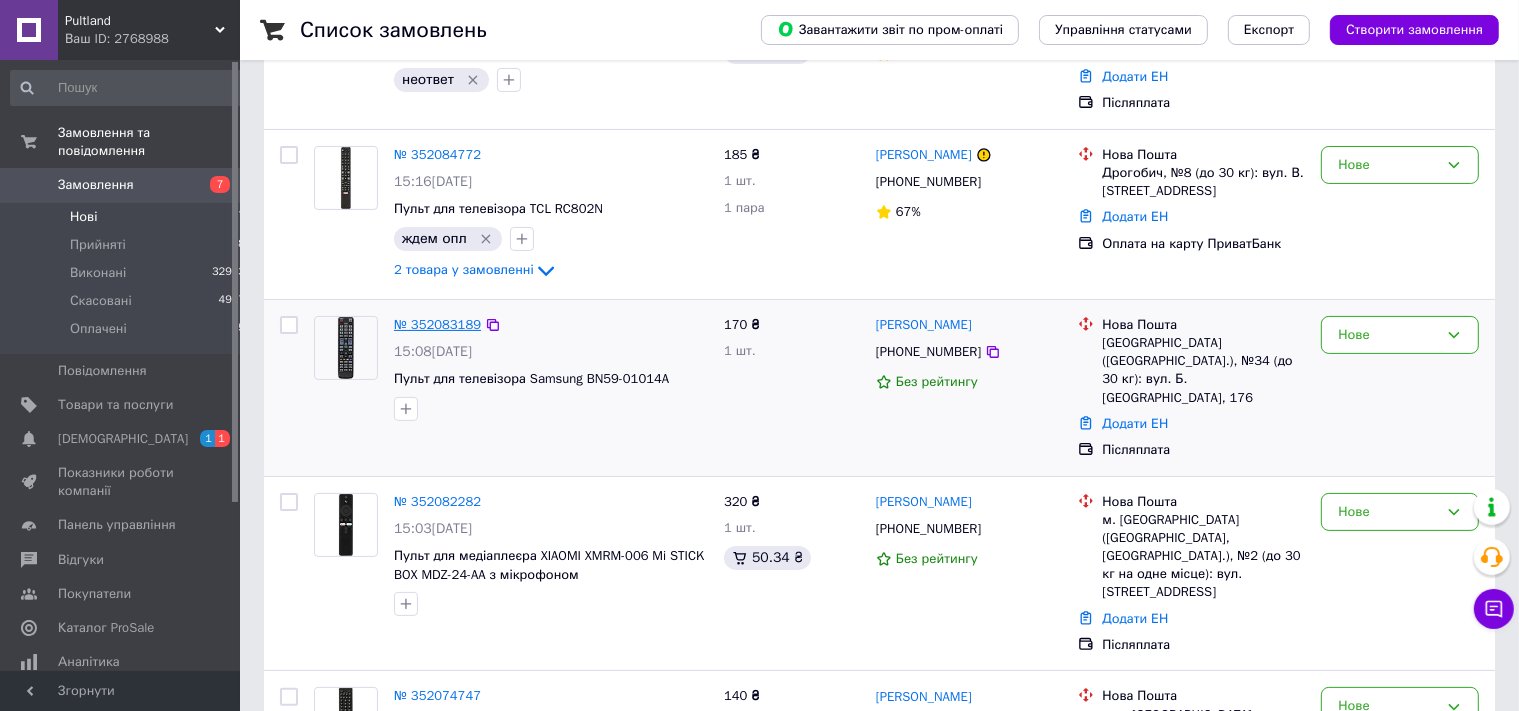 click on "№ 352083189" at bounding box center (437, 324) 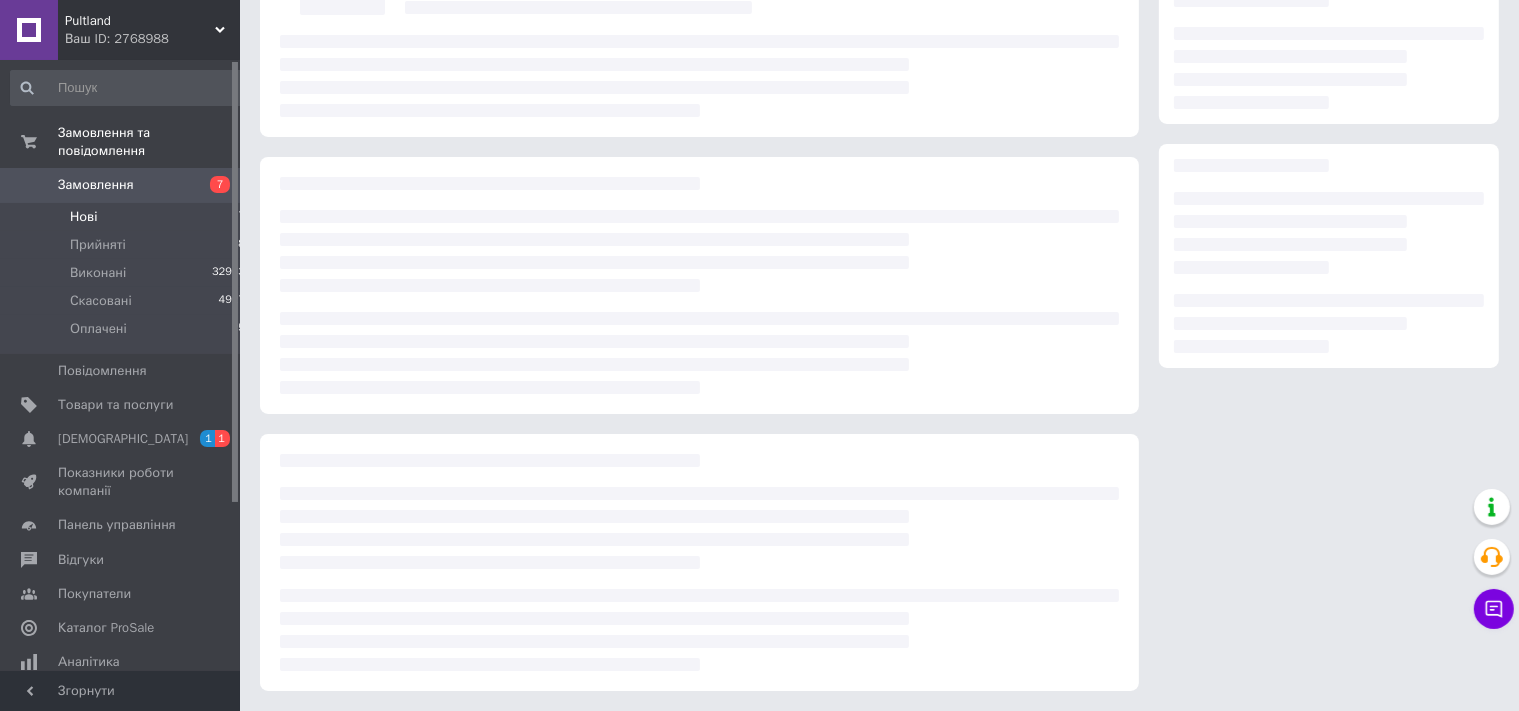 scroll, scrollTop: 142, scrollLeft: 0, axis: vertical 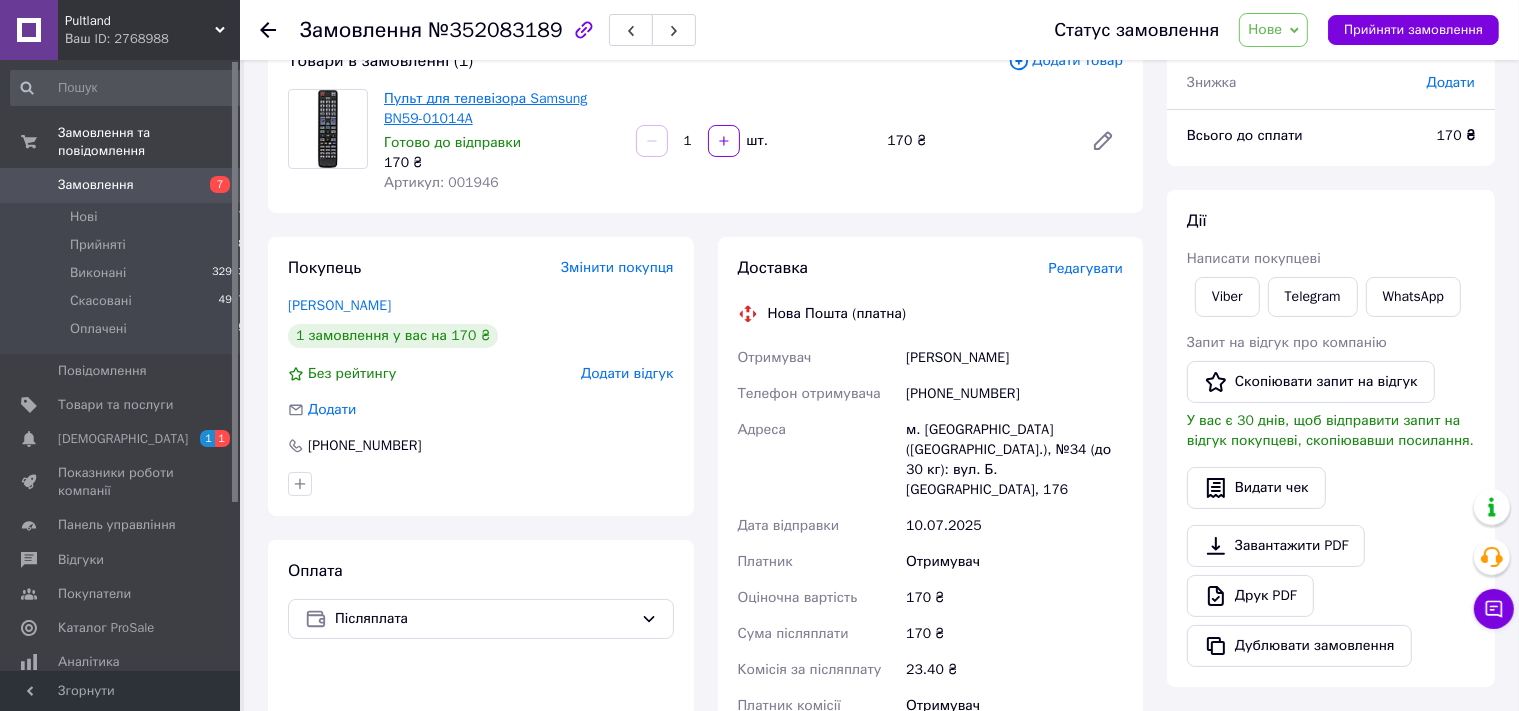 click on "Пульт для телевізора Samsung BN59-01014A" at bounding box center (485, 108) 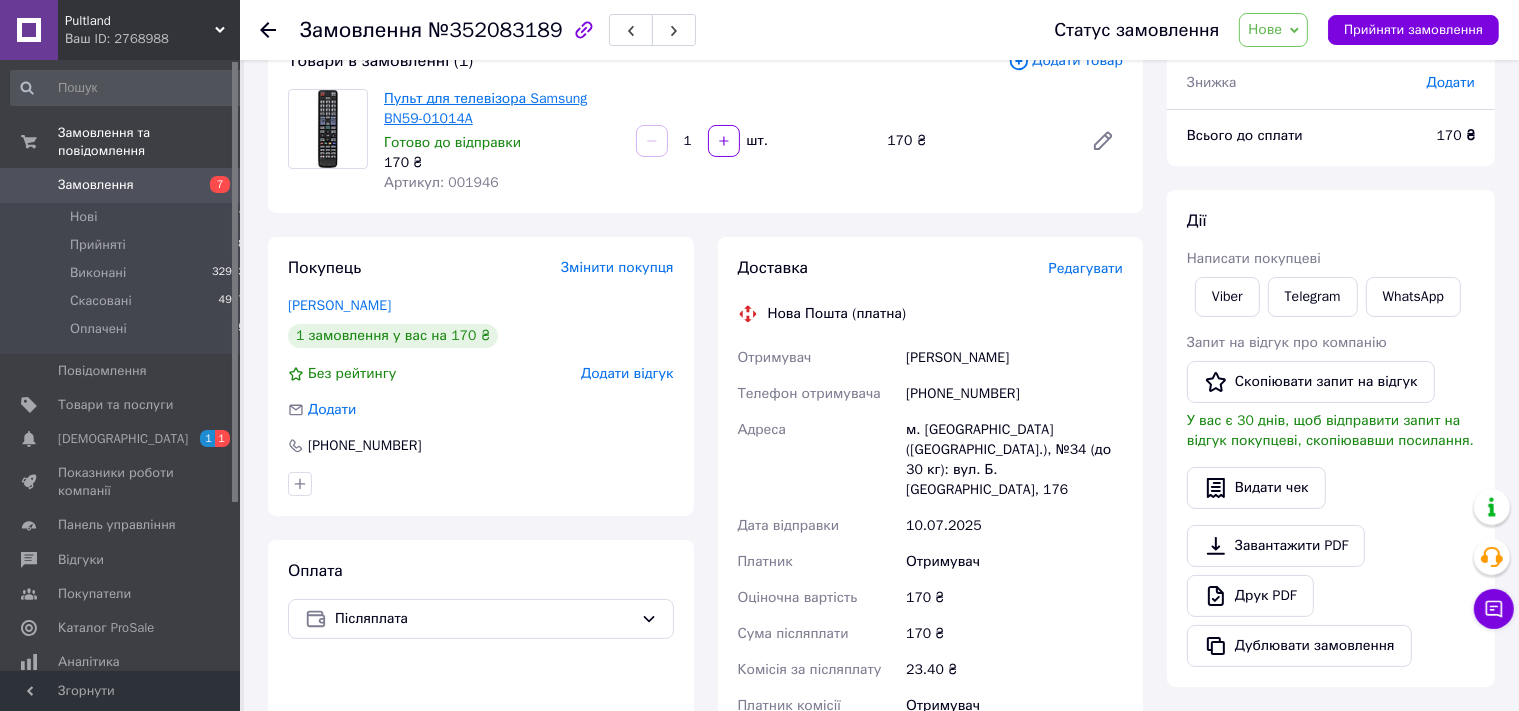 click on "Пульт для телевізора Samsung BN59-01014A" at bounding box center [485, 108] 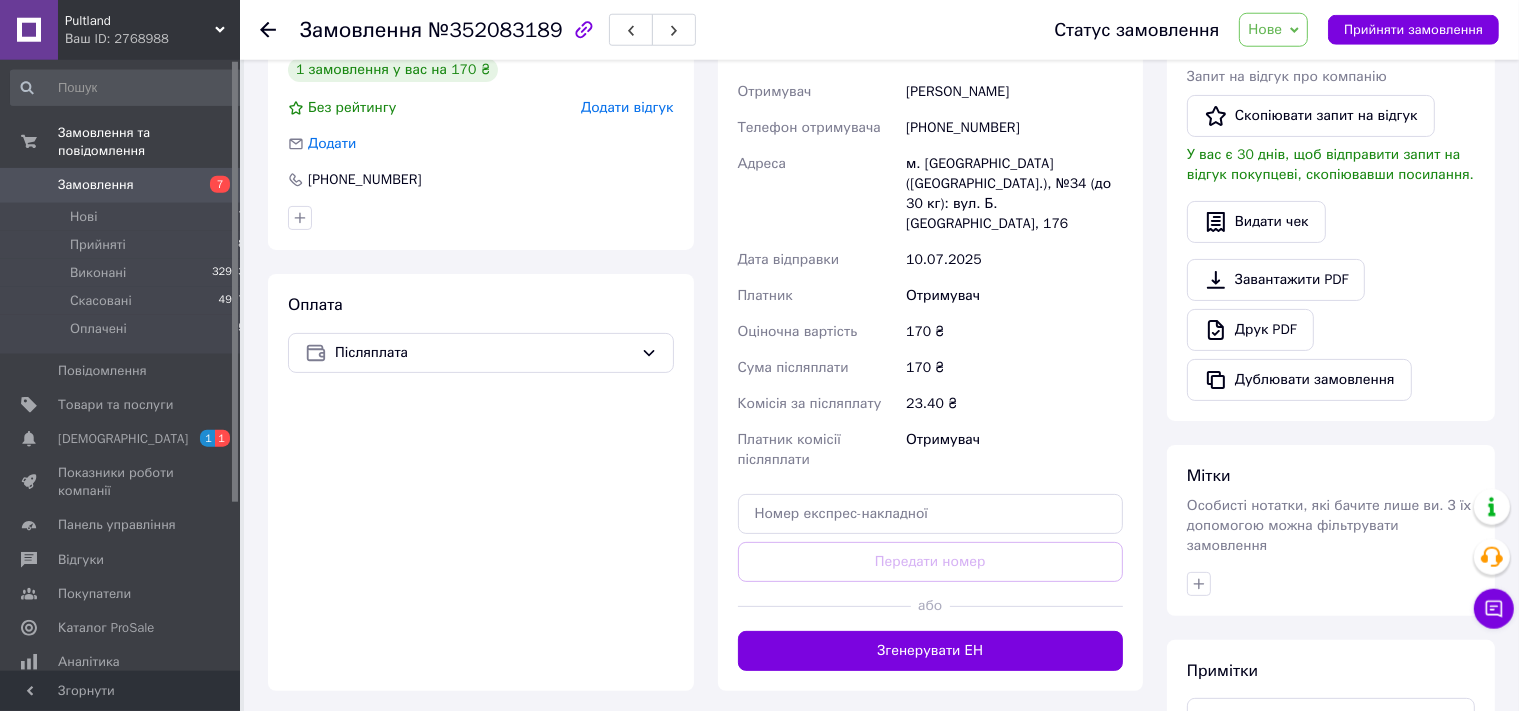 scroll, scrollTop: 528, scrollLeft: 0, axis: vertical 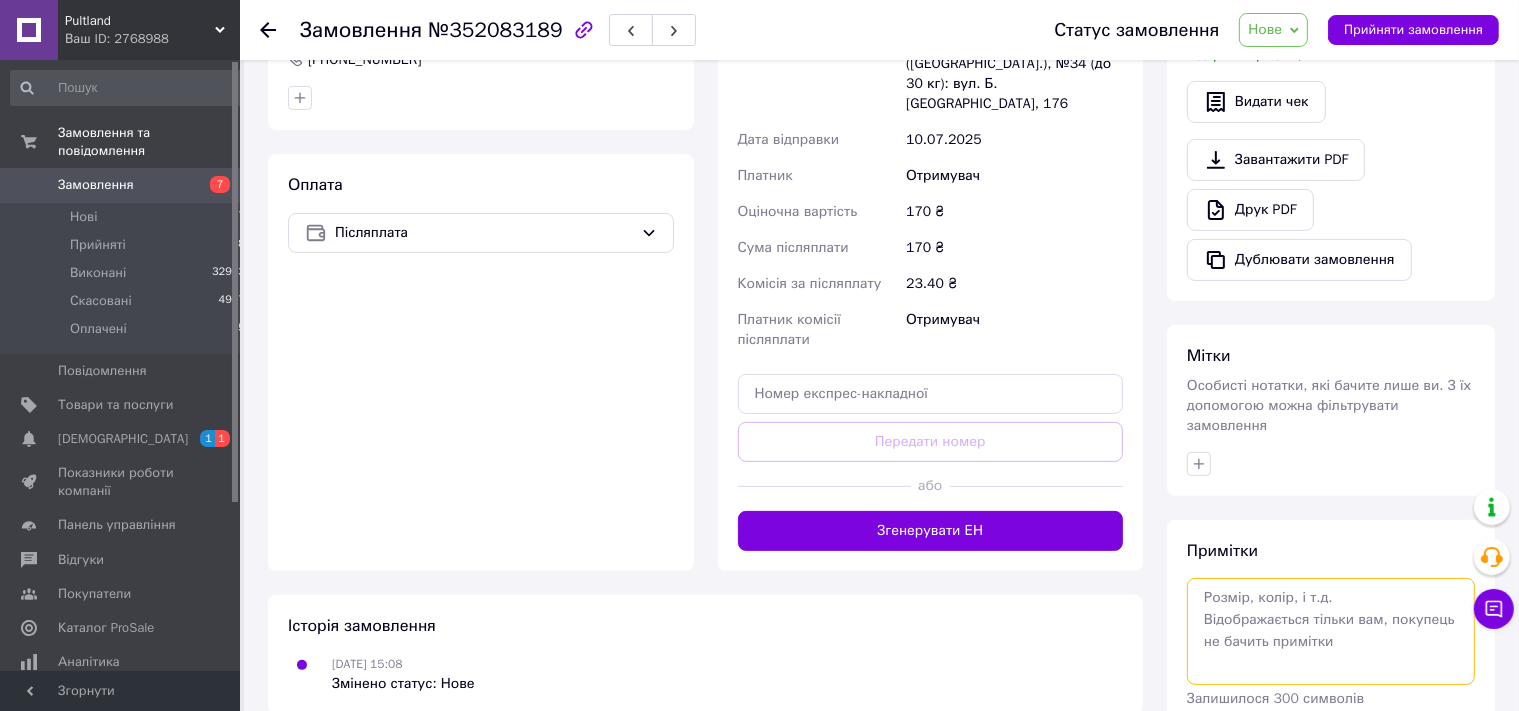 click at bounding box center (1331, 631) 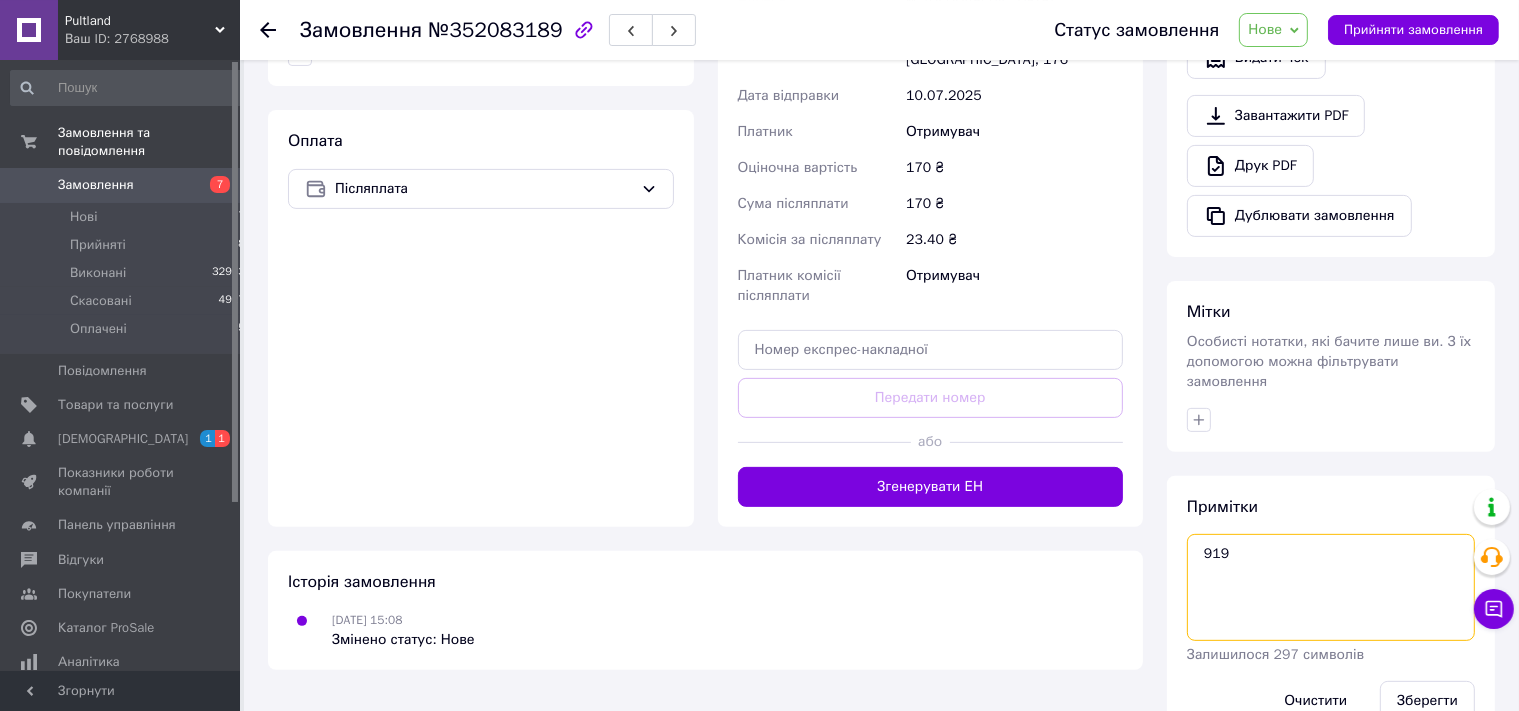 scroll, scrollTop: 603, scrollLeft: 0, axis: vertical 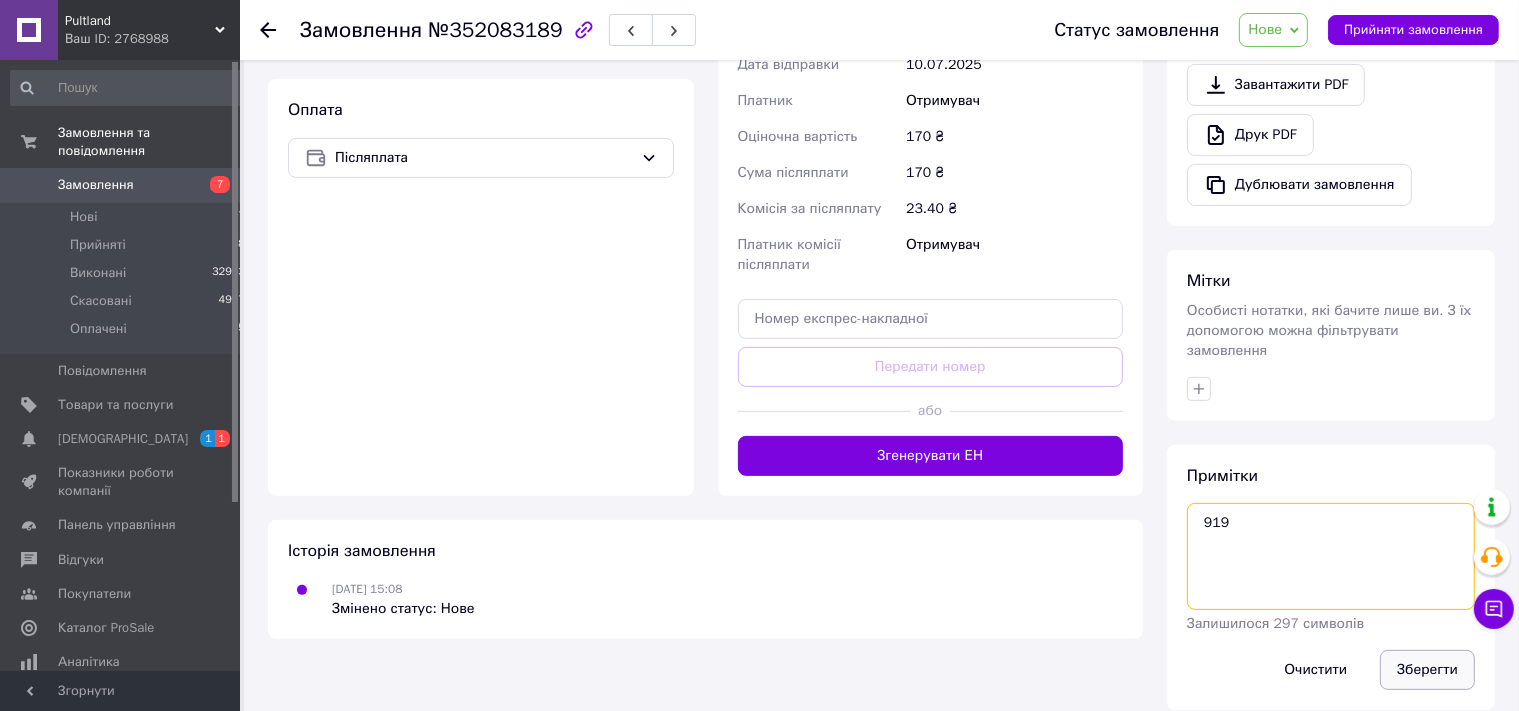 type on "919" 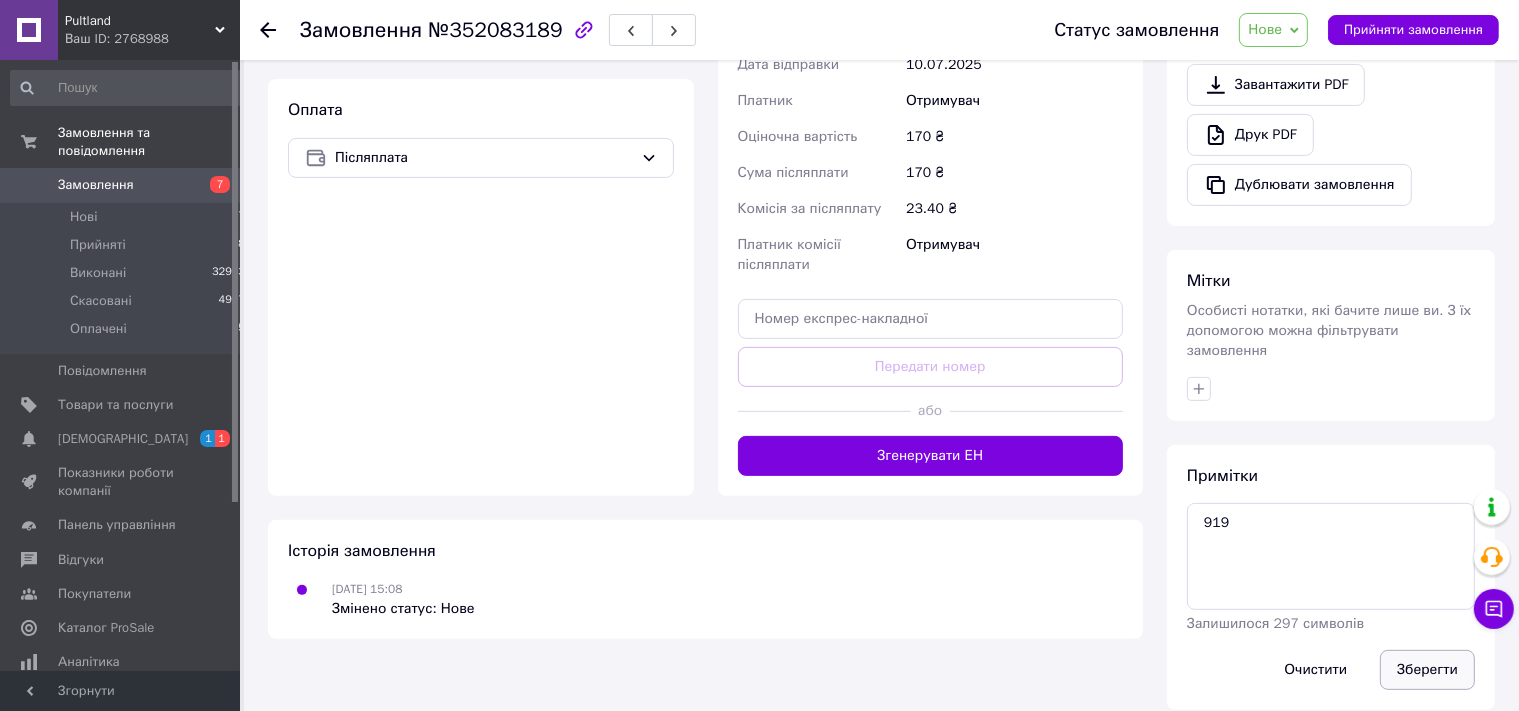 click on "Зберегти" at bounding box center [1427, 670] 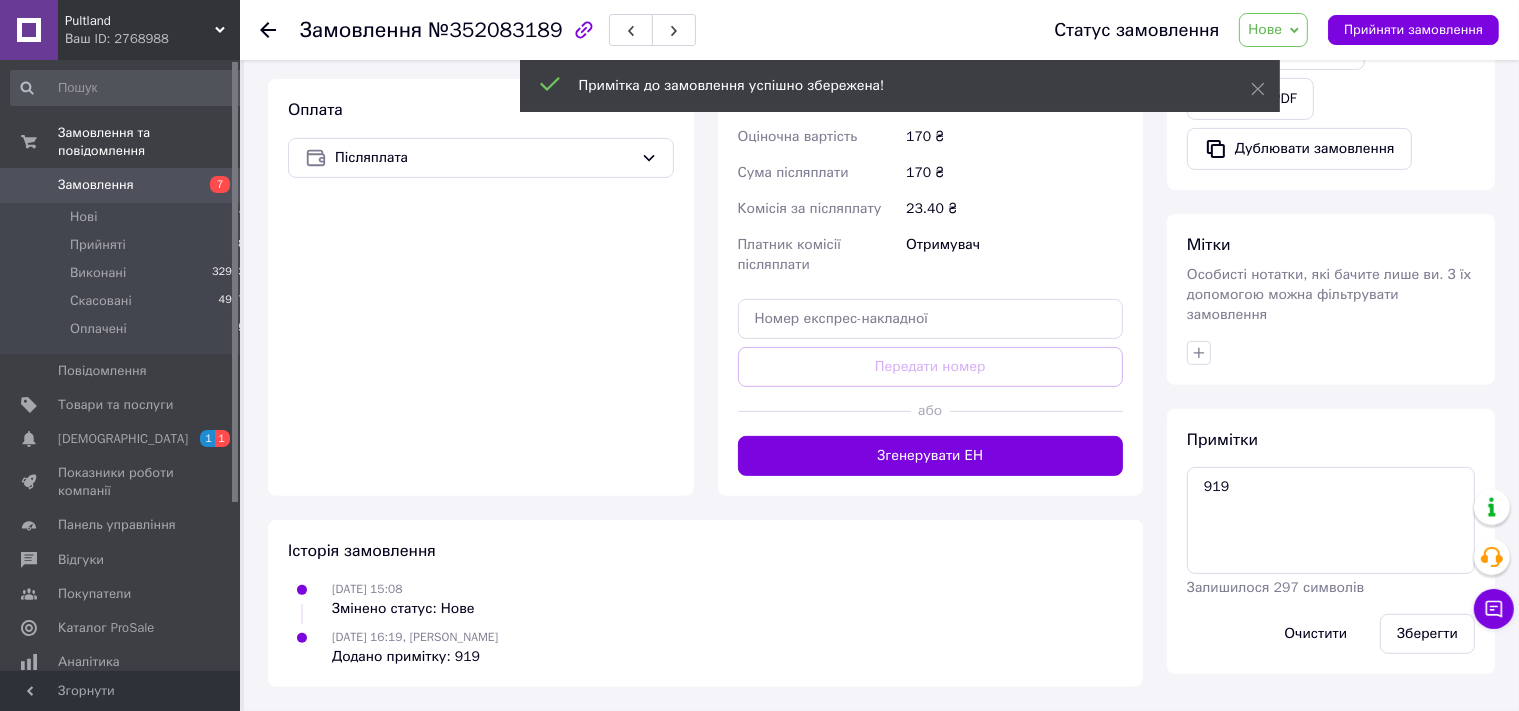 scroll, scrollTop: 581, scrollLeft: 0, axis: vertical 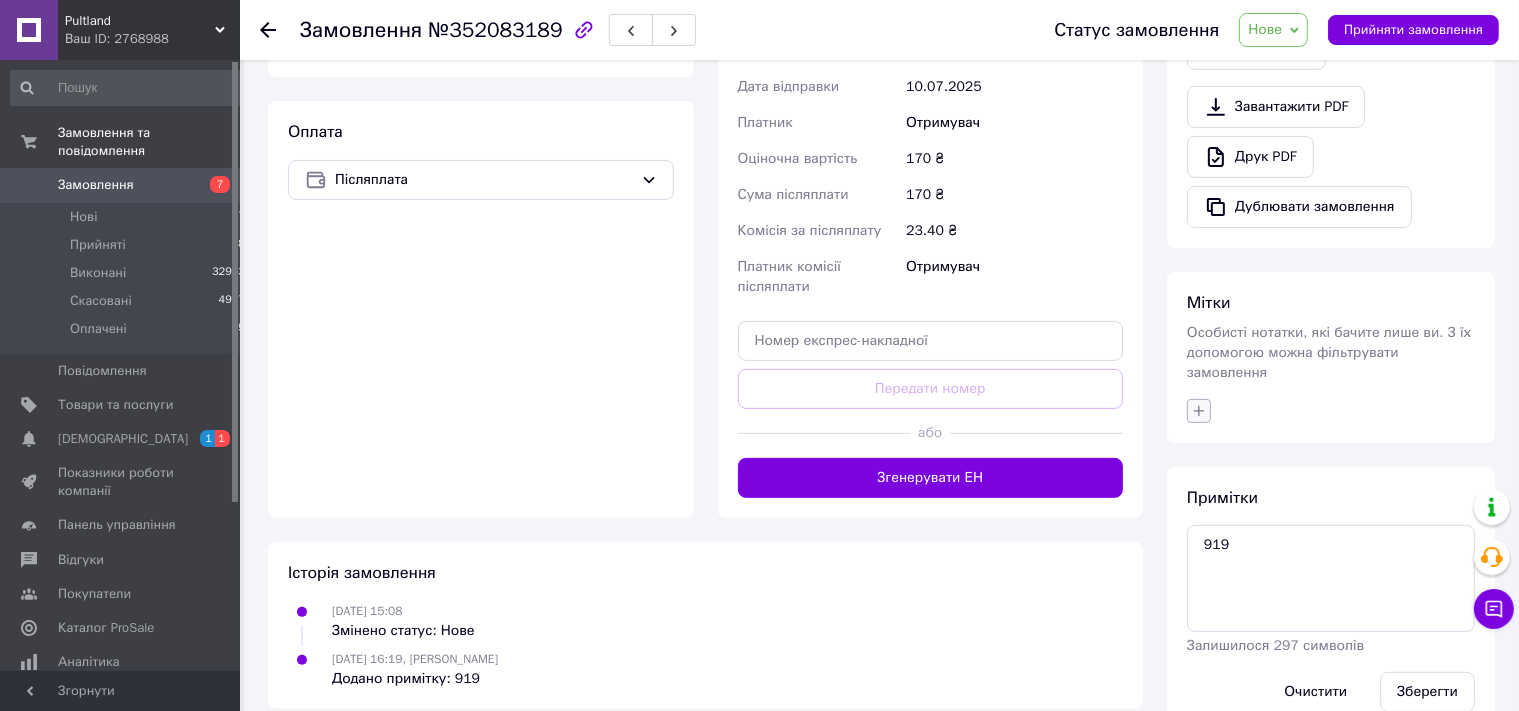 click 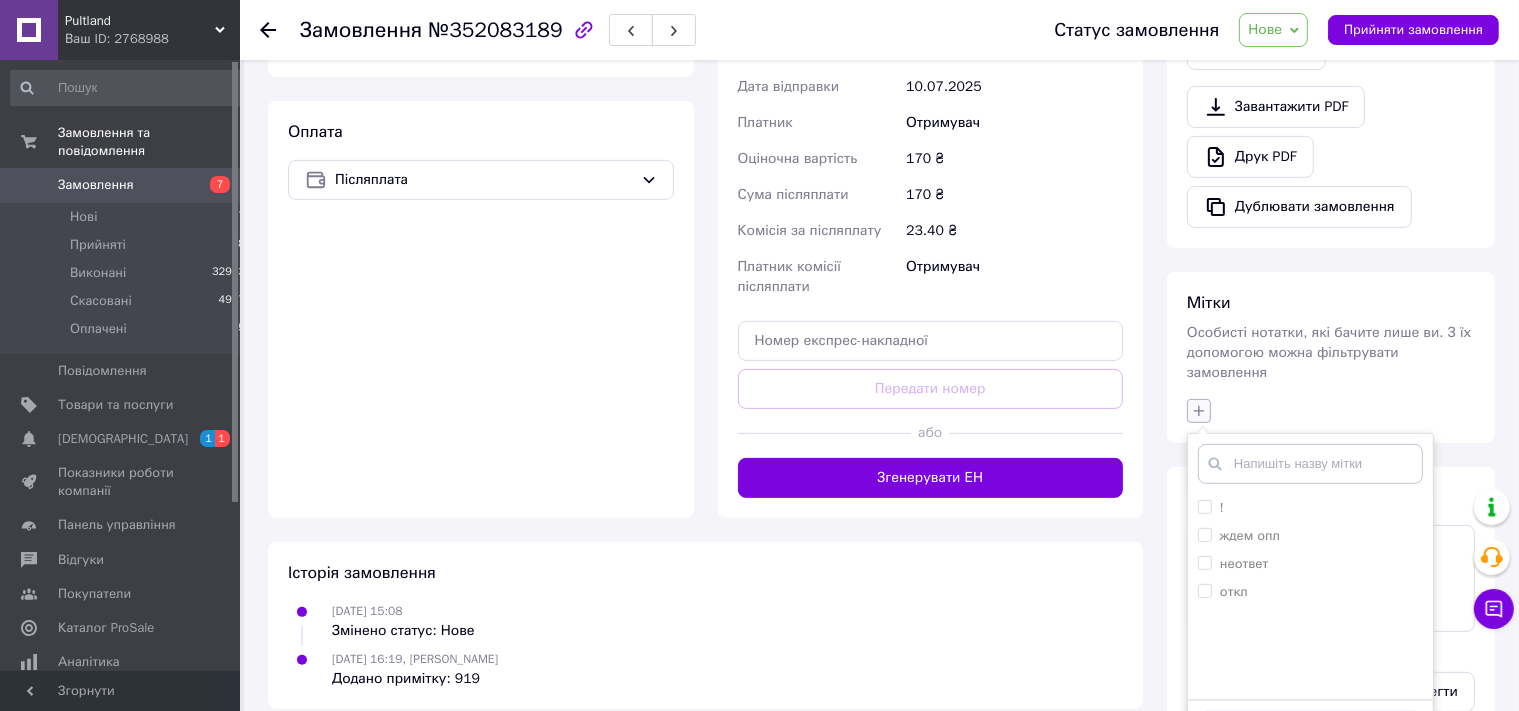 type on "9" 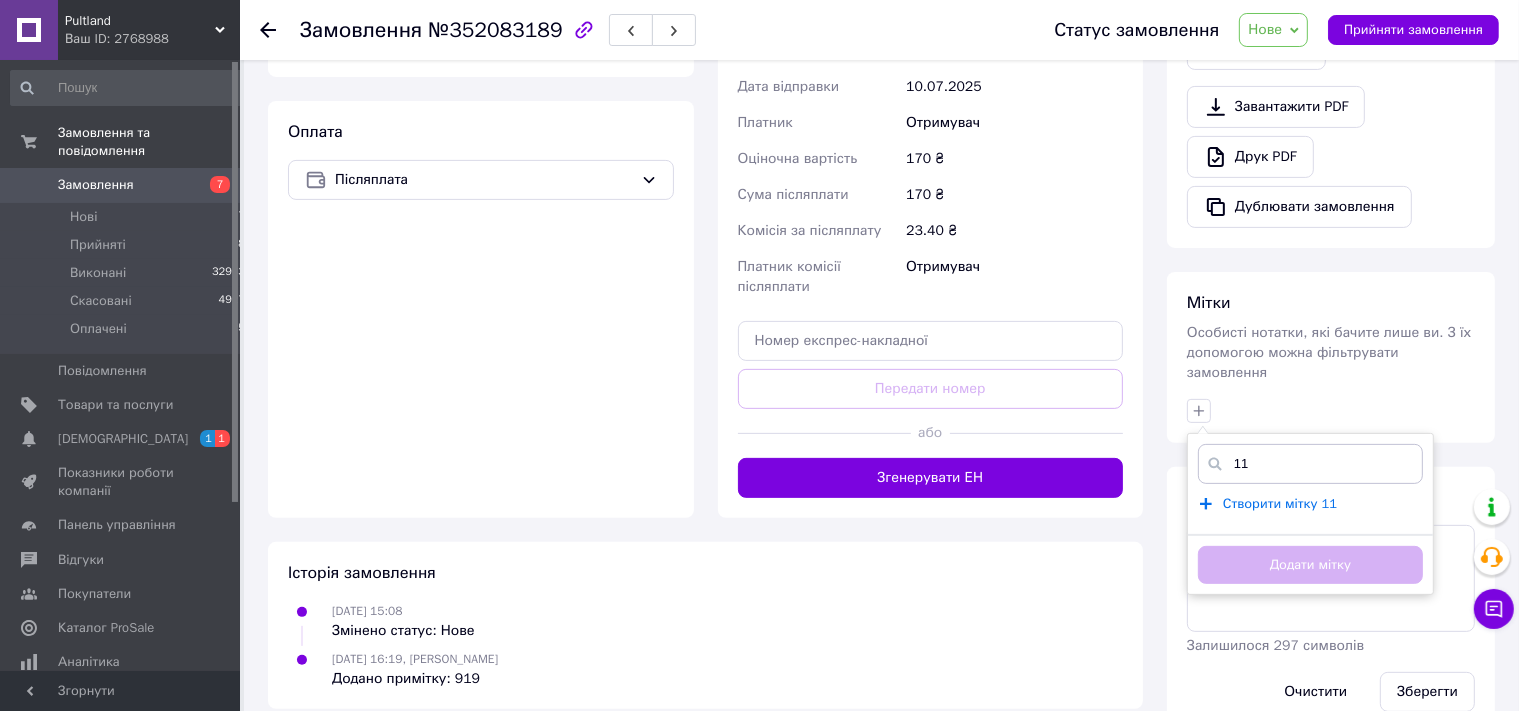 type on "11" 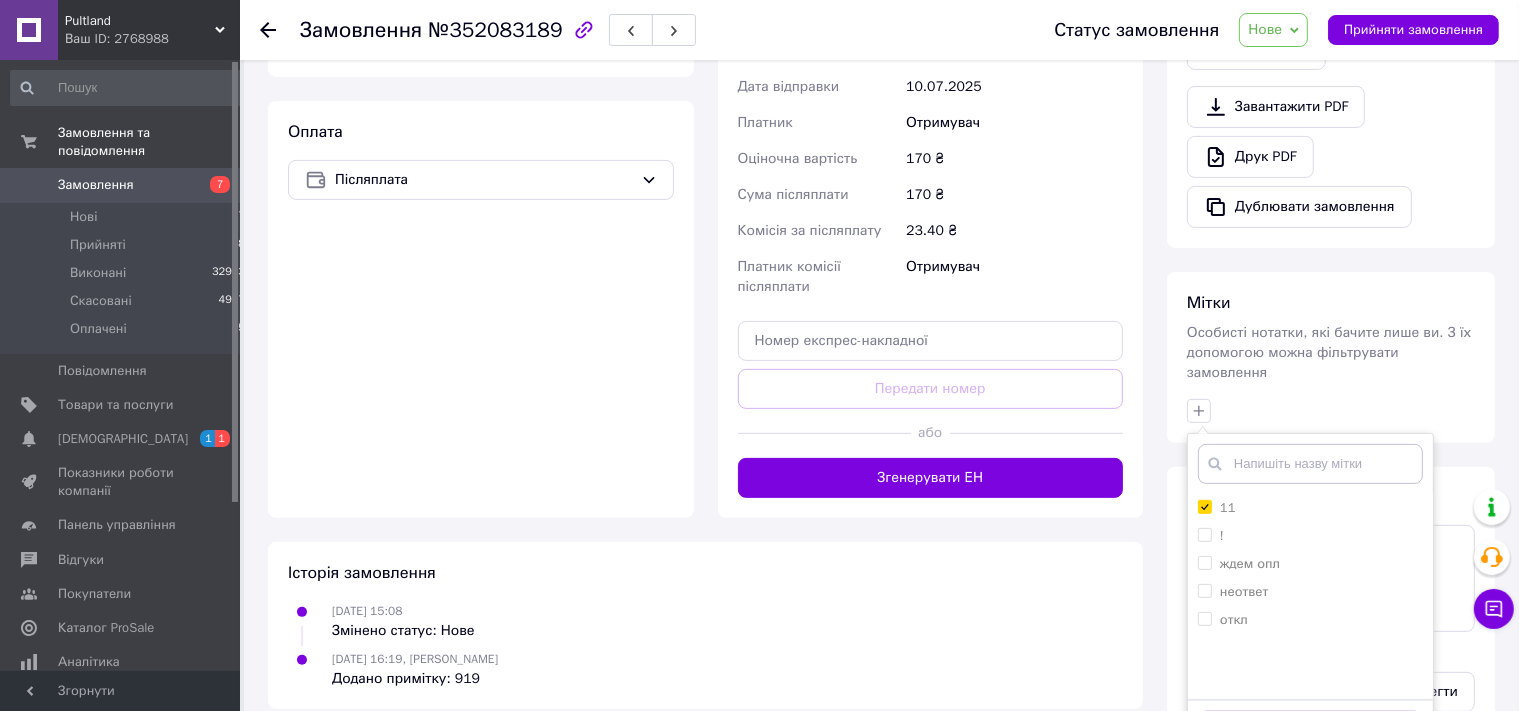 click on "Додати мітку" at bounding box center (1310, 730) 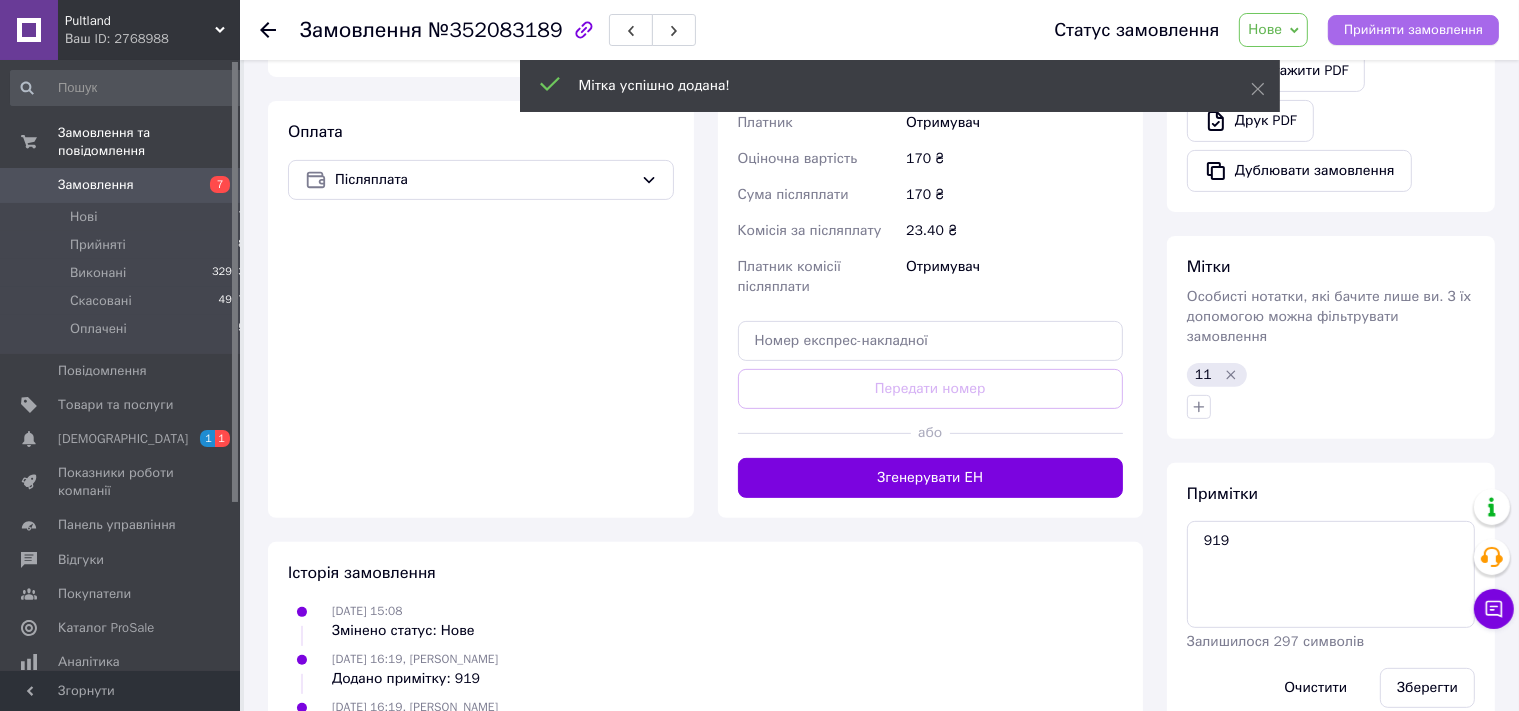 click on "Прийняти замовлення" at bounding box center [1413, 30] 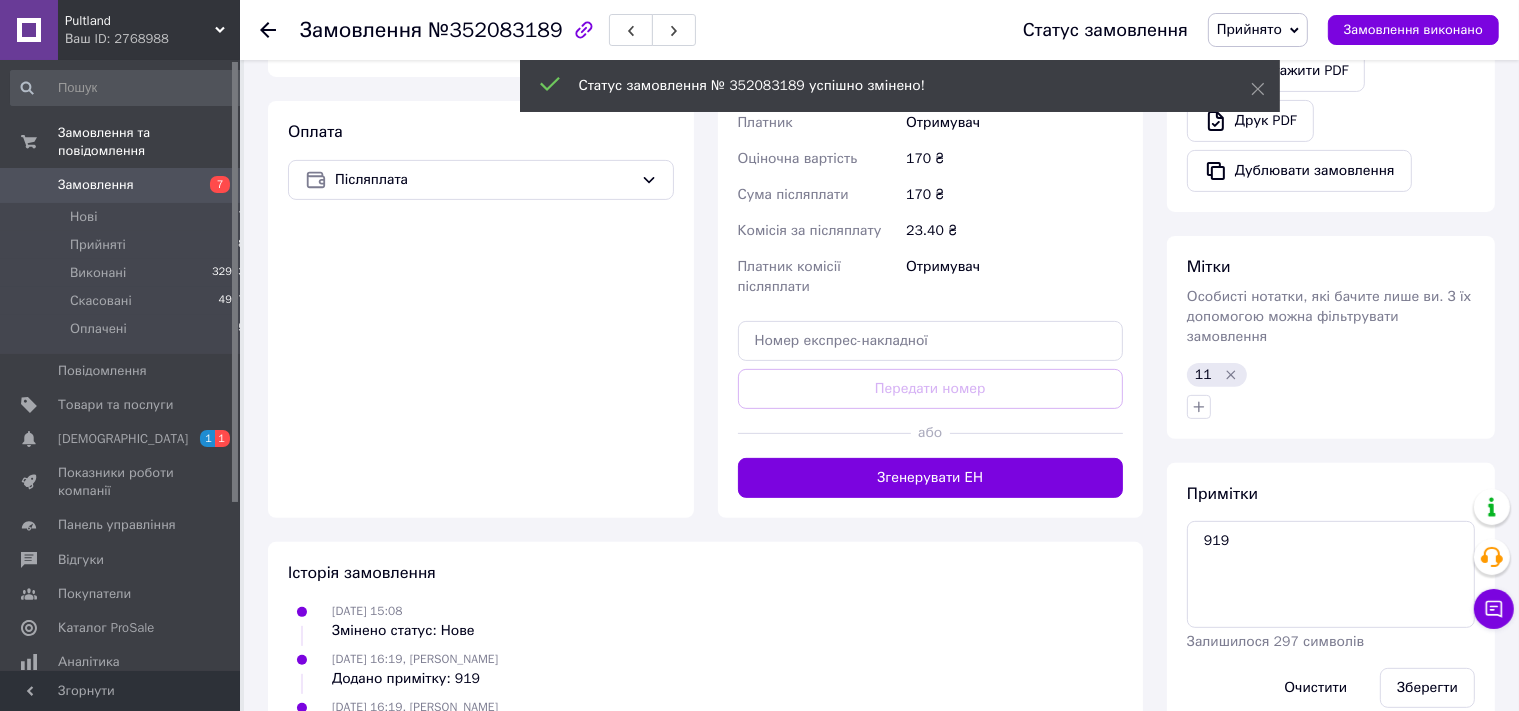 click 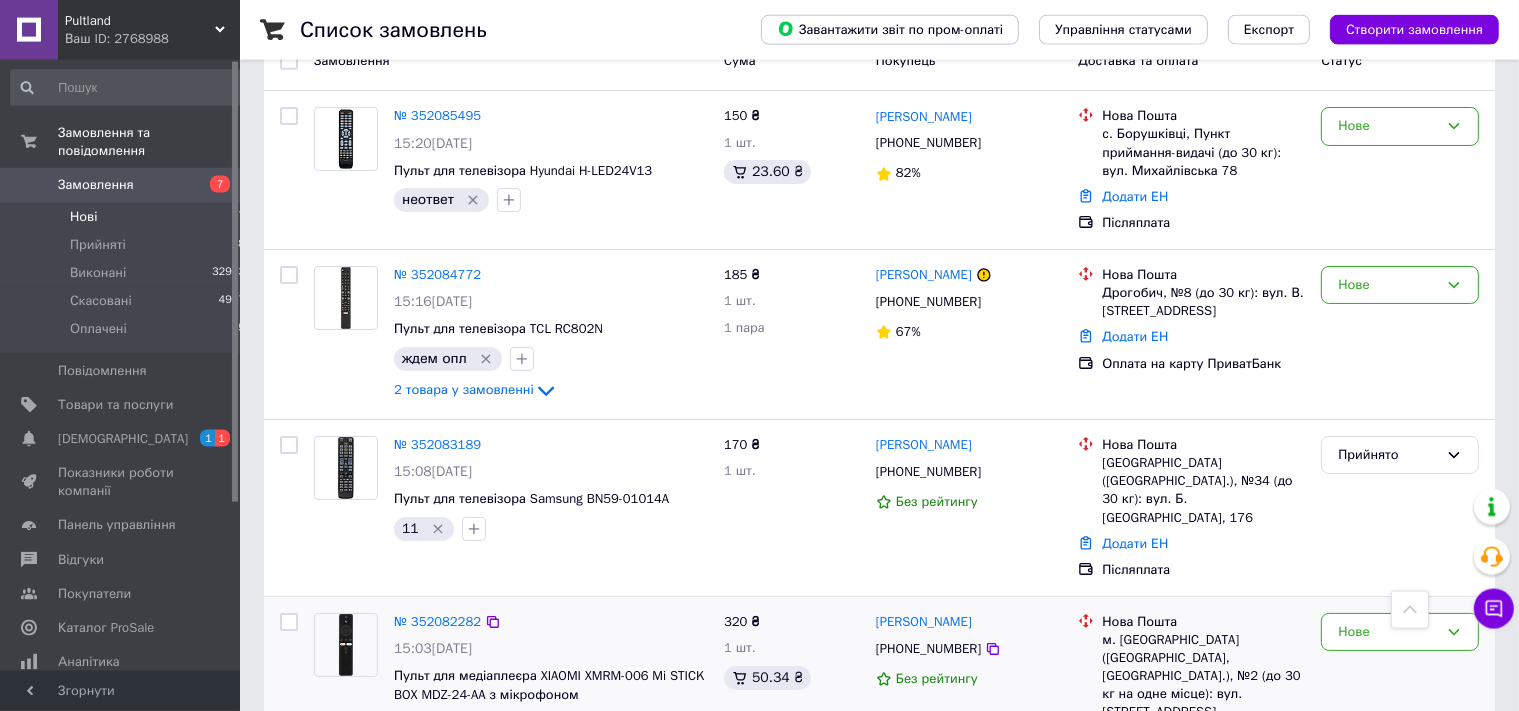 scroll, scrollTop: 172, scrollLeft: 0, axis: vertical 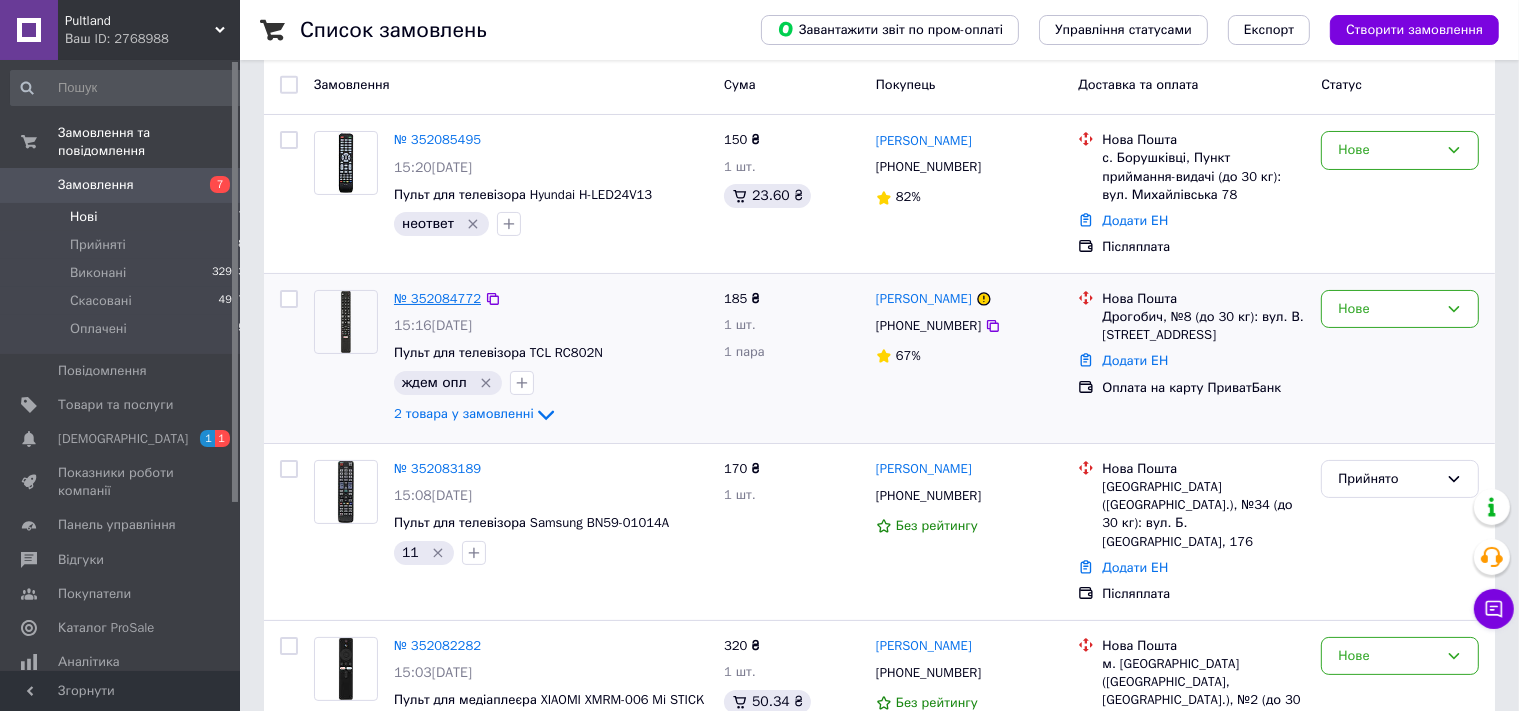 click on "№ 352084772" at bounding box center (437, 298) 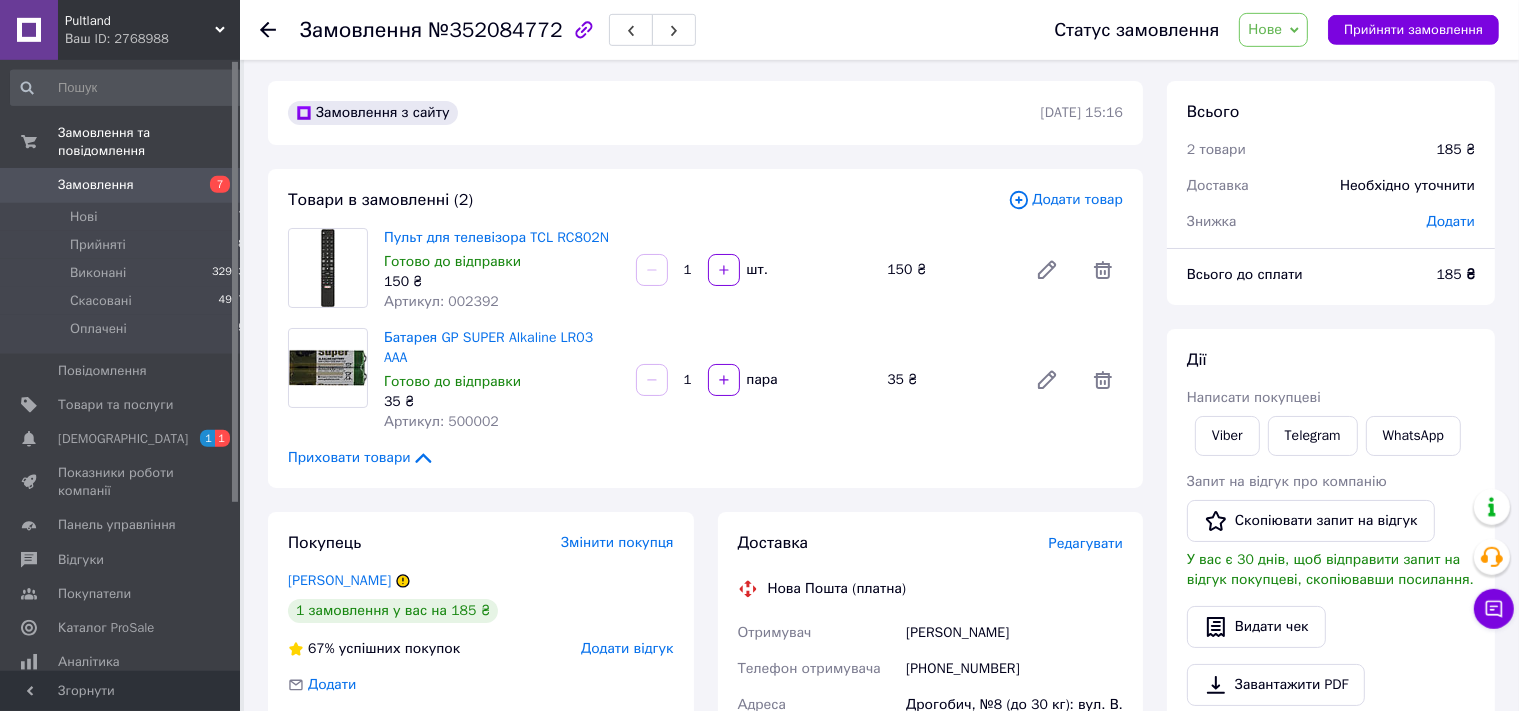scroll, scrollTop: 0, scrollLeft: 0, axis: both 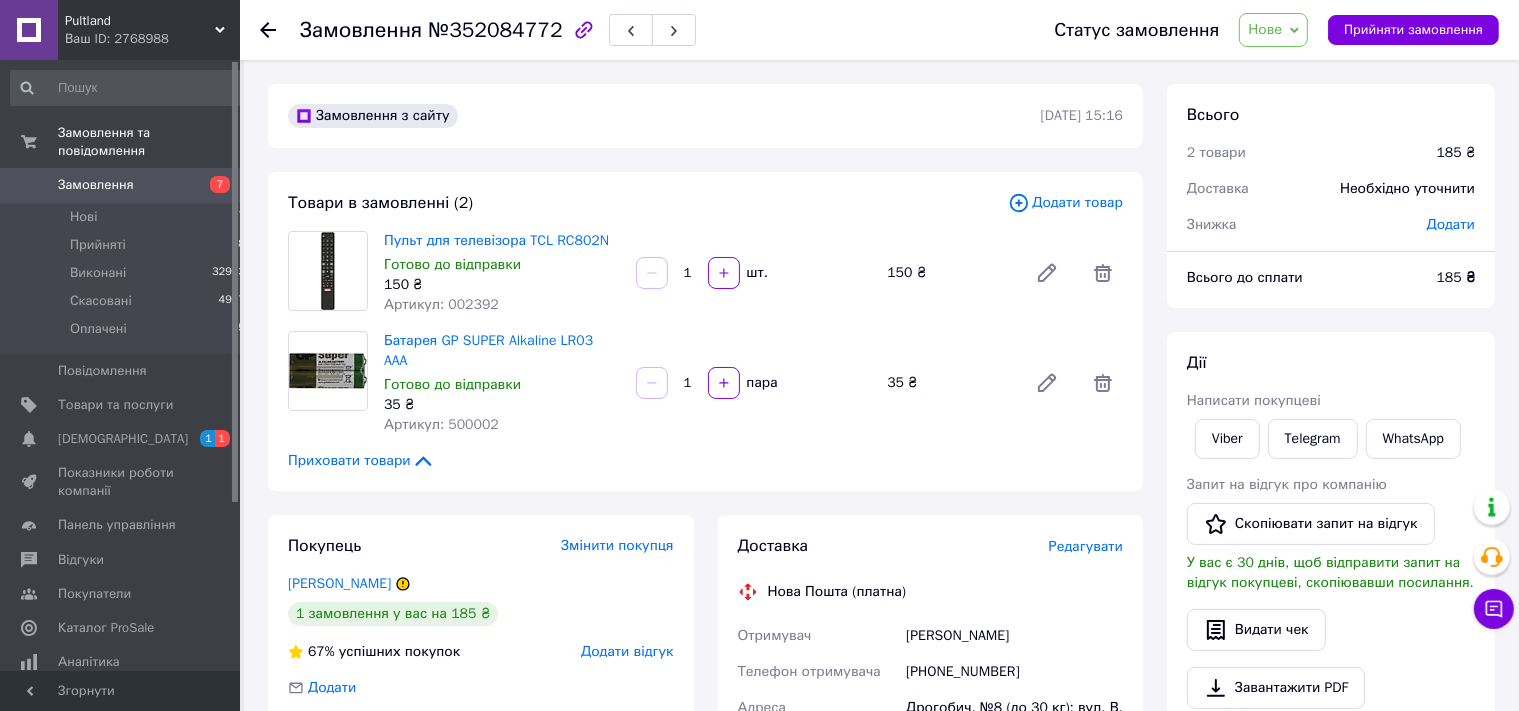 click on "Прийняти замовлення" at bounding box center [1413, 30] 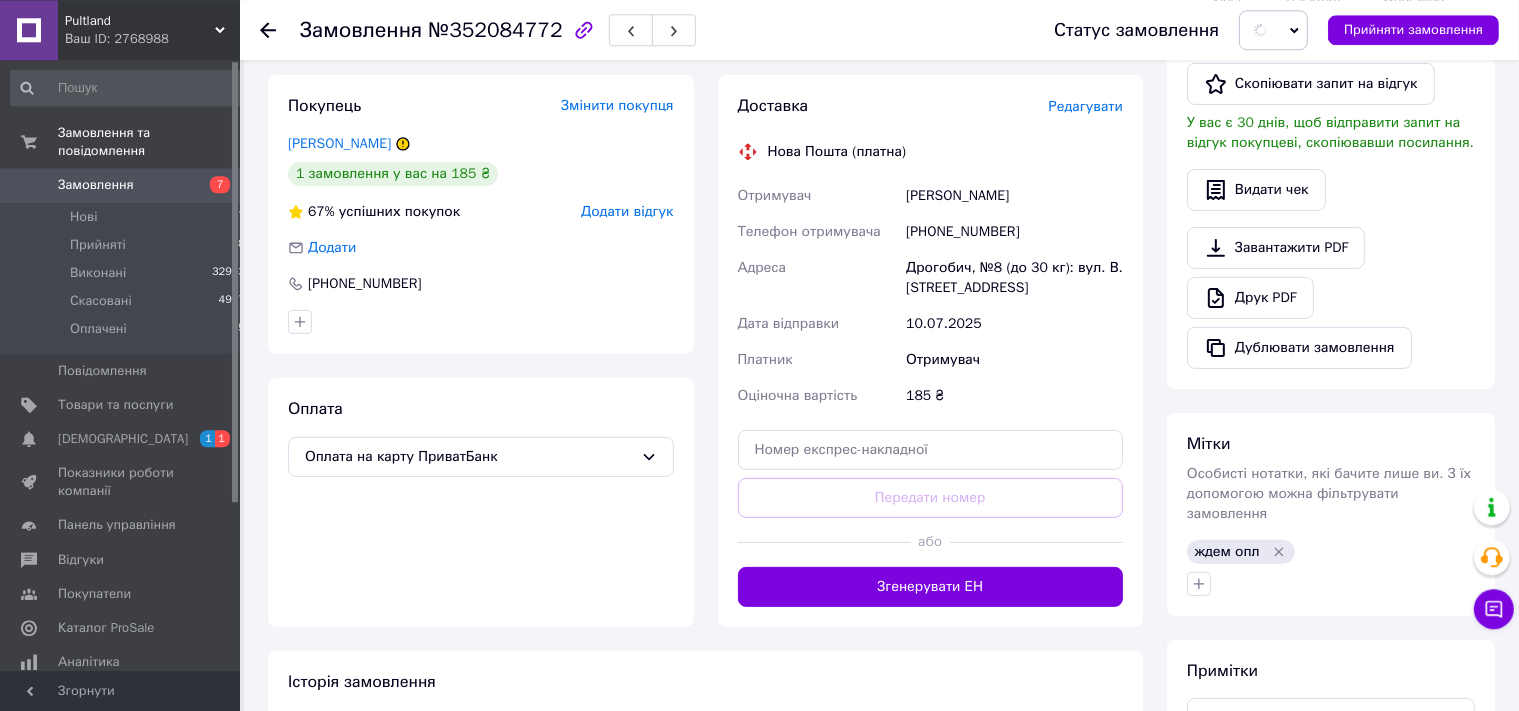 scroll, scrollTop: 528, scrollLeft: 0, axis: vertical 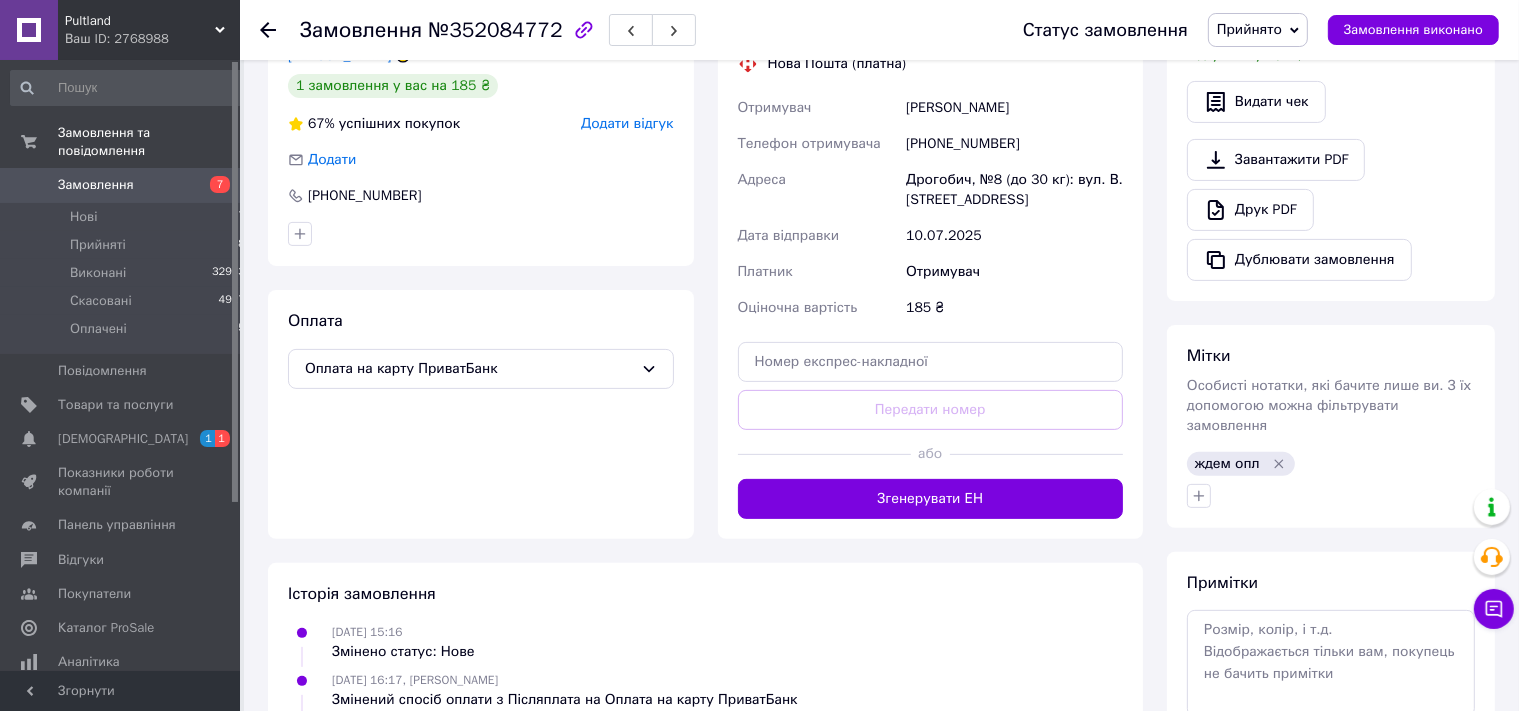 drag, startPoint x: 1276, startPoint y: 438, endPoint x: 1190, endPoint y: 532, distance: 127.40487 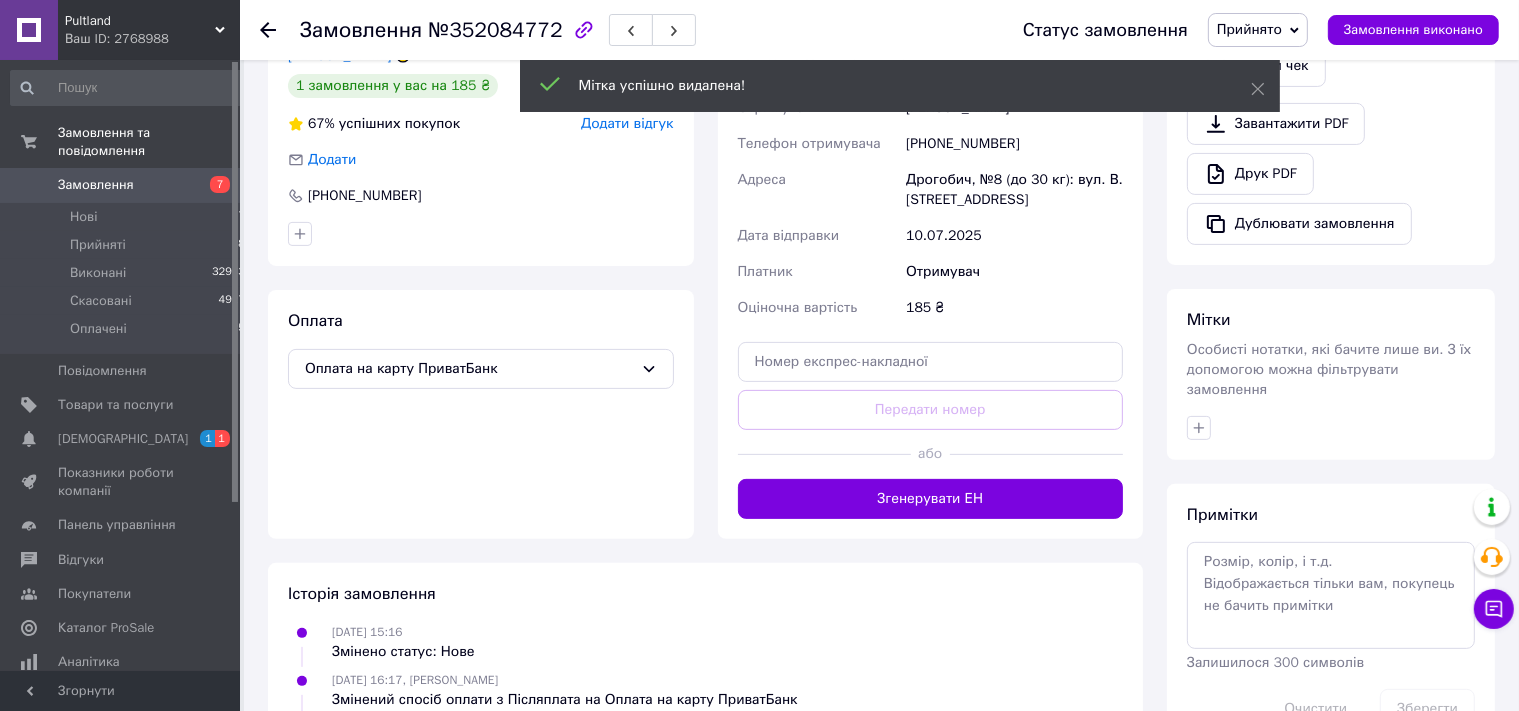 click on "Згенерувати ЕН" at bounding box center [931, 499] 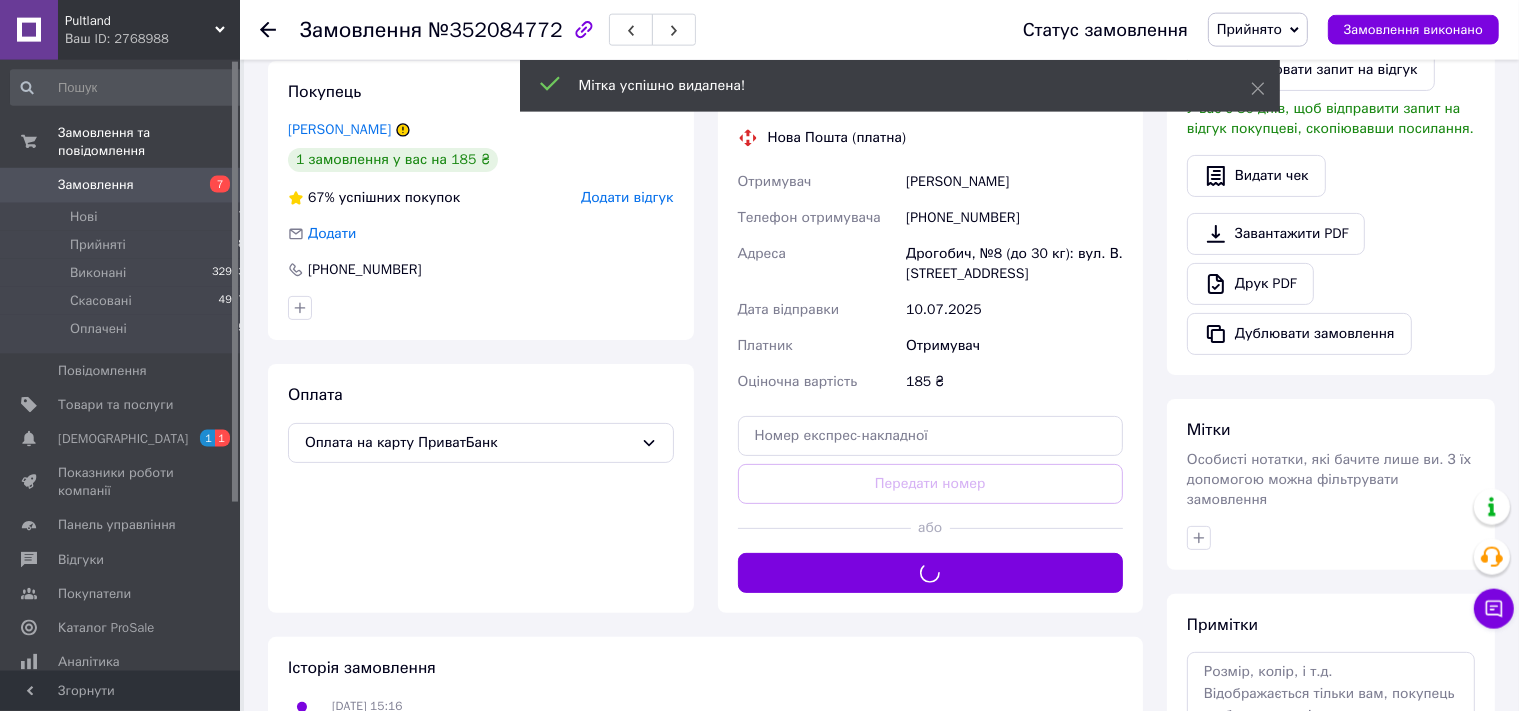 scroll, scrollTop: 422, scrollLeft: 0, axis: vertical 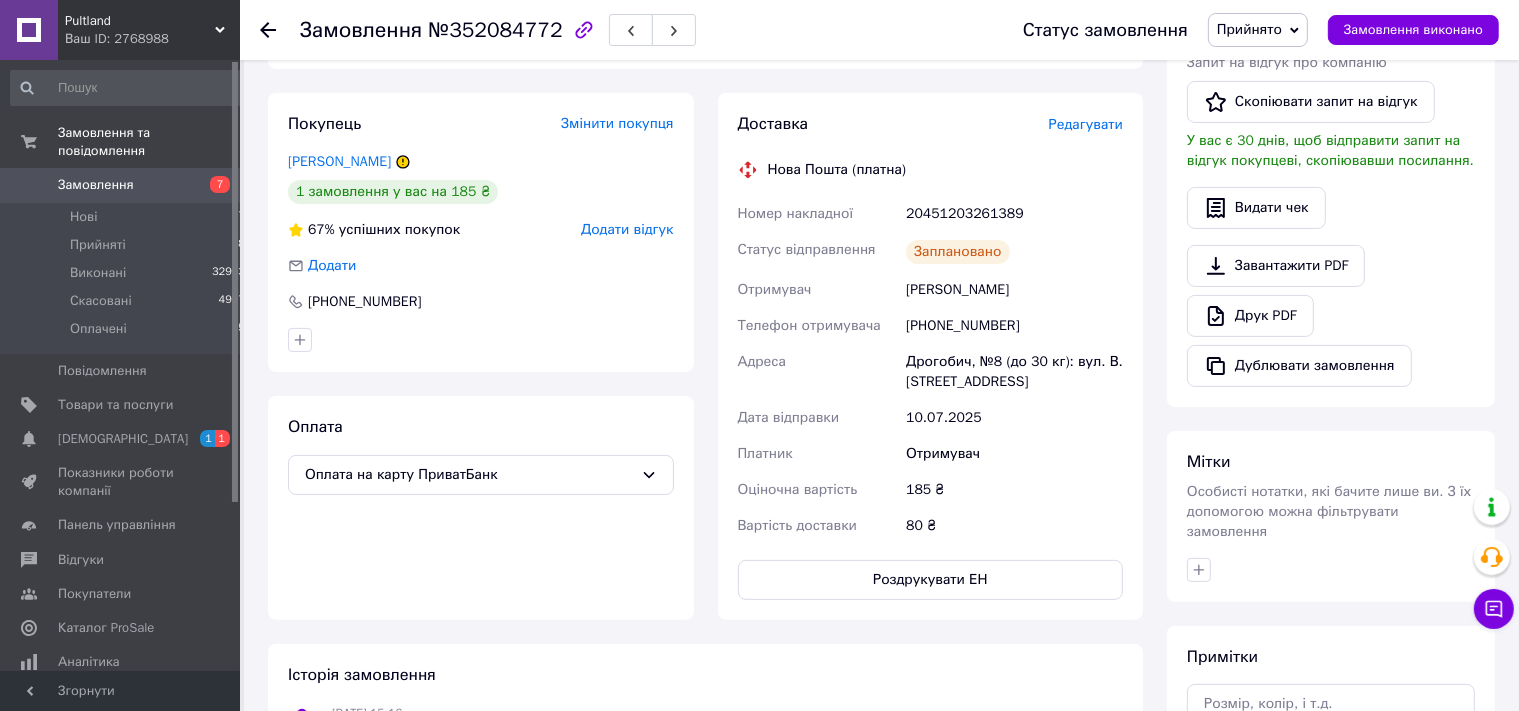 click 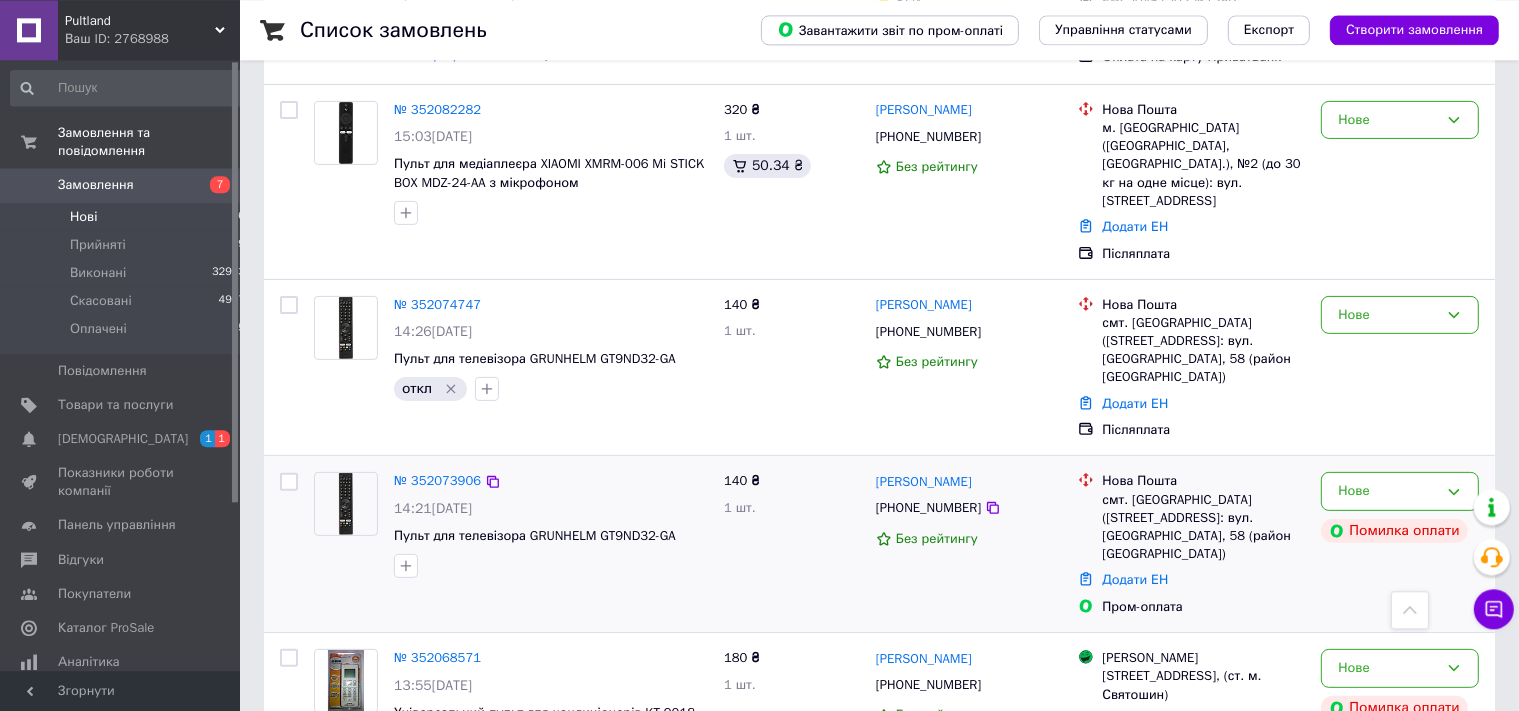 scroll, scrollTop: 348, scrollLeft: 0, axis: vertical 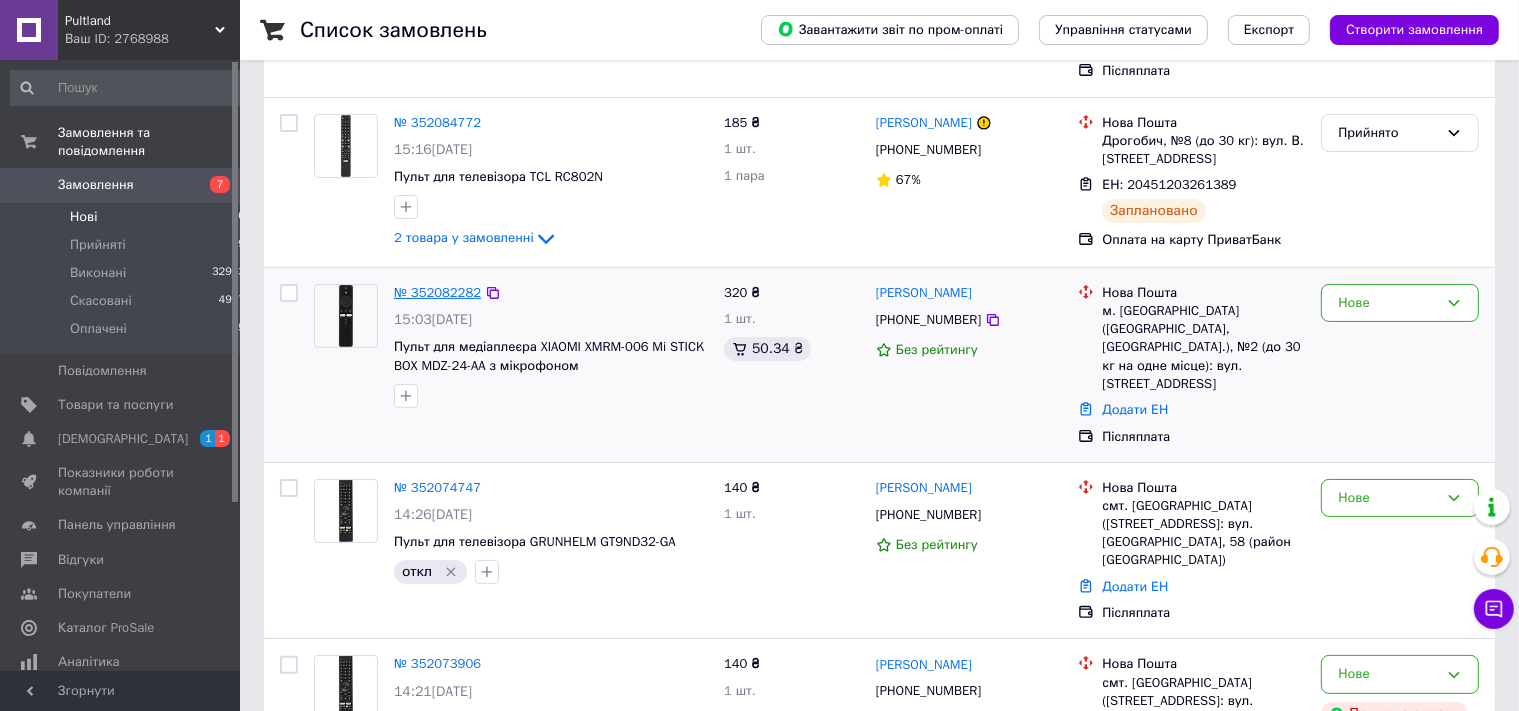 click on "№ 352082282" at bounding box center (437, 292) 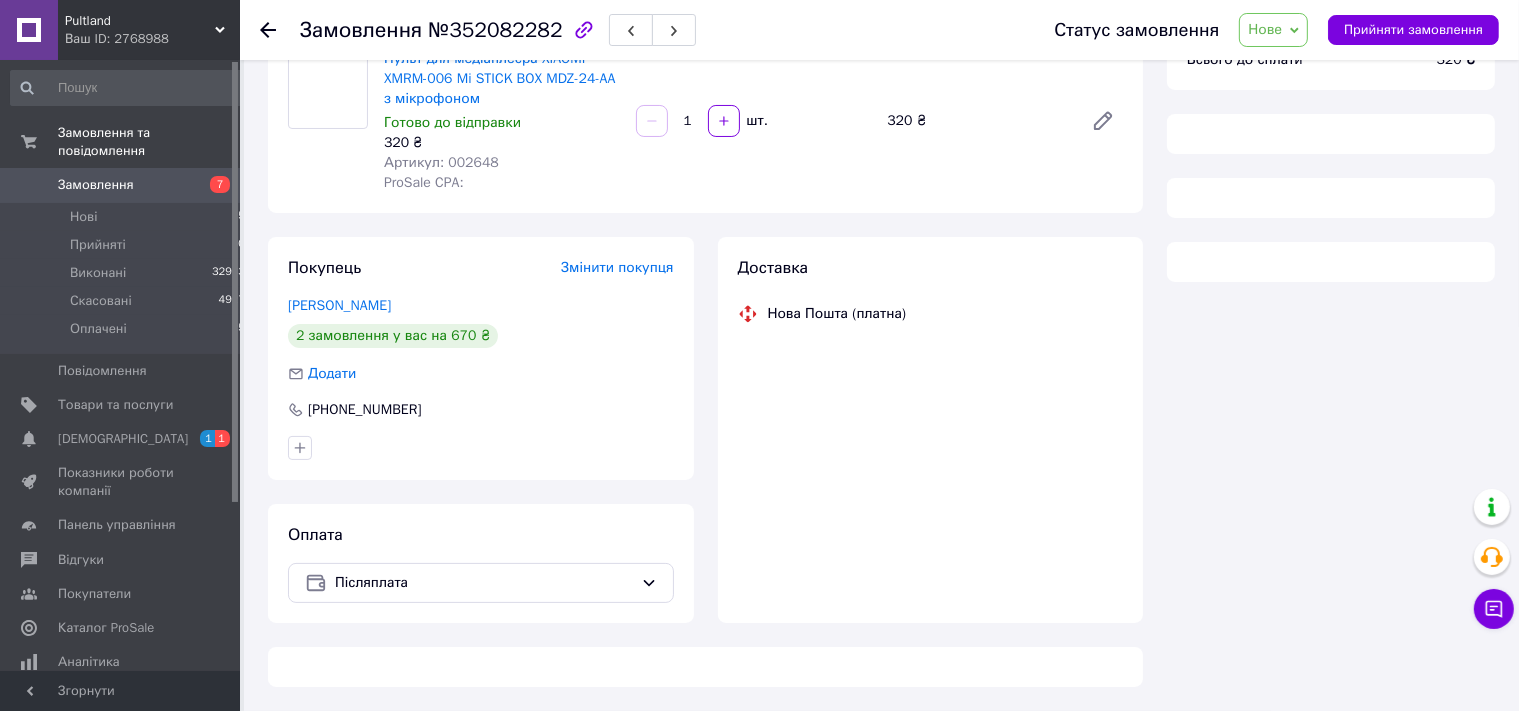 scroll, scrollTop: 182, scrollLeft: 0, axis: vertical 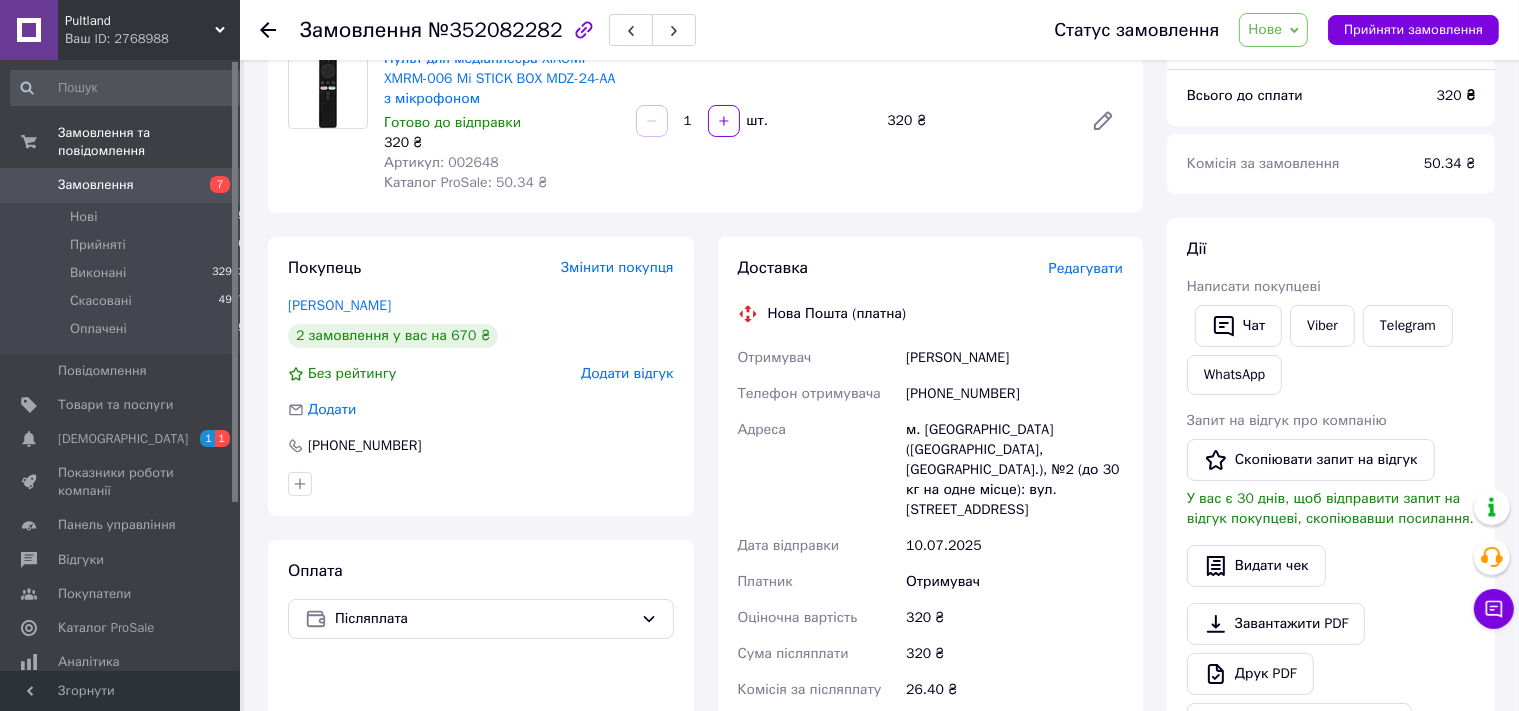 drag, startPoint x: 399, startPoint y: 304, endPoint x: 391, endPoint y: 317, distance: 15.264338 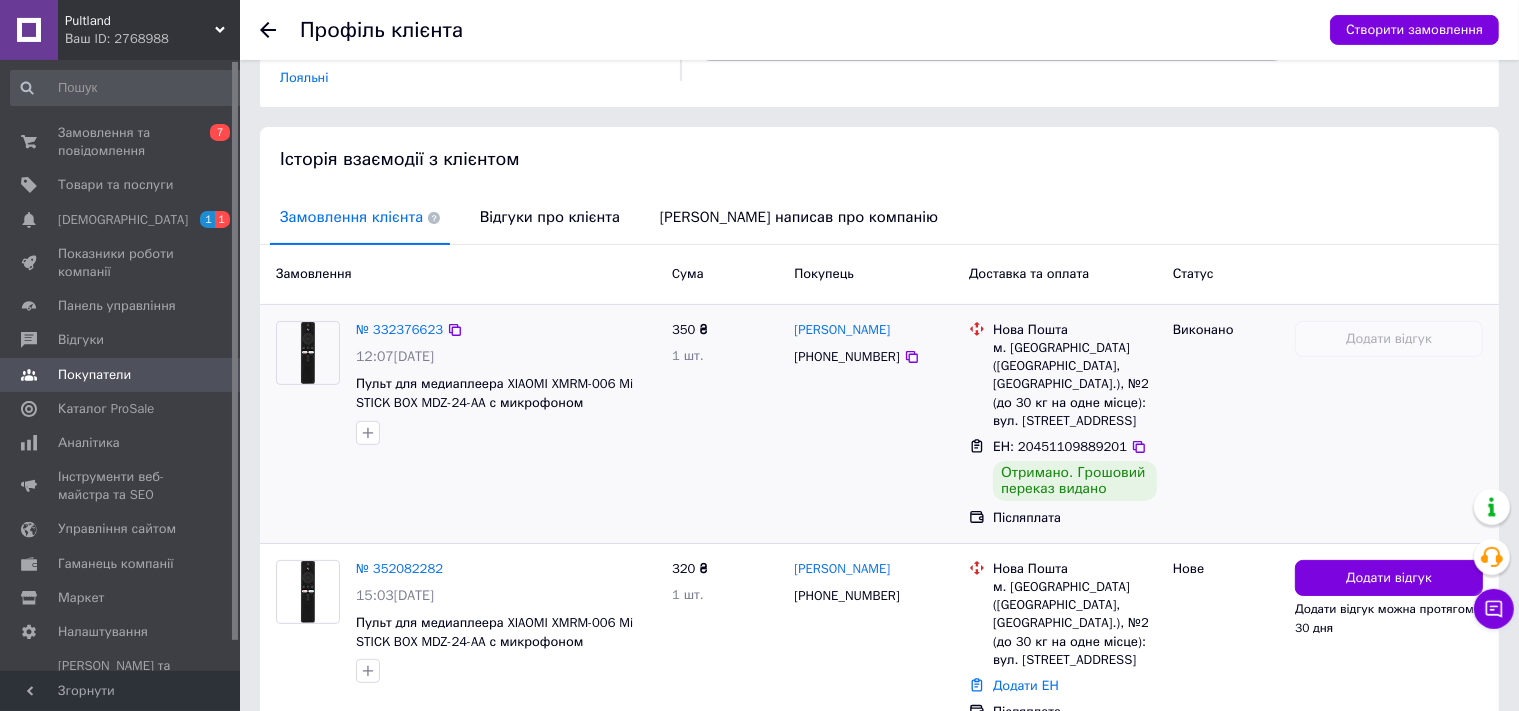 scroll, scrollTop: 405, scrollLeft: 0, axis: vertical 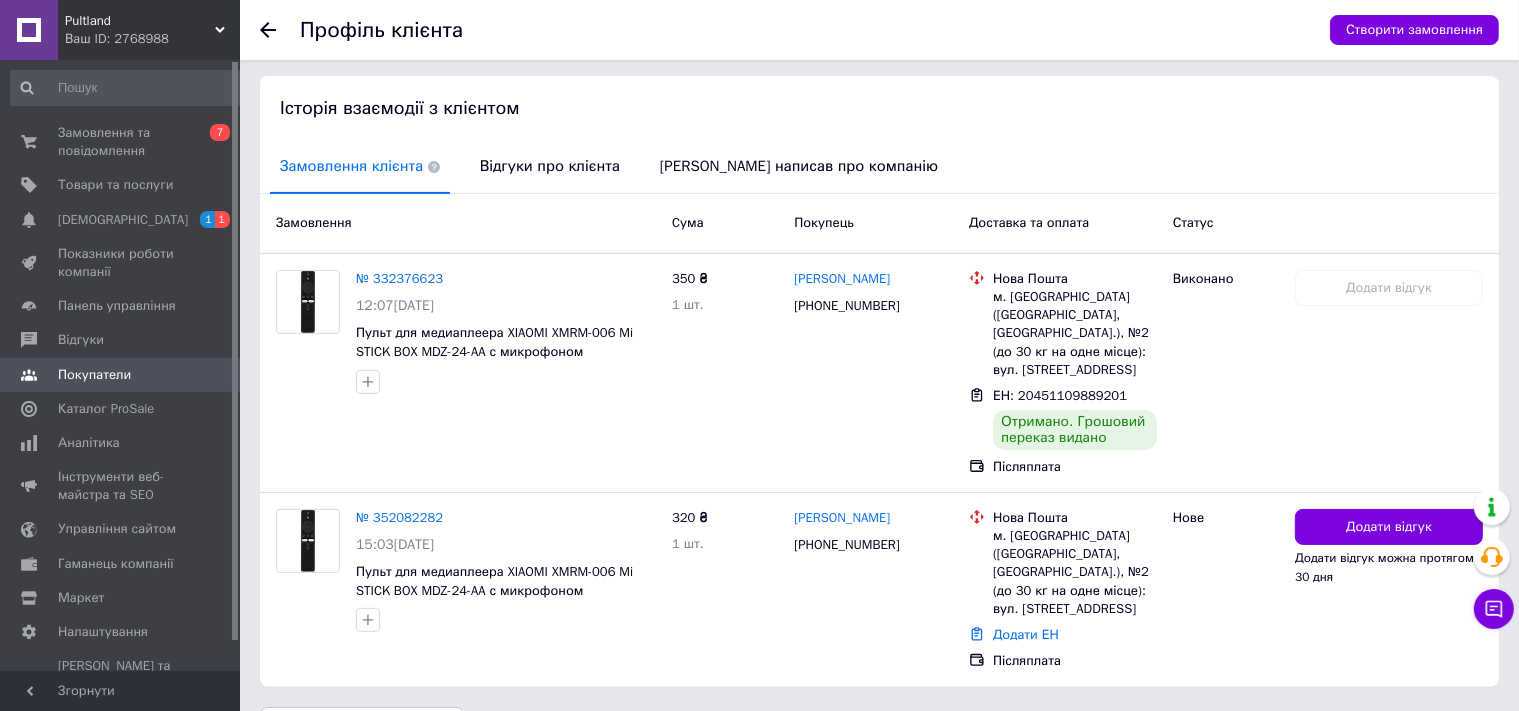 click 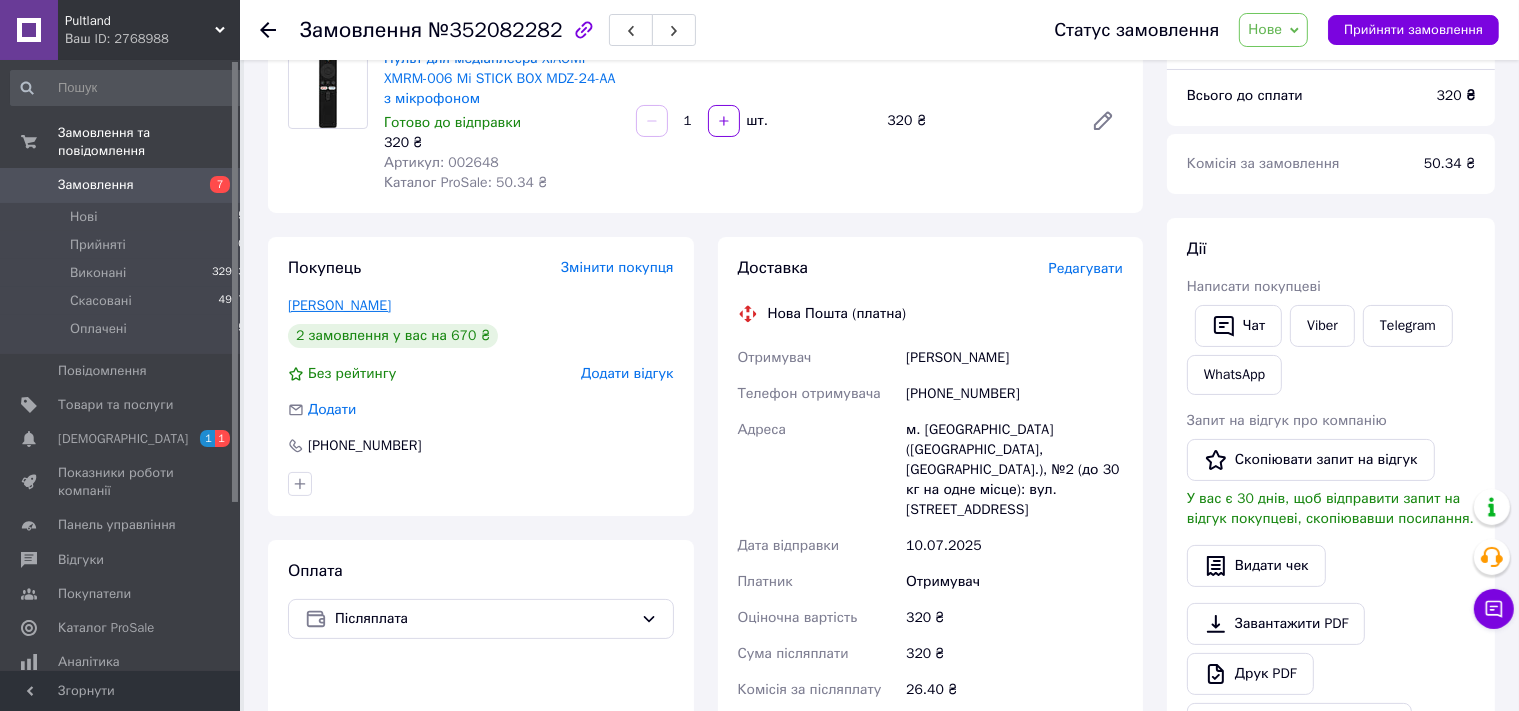 click on "Кружкова Вероніка" at bounding box center [339, 305] 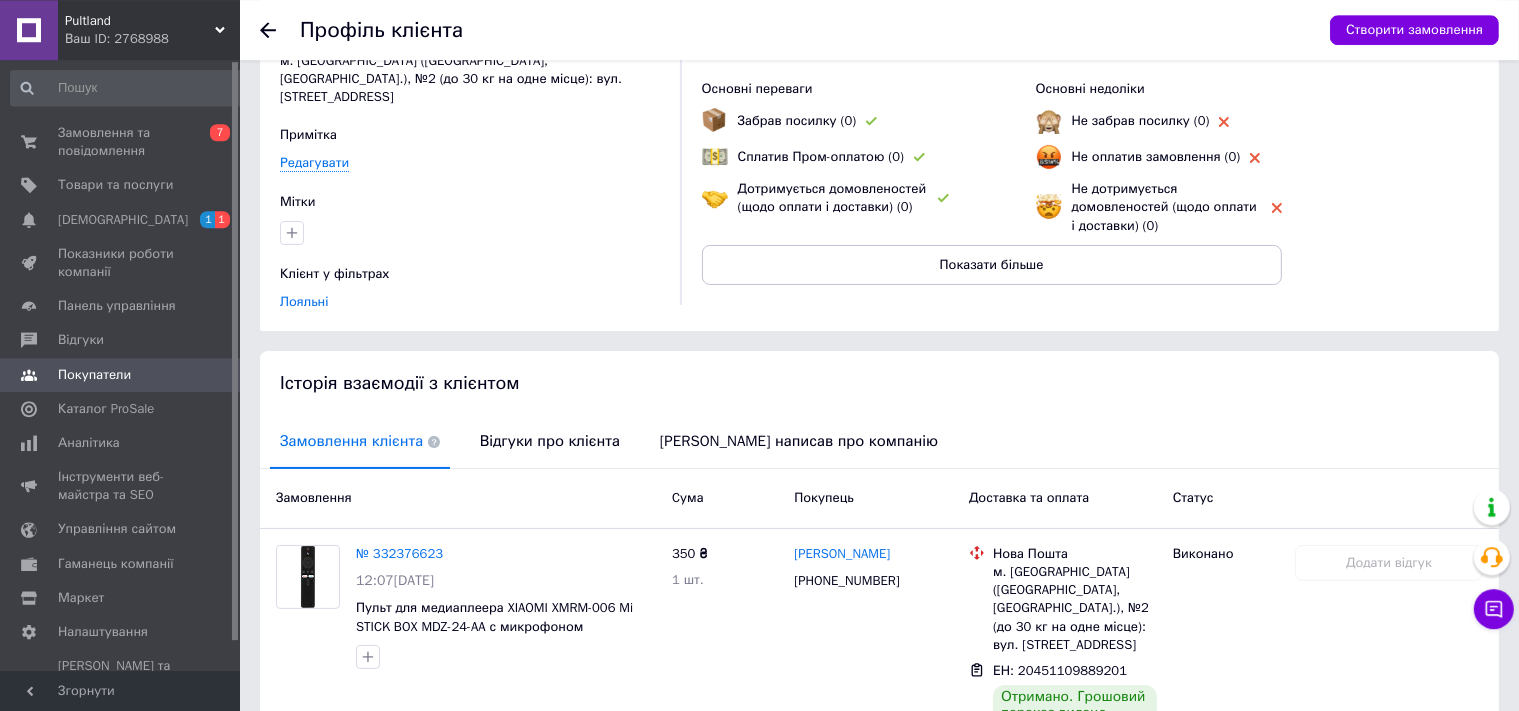scroll, scrollTop: 316, scrollLeft: 0, axis: vertical 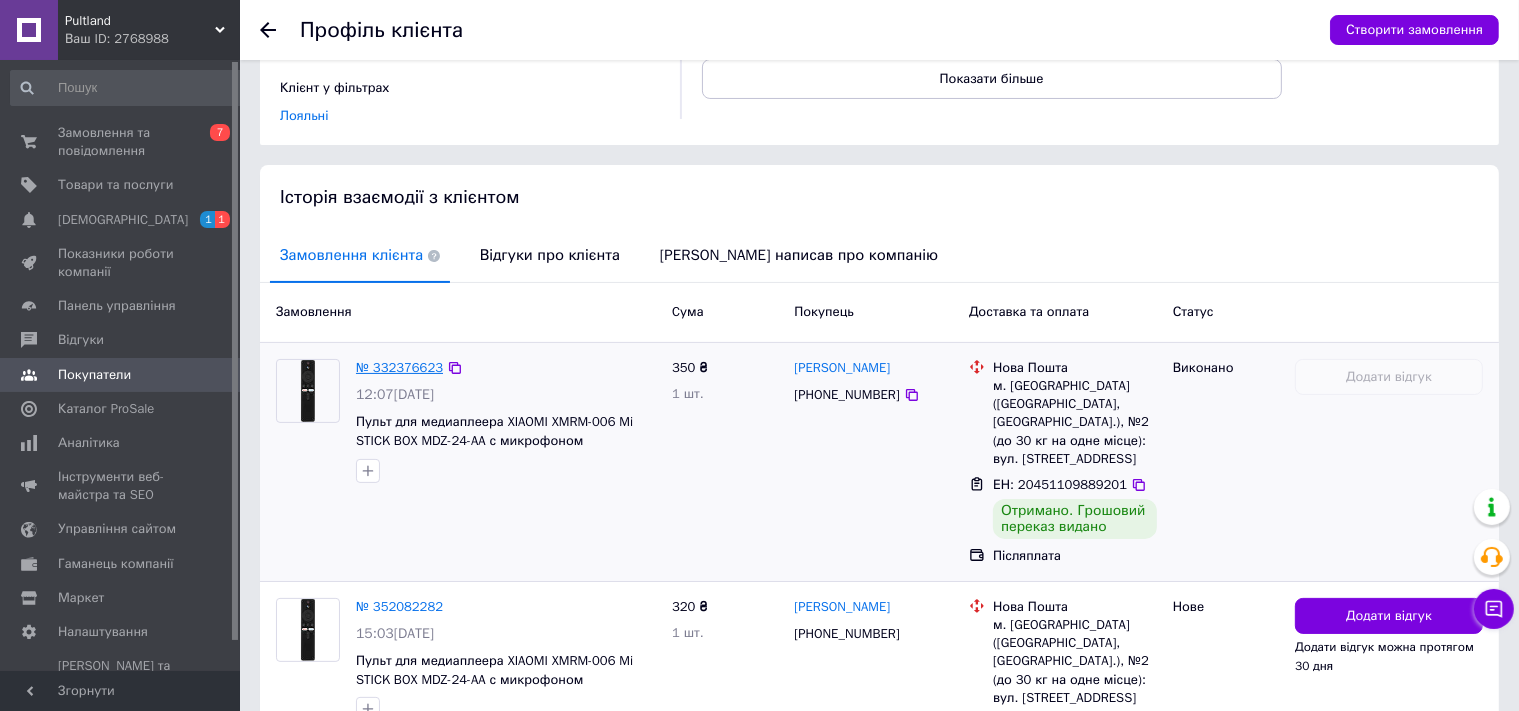 click on "№ 332376623" at bounding box center [399, 367] 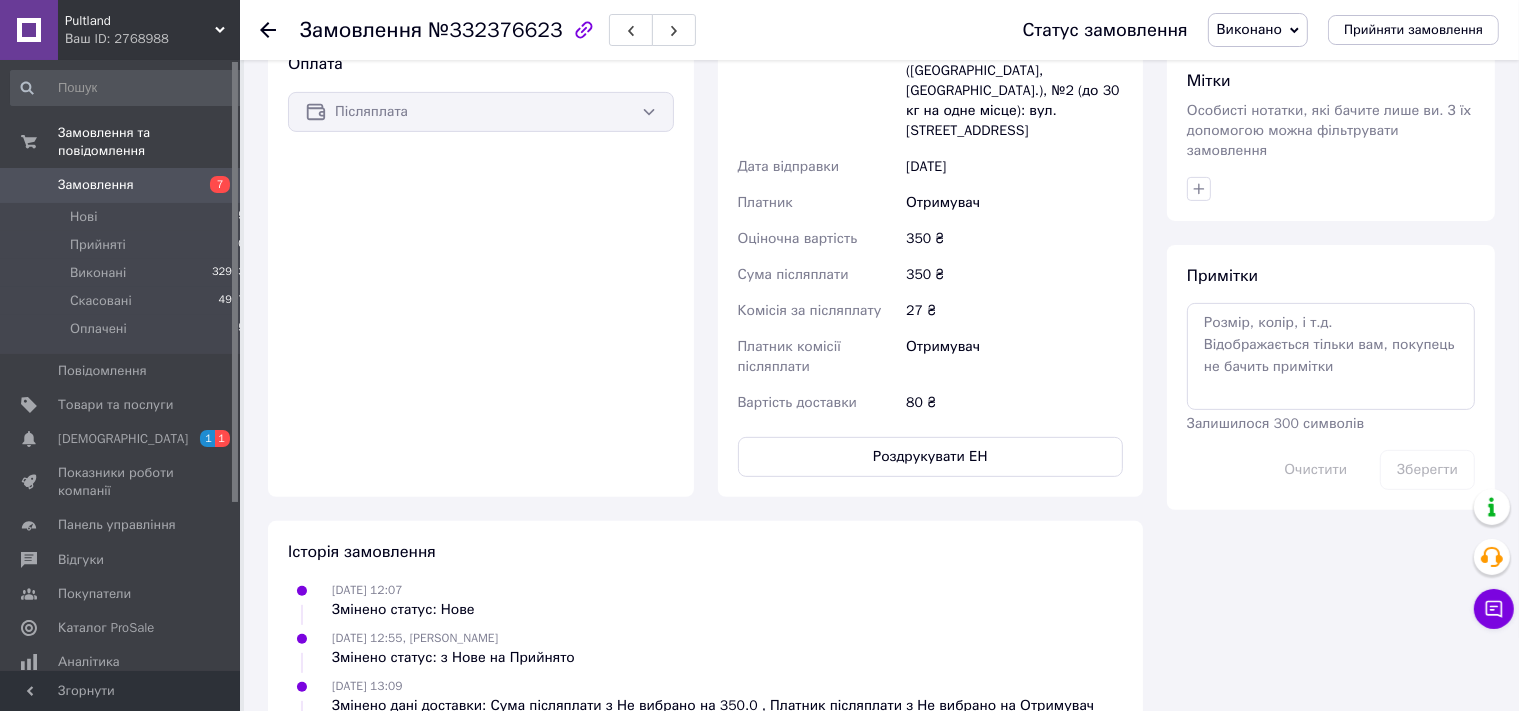 scroll, scrollTop: 0, scrollLeft: 0, axis: both 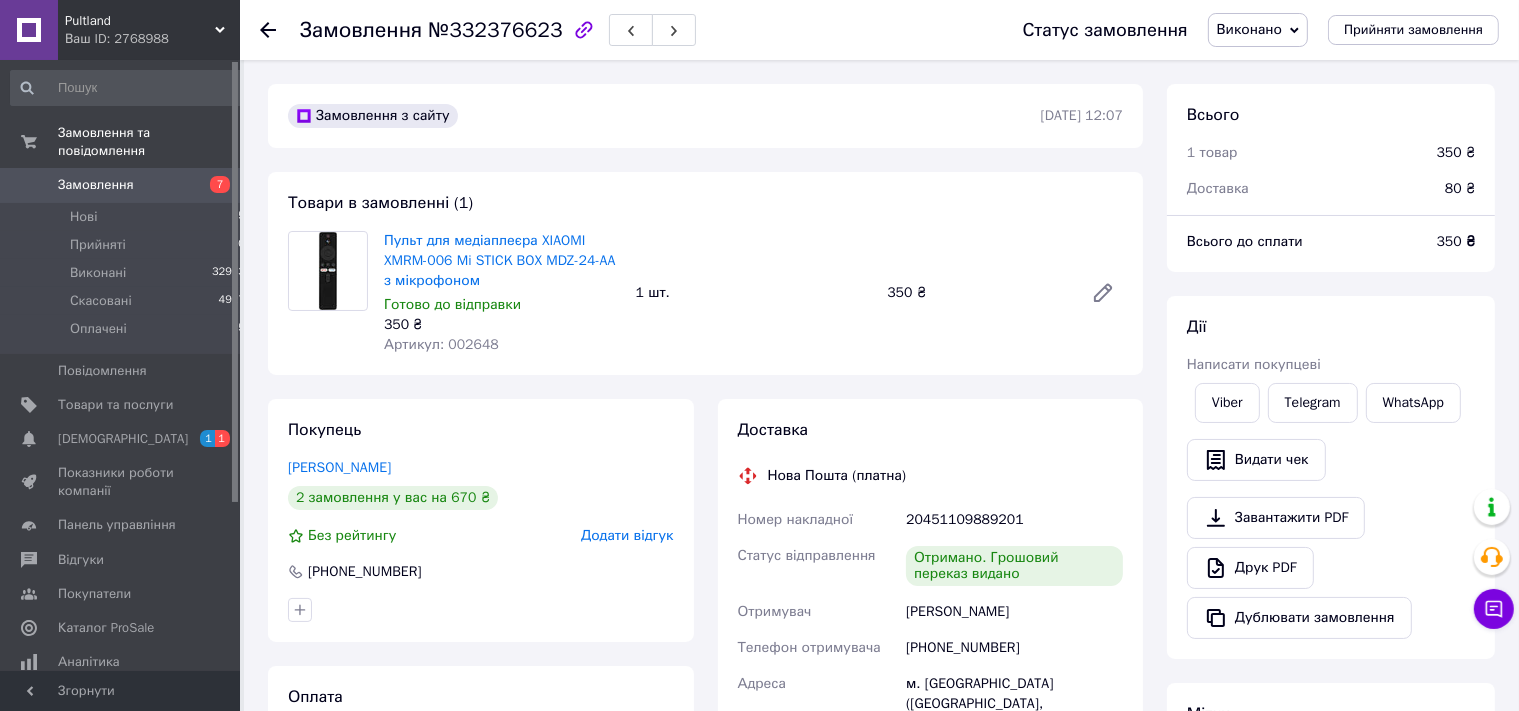 drag, startPoint x: 272, startPoint y: 23, endPoint x: 281, endPoint y: 159, distance: 136.29747 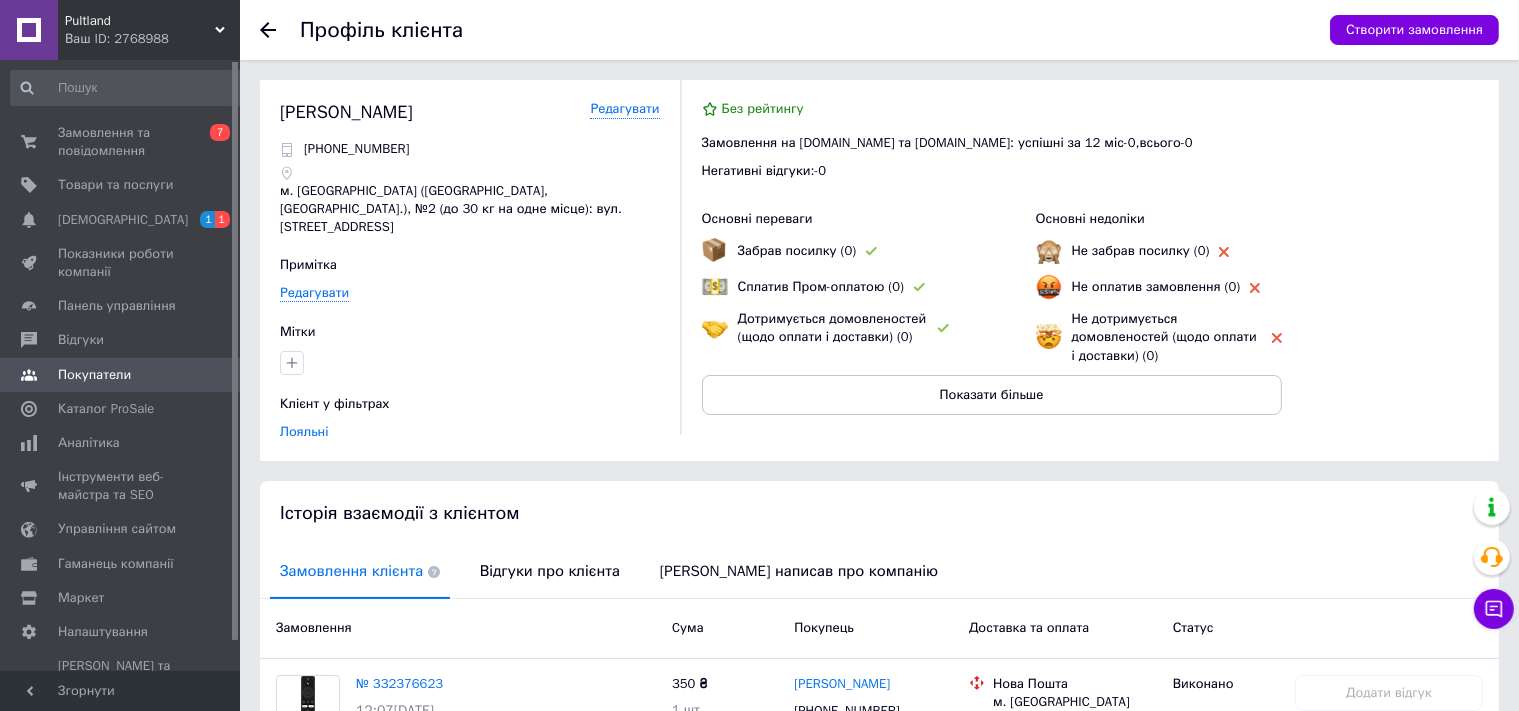 click 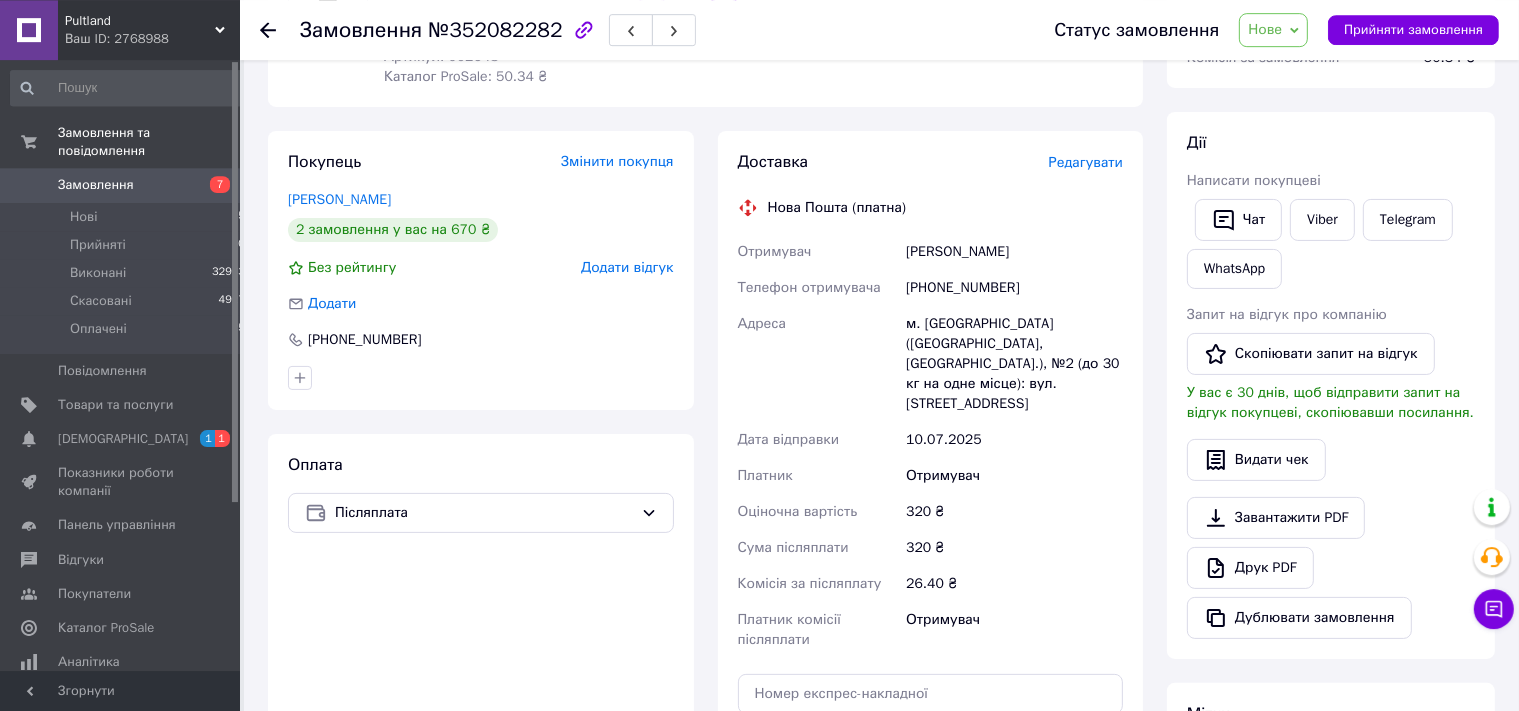 scroll, scrollTop: 604, scrollLeft: 0, axis: vertical 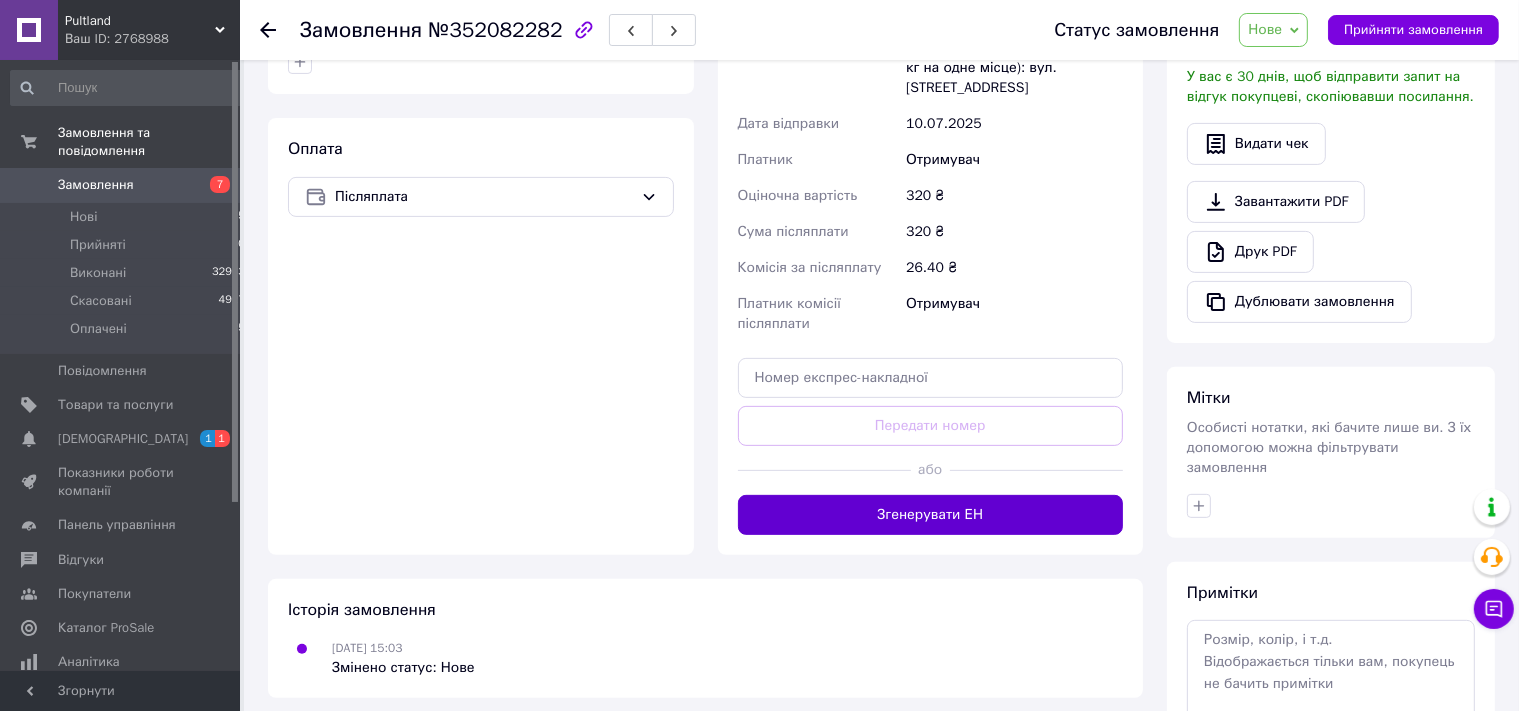 click on "Згенерувати ЕН" at bounding box center (931, 515) 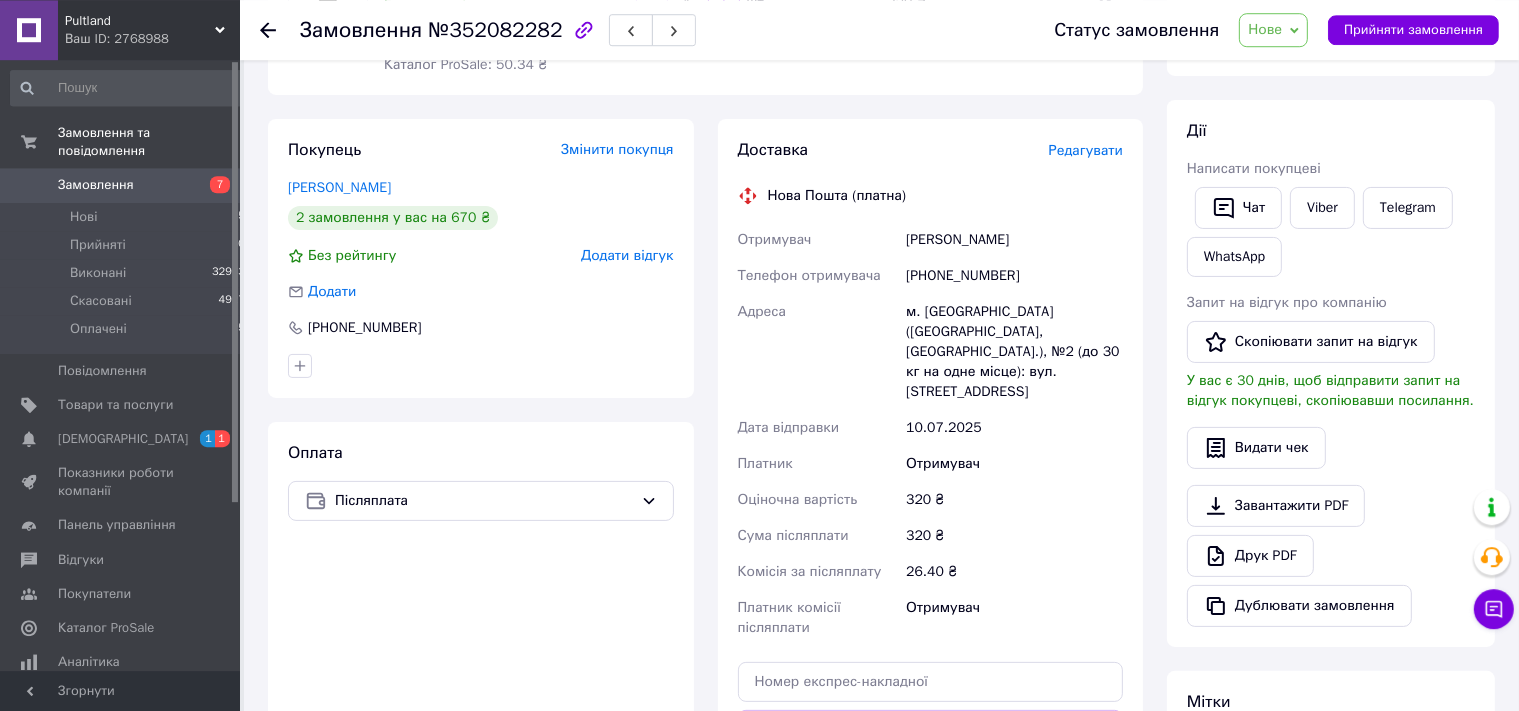 scroll, scrollTop: 182, scrollLeft: 0, axis: vertical 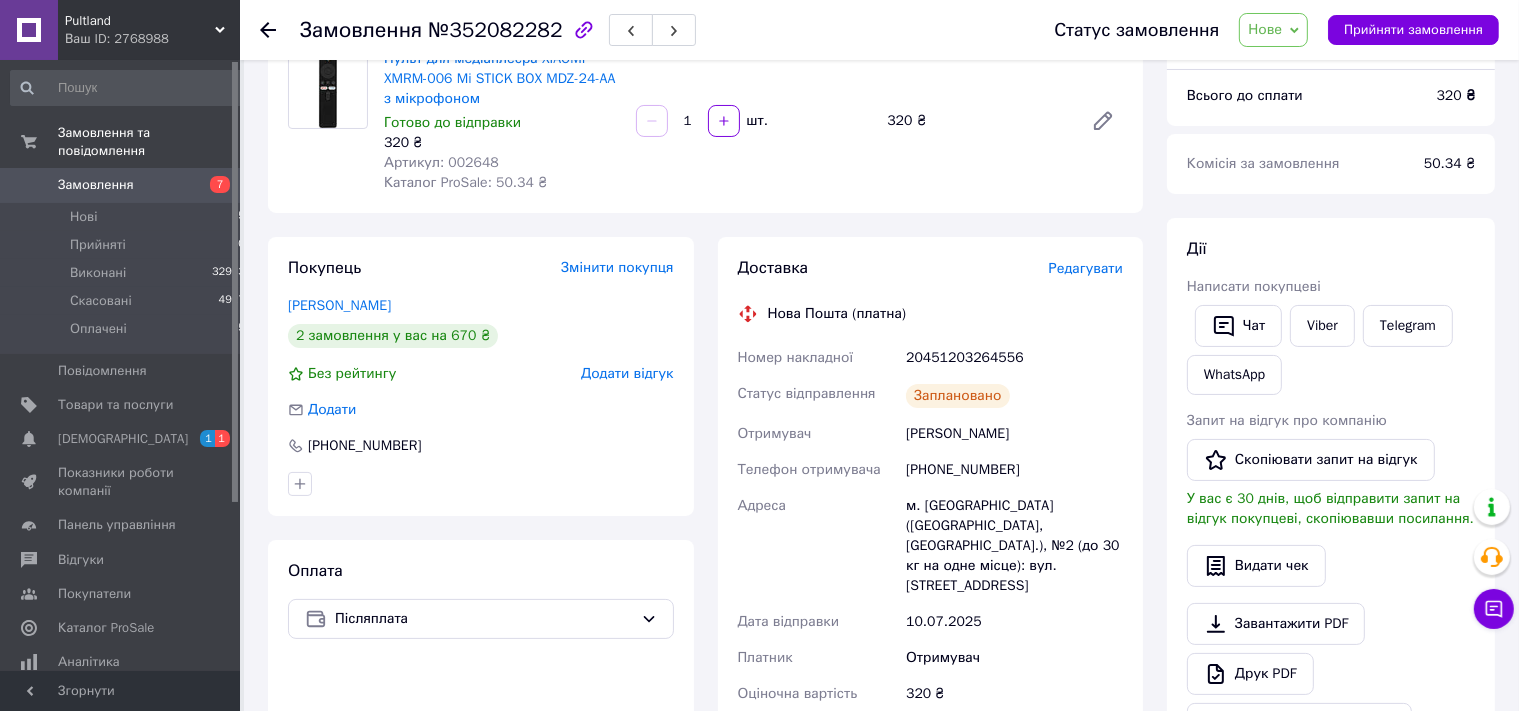 click 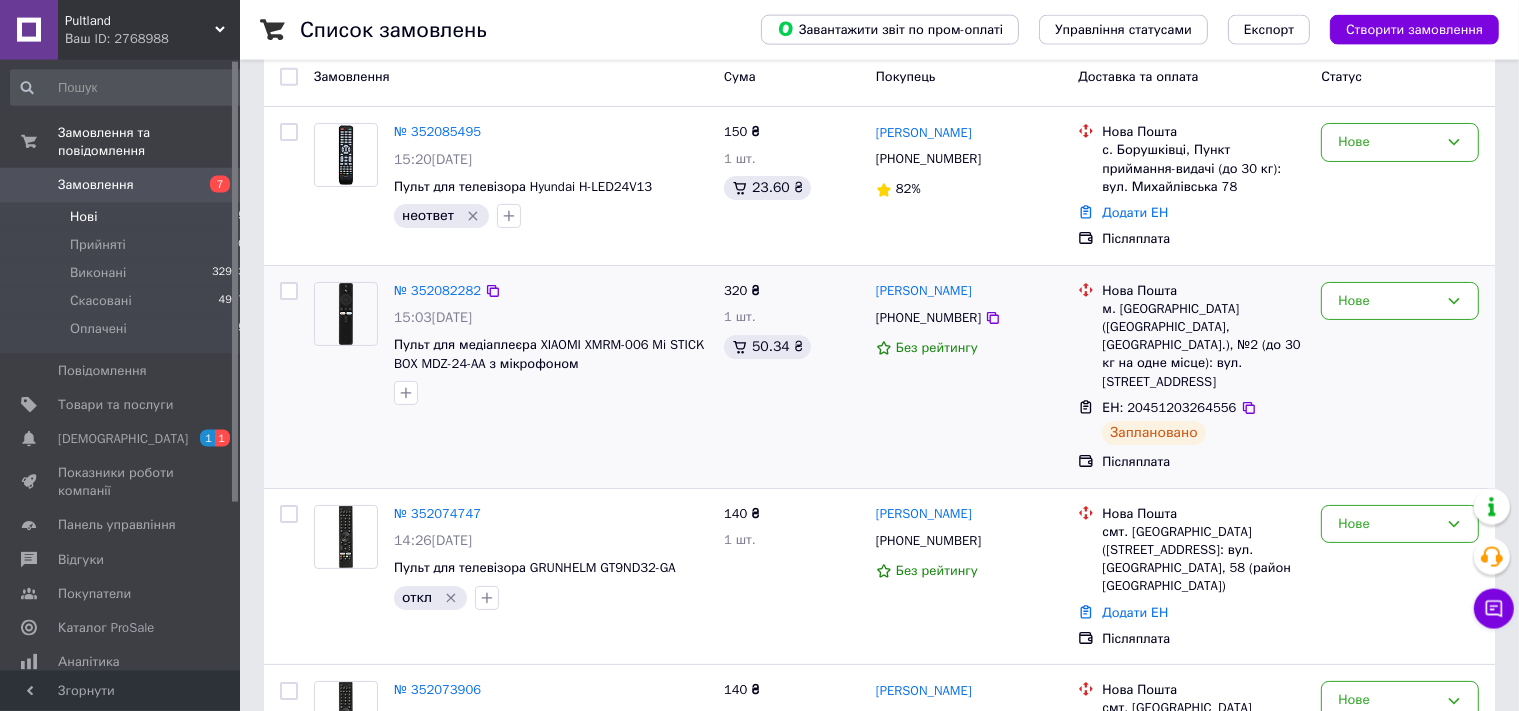 scroll, scrollTop: 417, scrollLeft: 0, axis: vertical 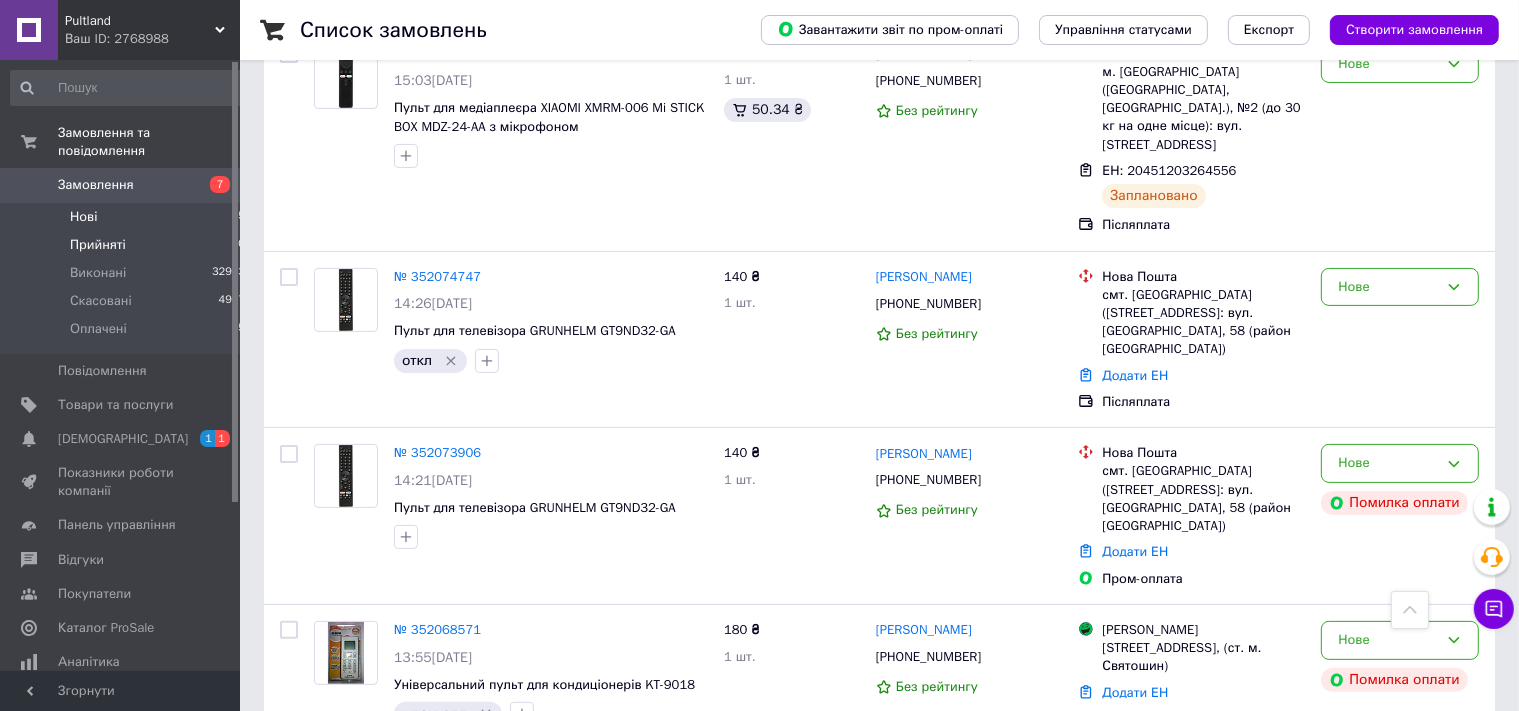 click on "Прийняті" at bounding box center (98, 245) 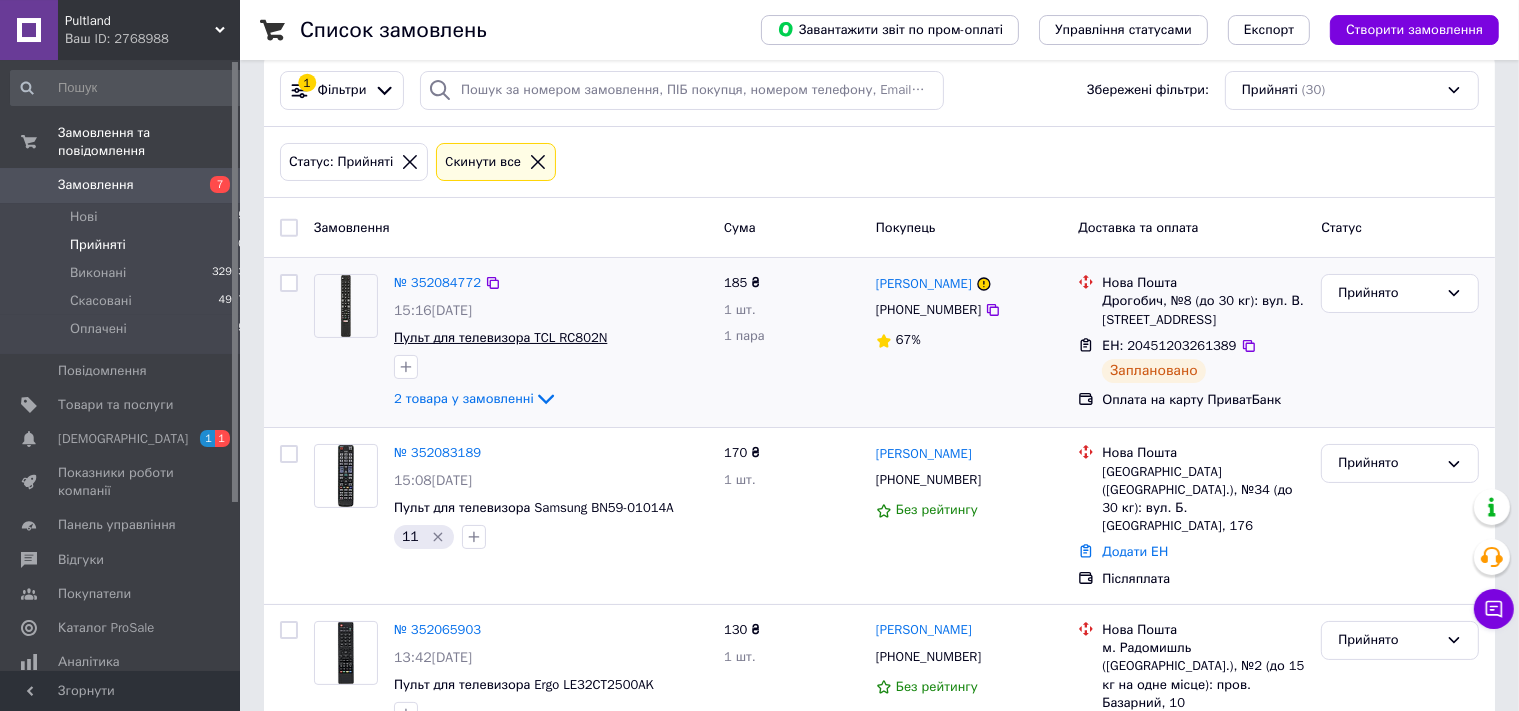 scroll, scrollTop: 0, scrollLeft: 0, axis: both 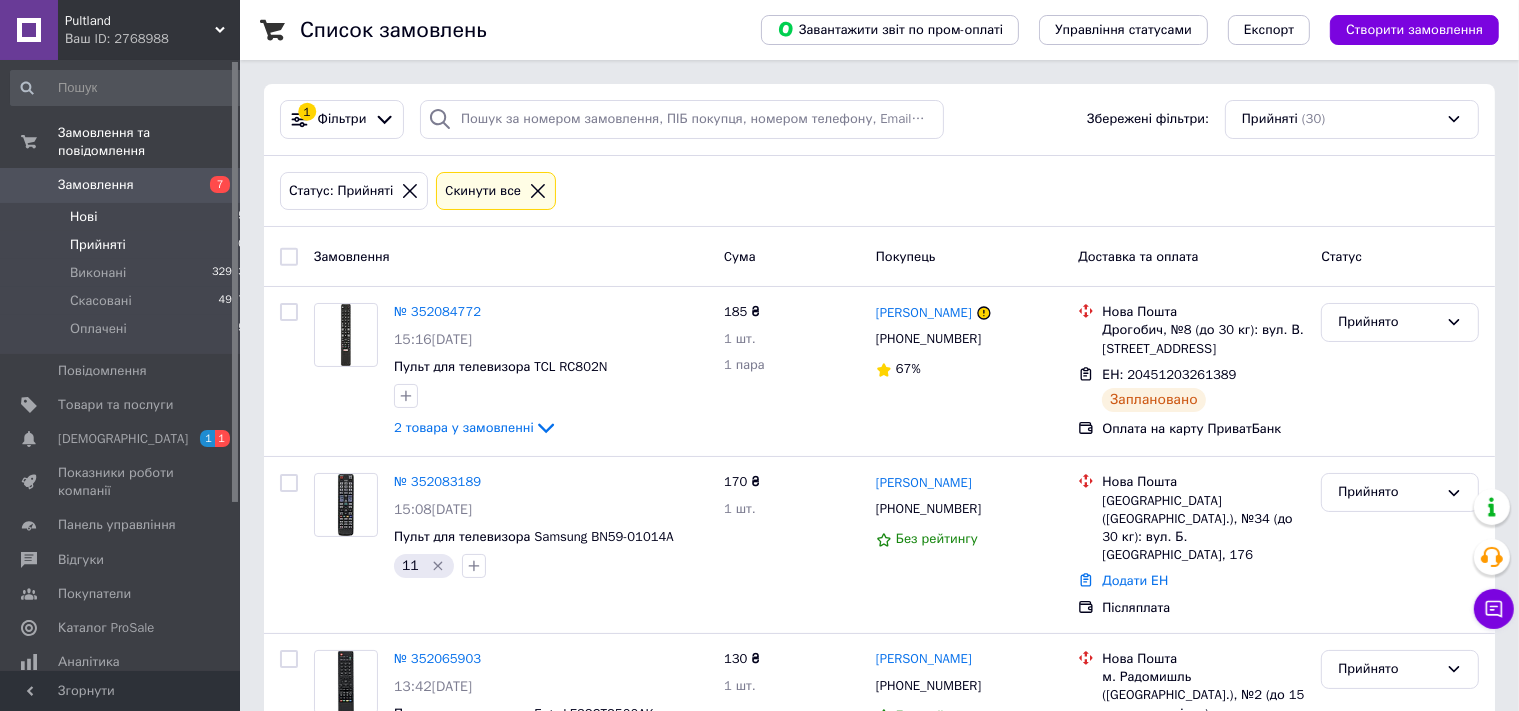click on "Нові" at bounding box center (83, 217) 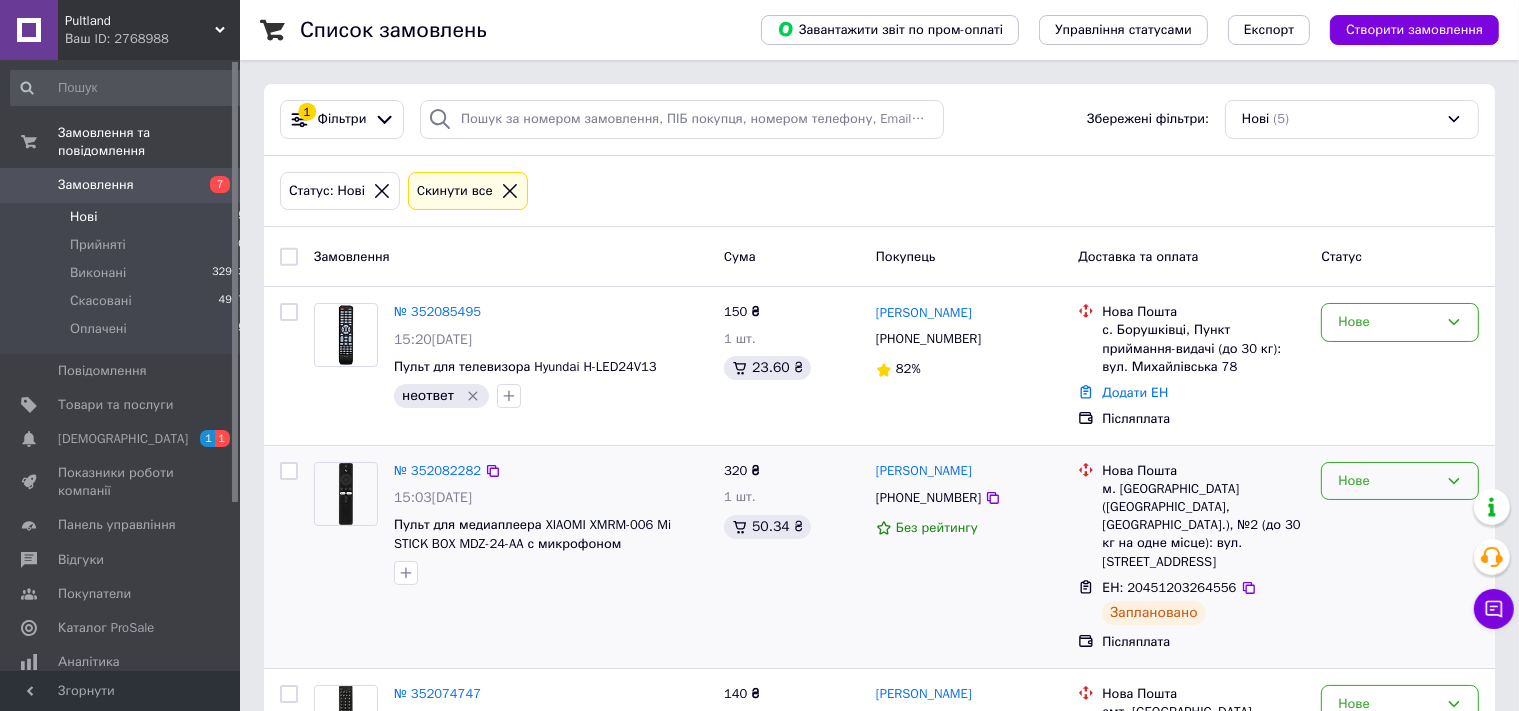 click on "Нове" at bounding box center (1388, 481) 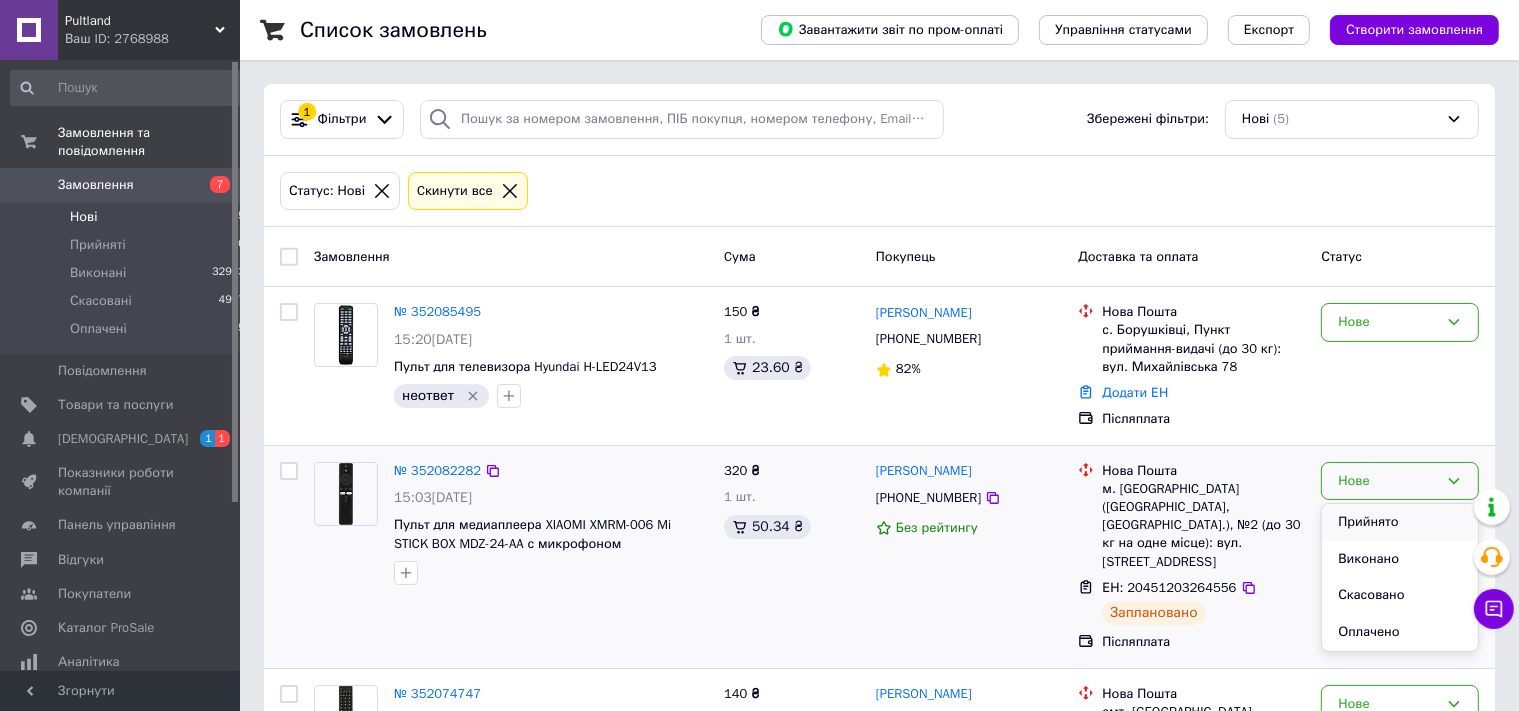 click on "Прийнято" at bounding box center [1400, 522] 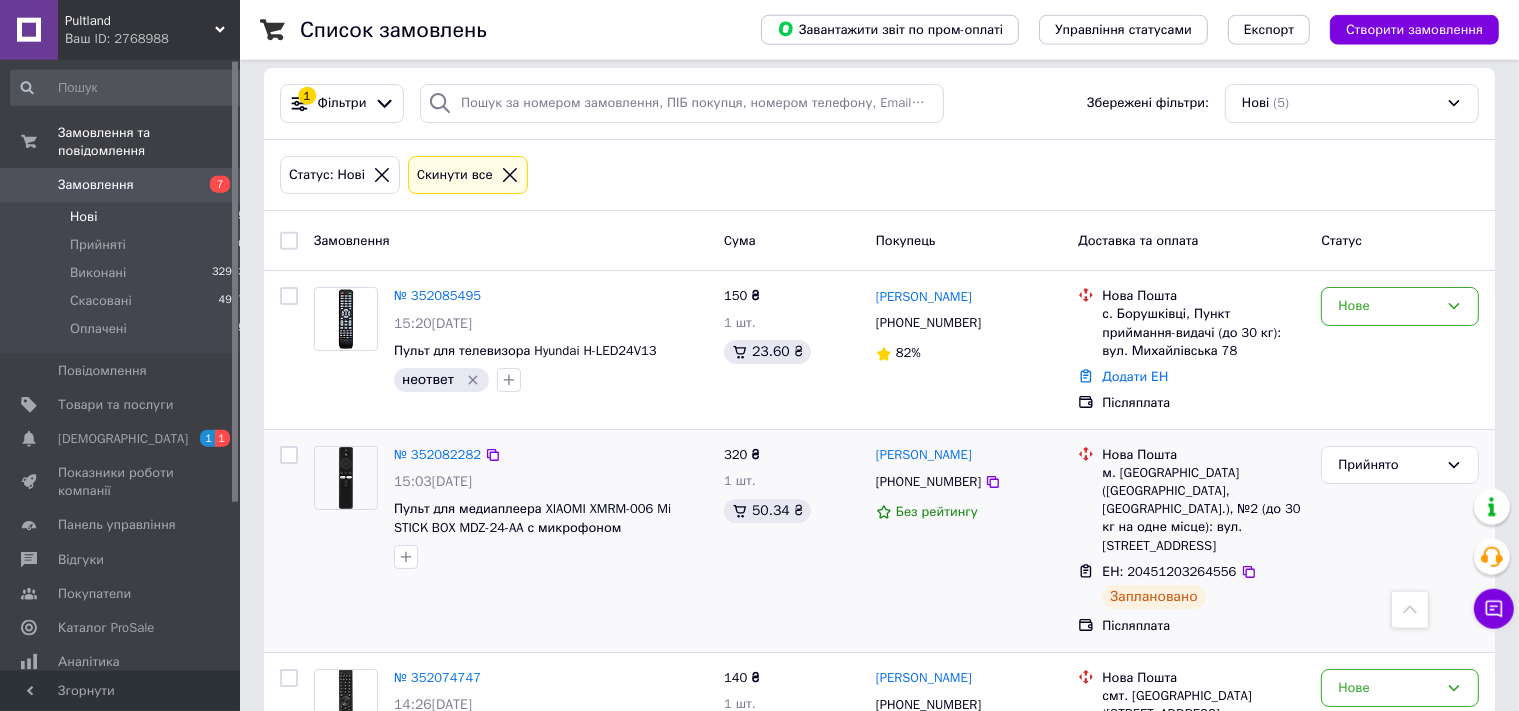 scroll, scrollTop: 0, scrollLeft: 0, axis: both 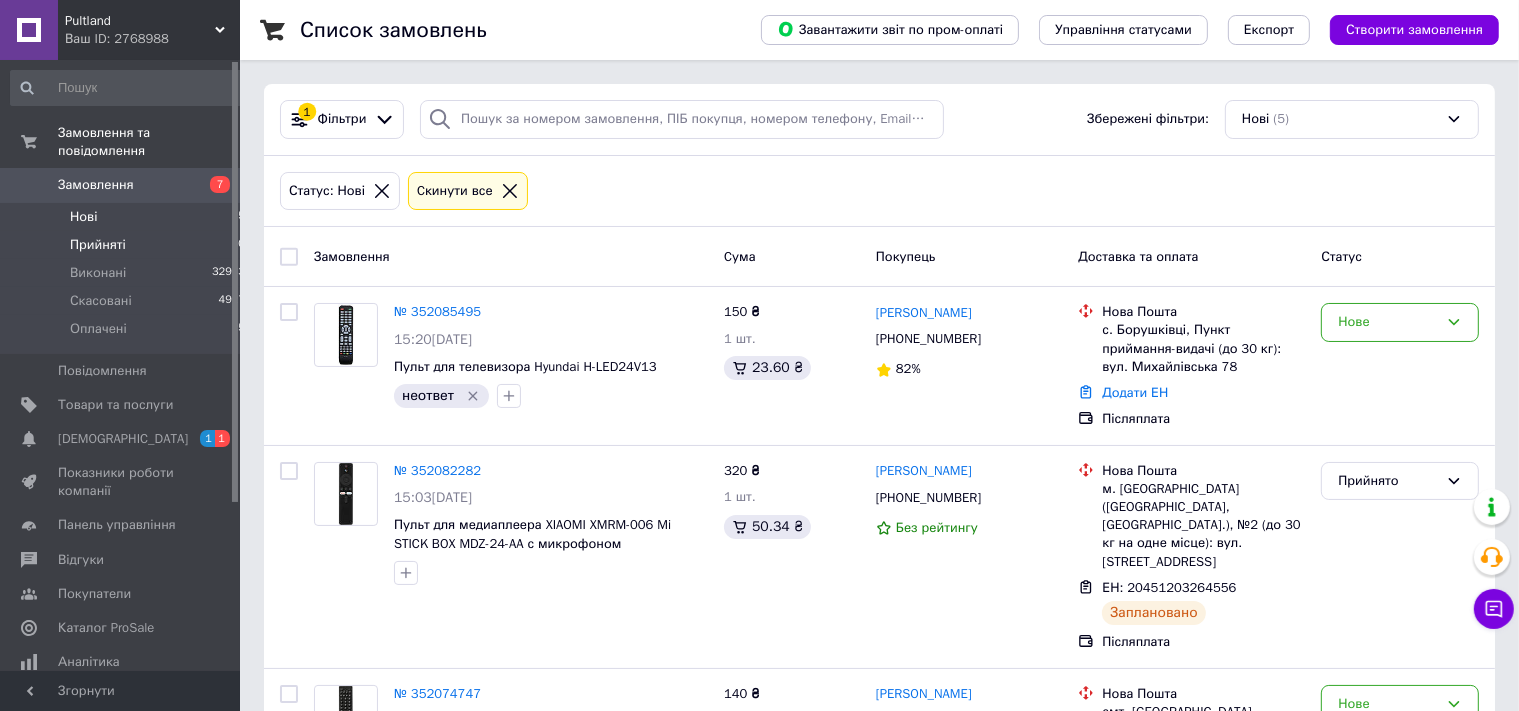 click on "Прийняті" at bounding box center [98, 245] 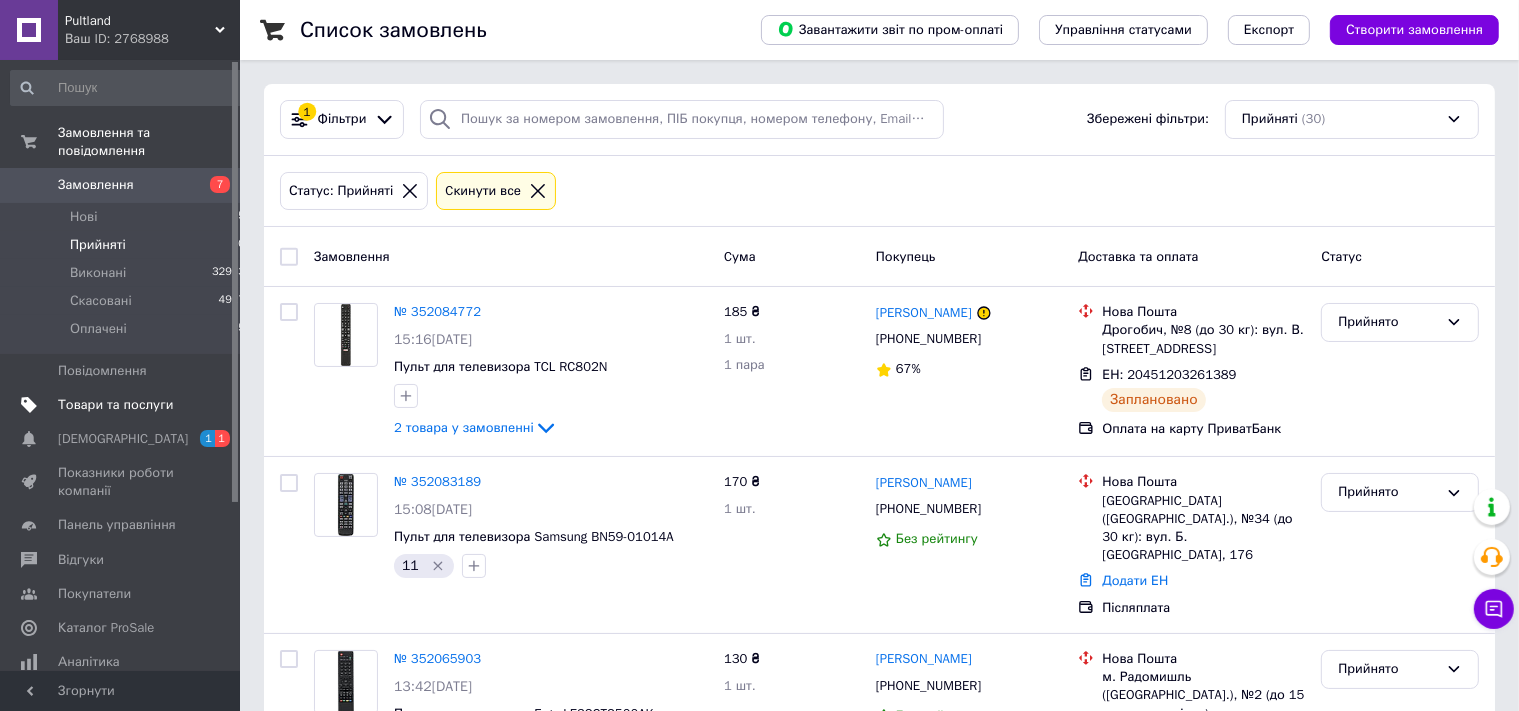 drag, startPoint x: 82, startPoint y: 194, endPoint x: 198, endPoint y: 396, distance: 232.93776 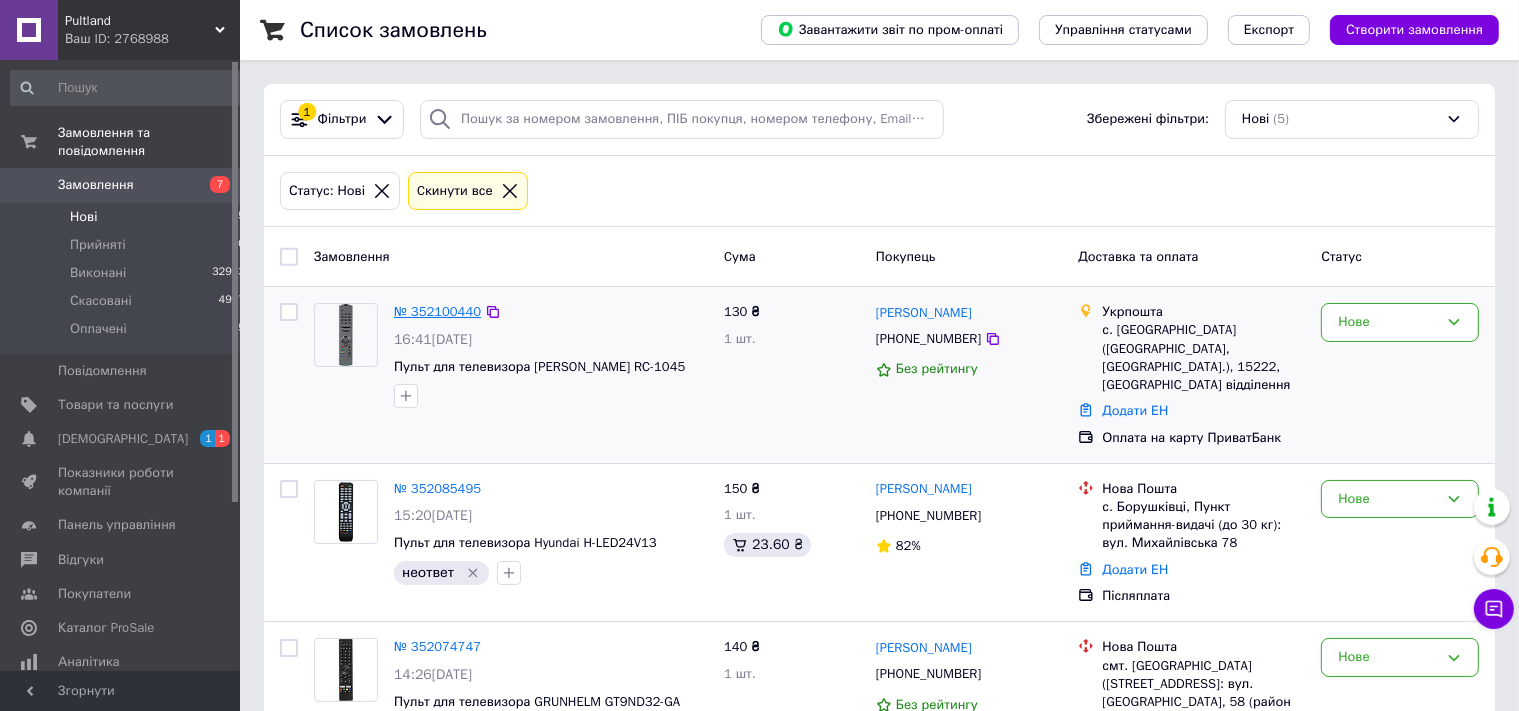 click on "№ 352100440" at bounding box center [437, 311] 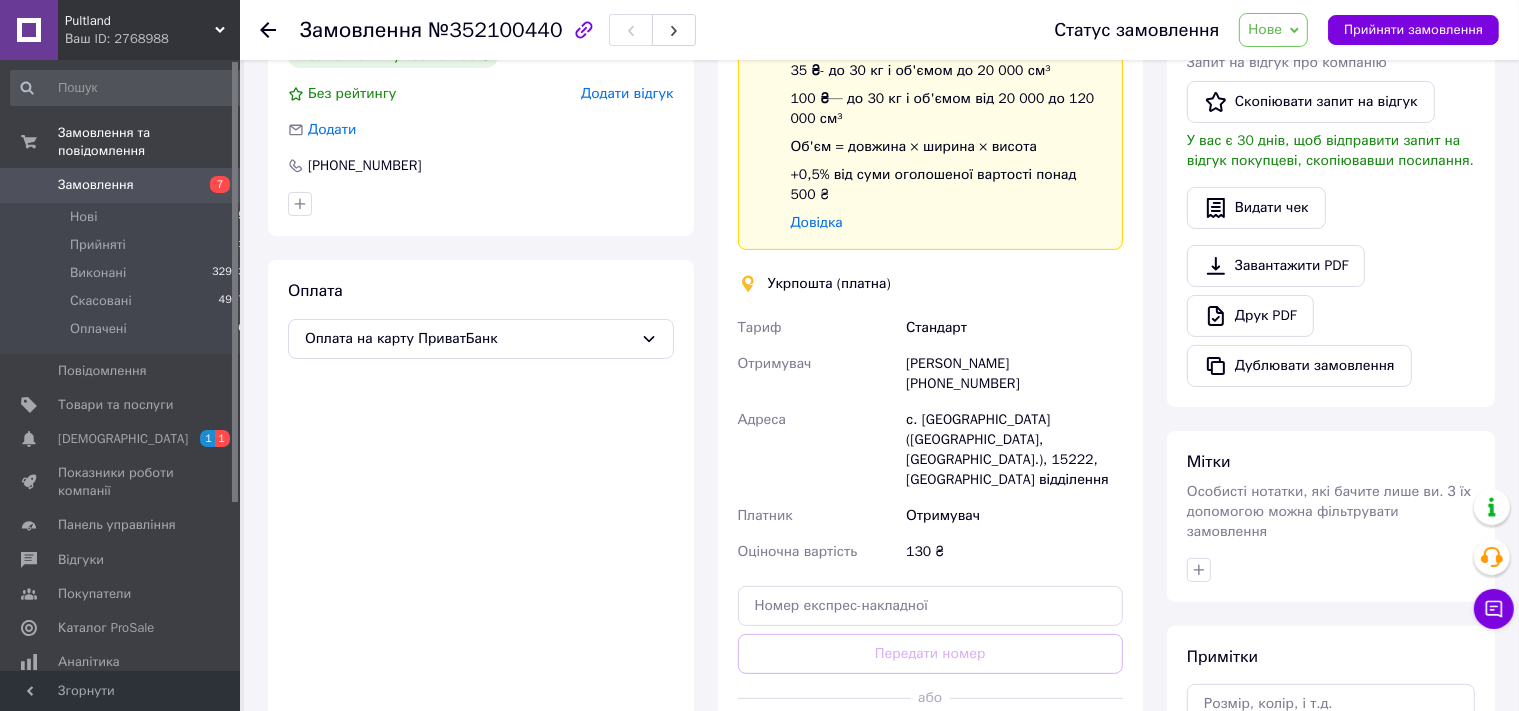 scroll, scrollTop: 211, scrollLeft: 0, axis: vertical 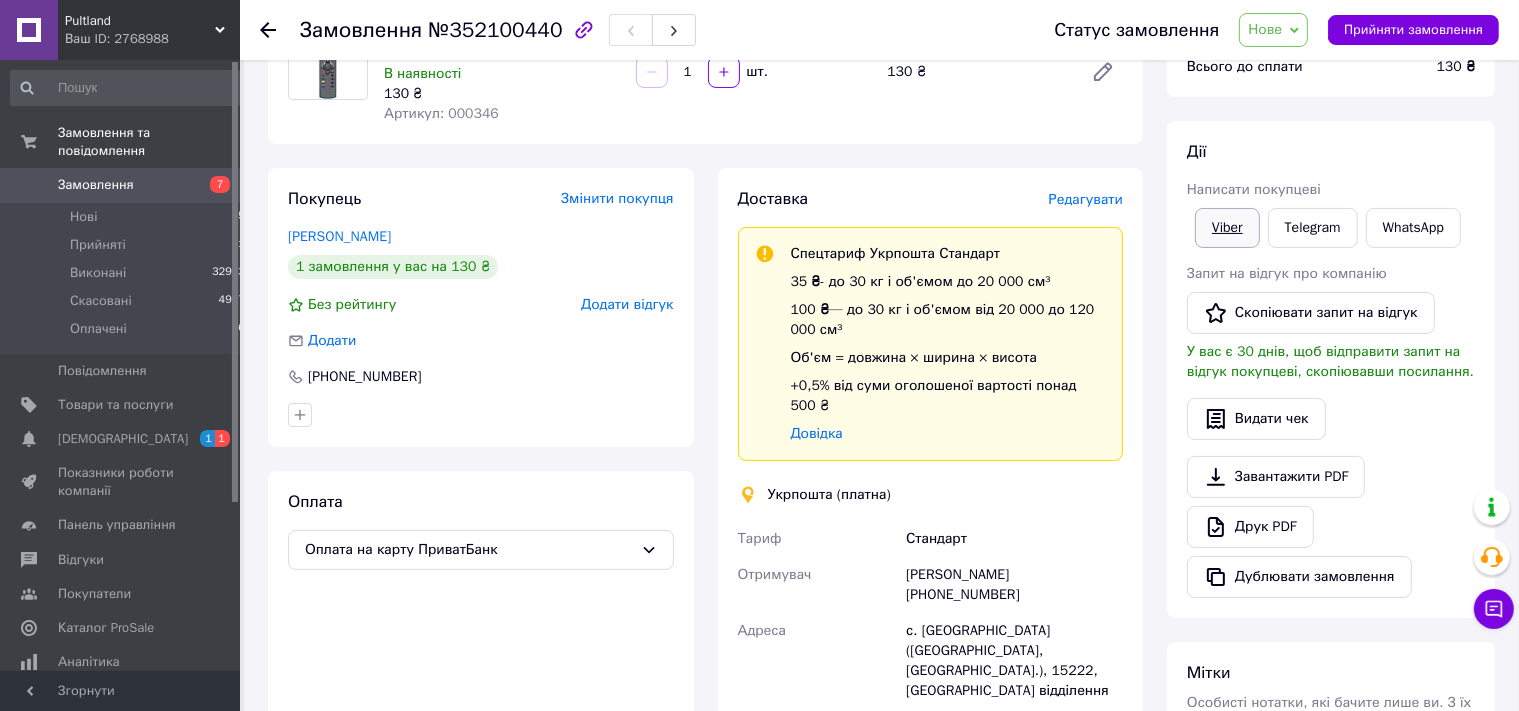 click on "Viber" at bounding box center (1227, 228) 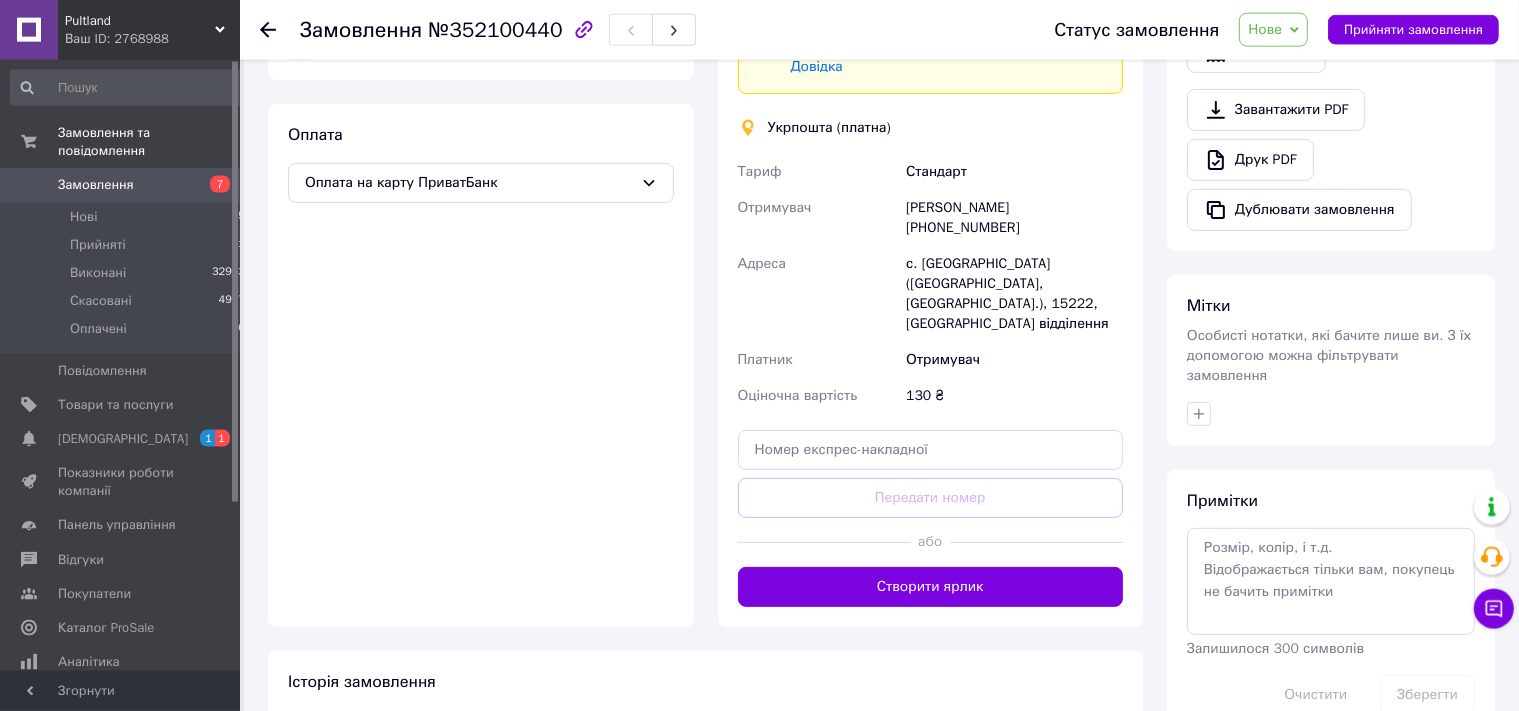scroll, scrollTop: 603, scrollLeft: 0, axis: vertical 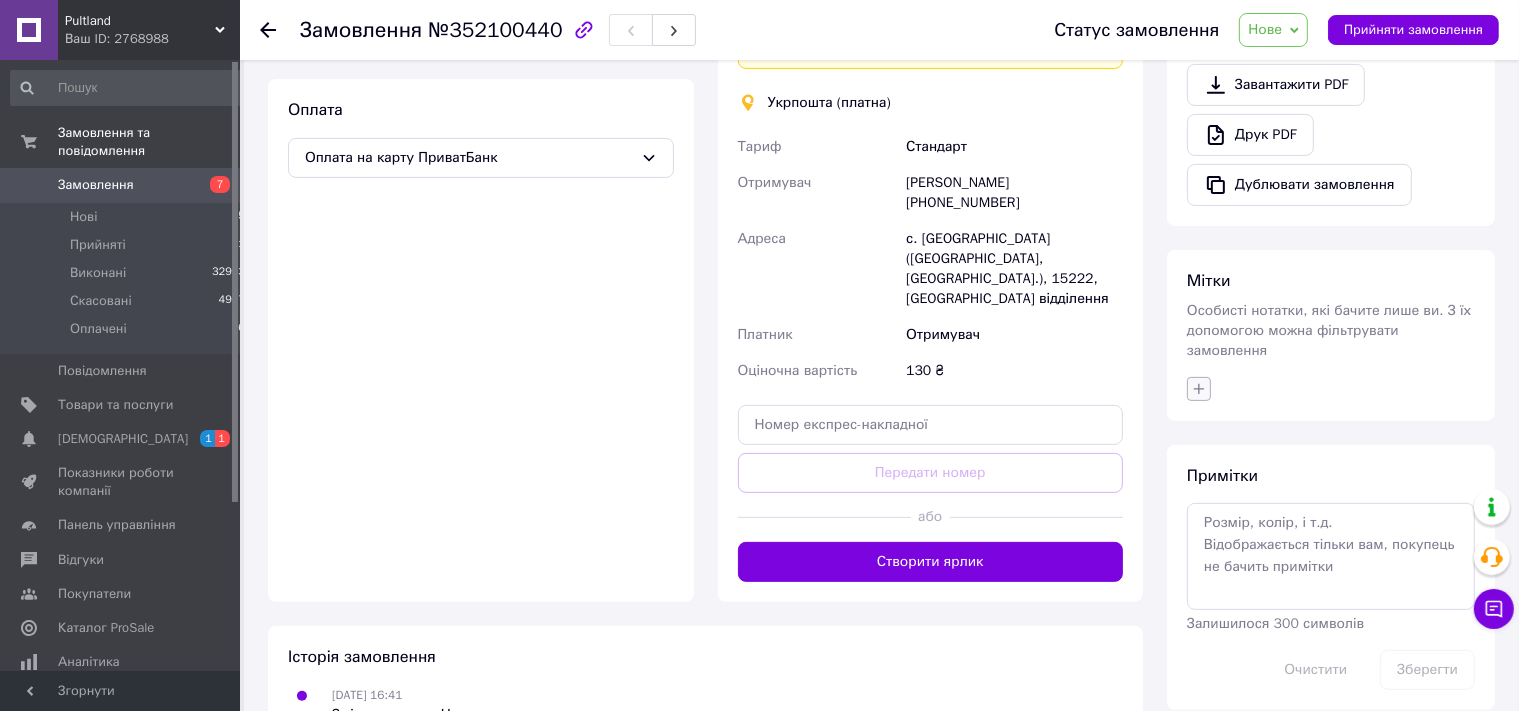 click 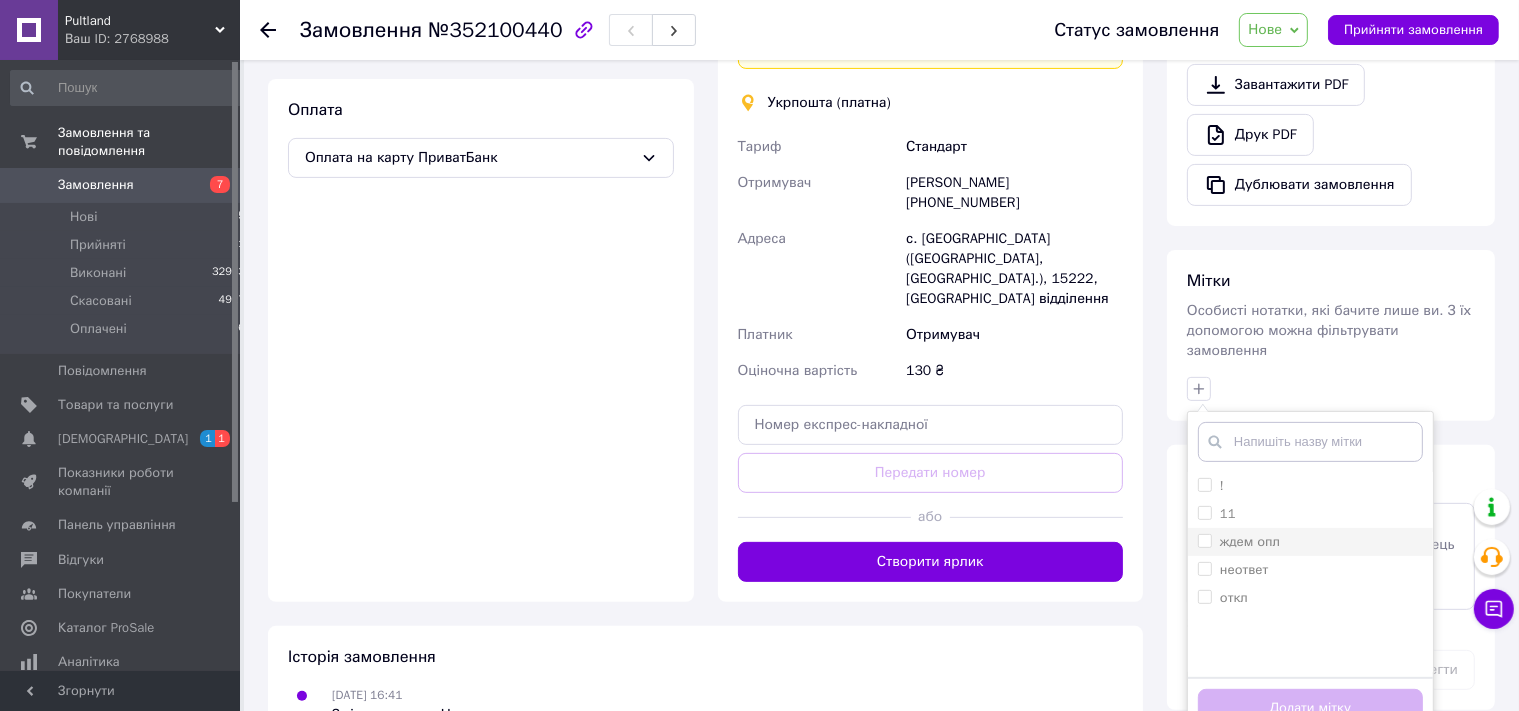 click on "ждем опл" at bounding box center [1250, 541] 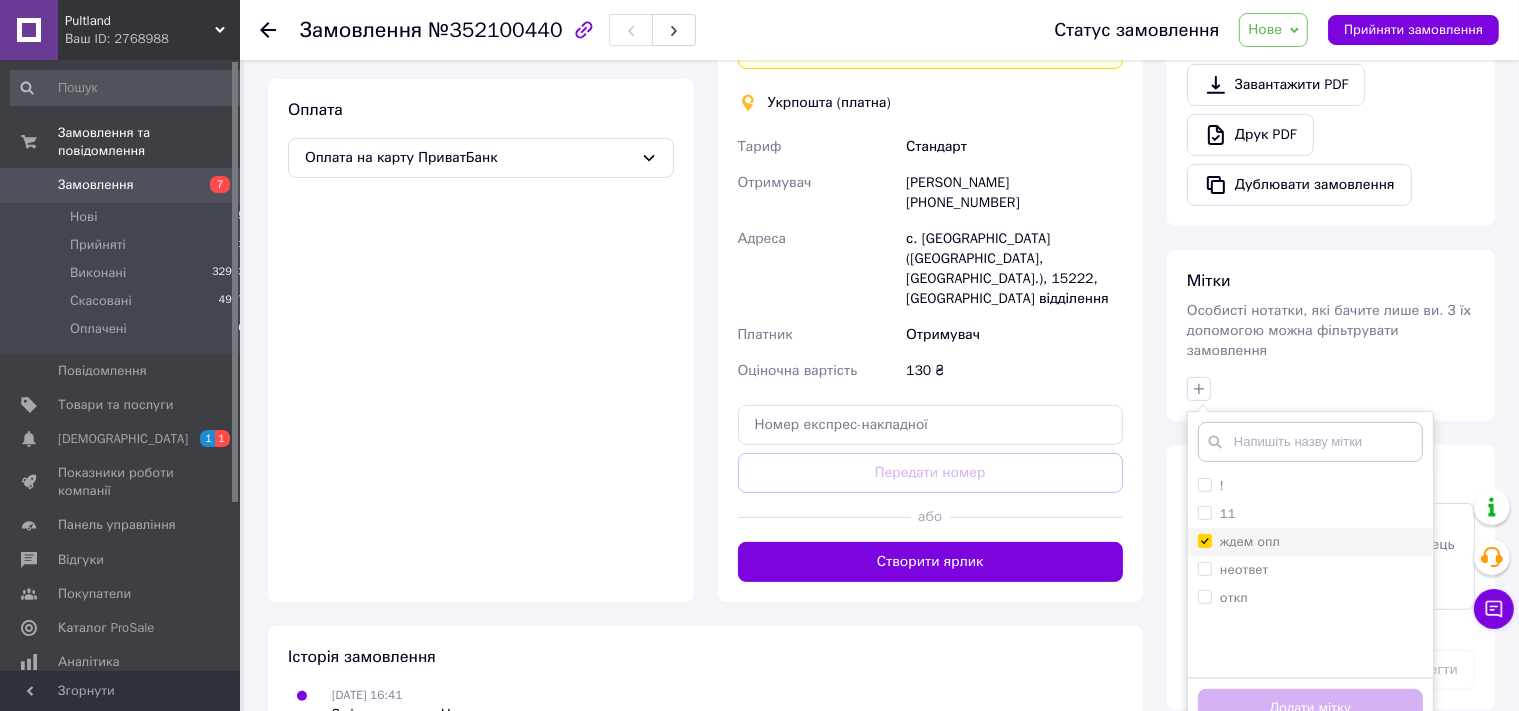checkbox on "true" 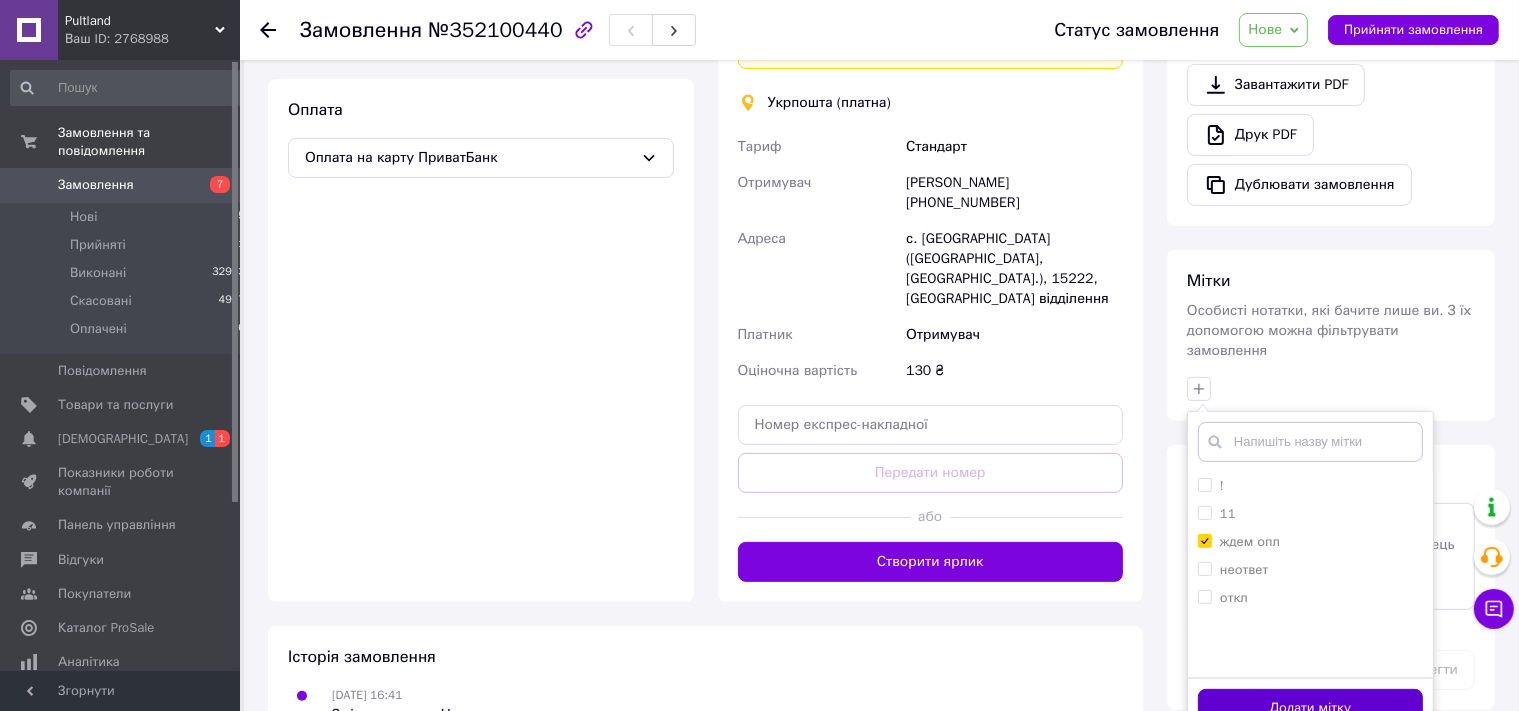 click on "Додати мітку" at bounding box center [1310, 708] 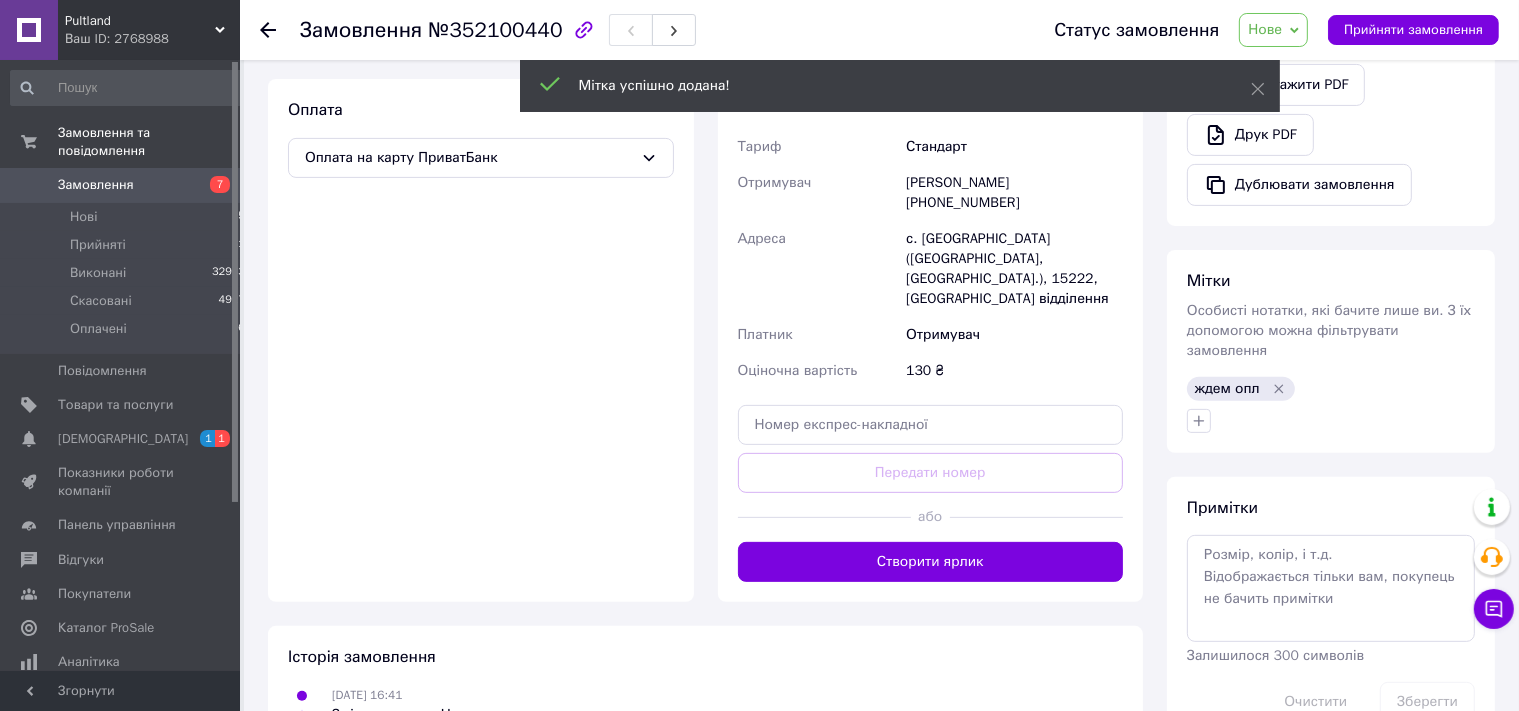 drag, startPoint x: 258, startPoint y: 34, endPoint x: 276, endPoint y: 69, distance: 39.357338 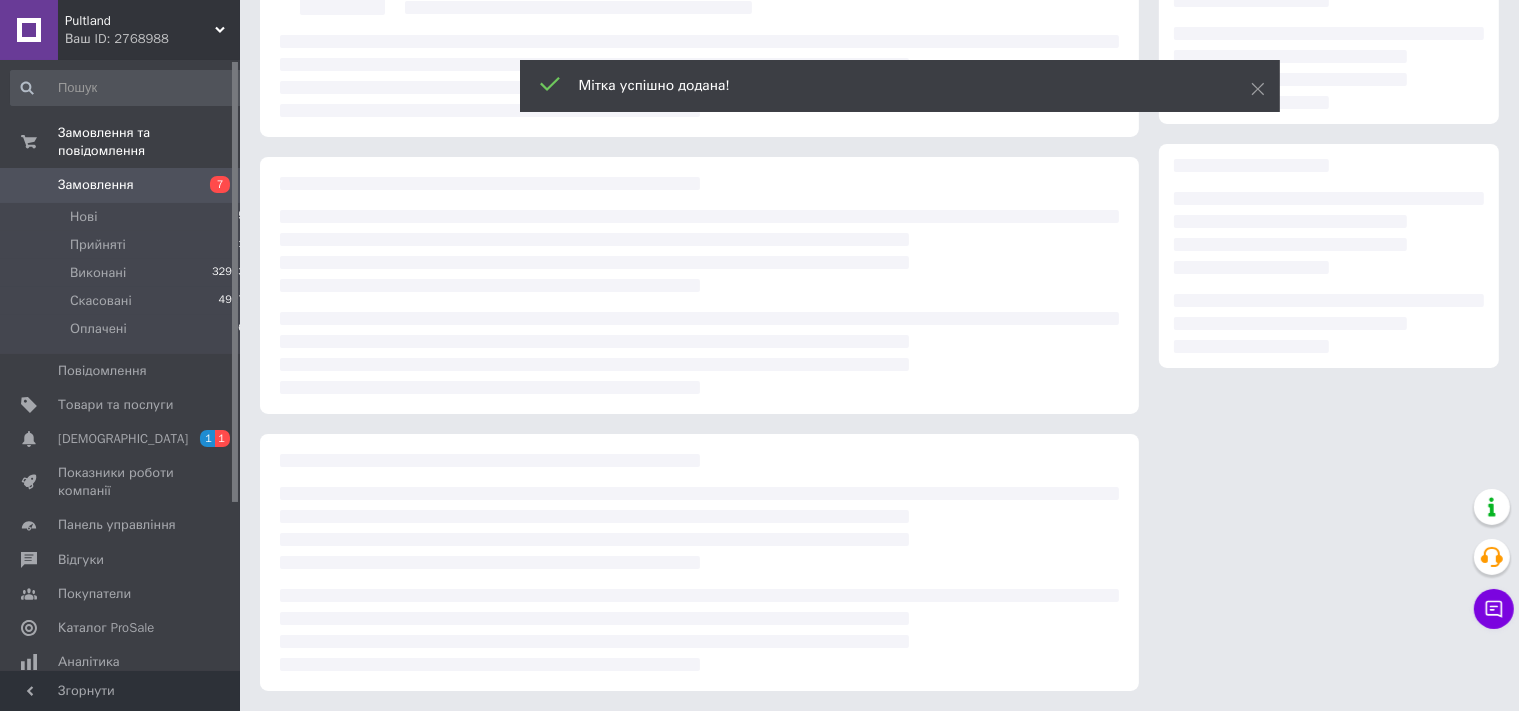 scroll, scrollTop: 0, scrollLeft: 0, axis: both 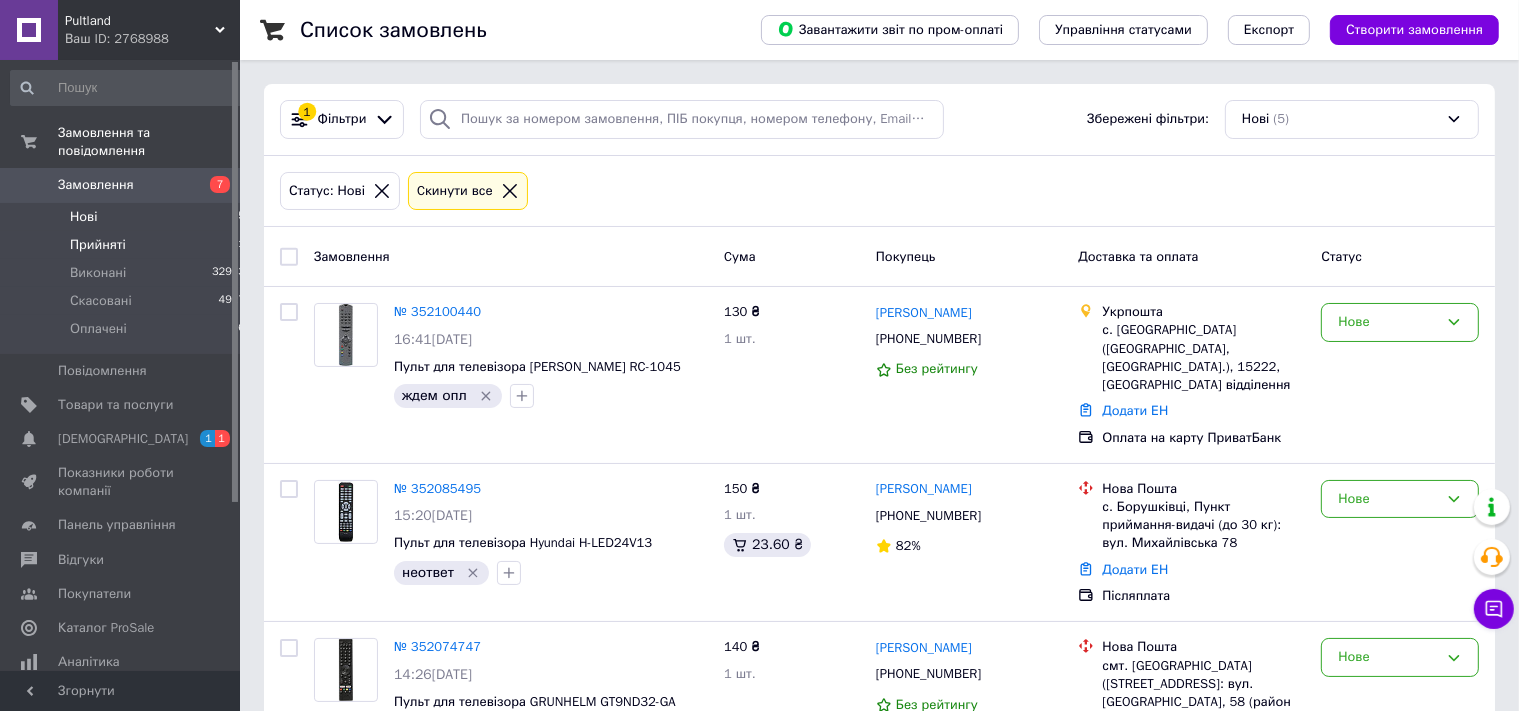click on "Прийняті" at bounding box center (98, 245) 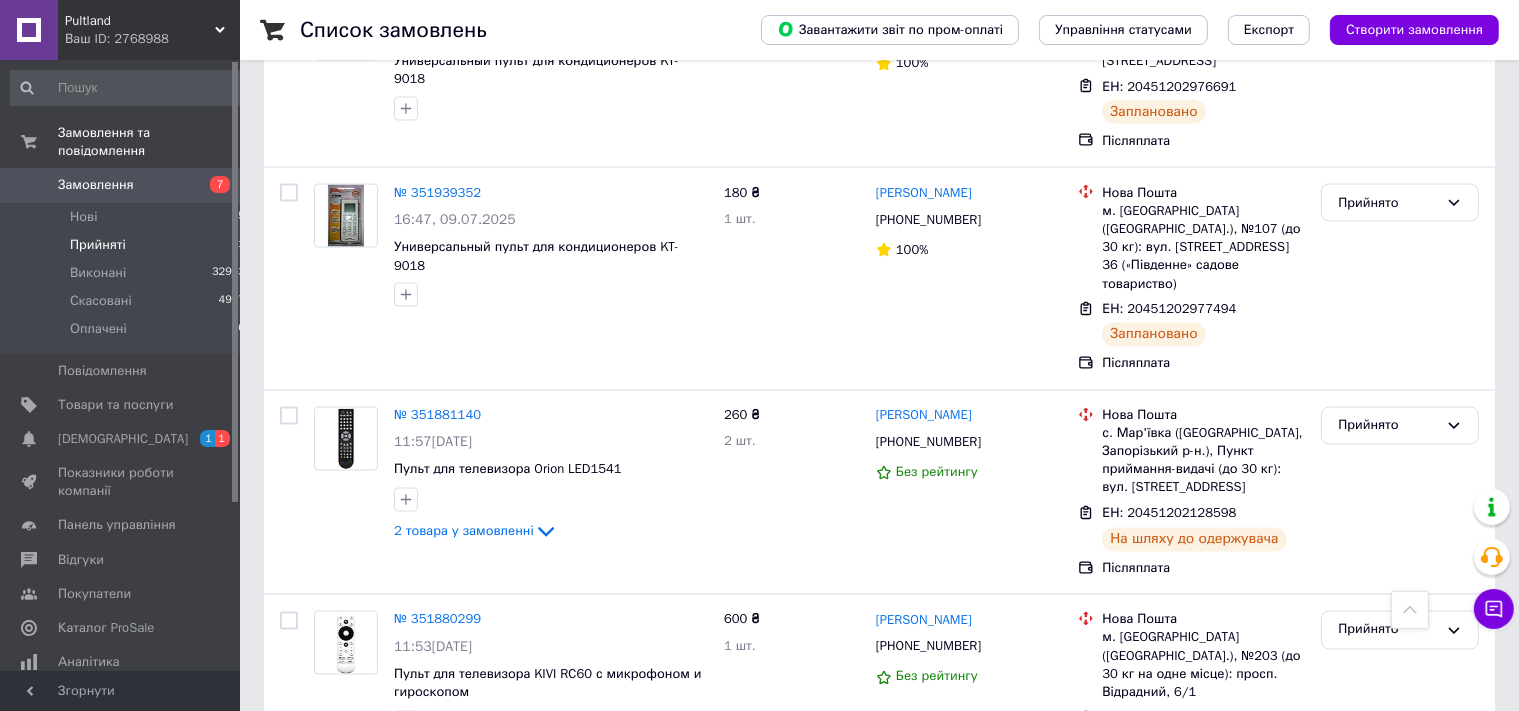 scroll, scrollTop: 2660, scrollLeft: 0, axis: vertical 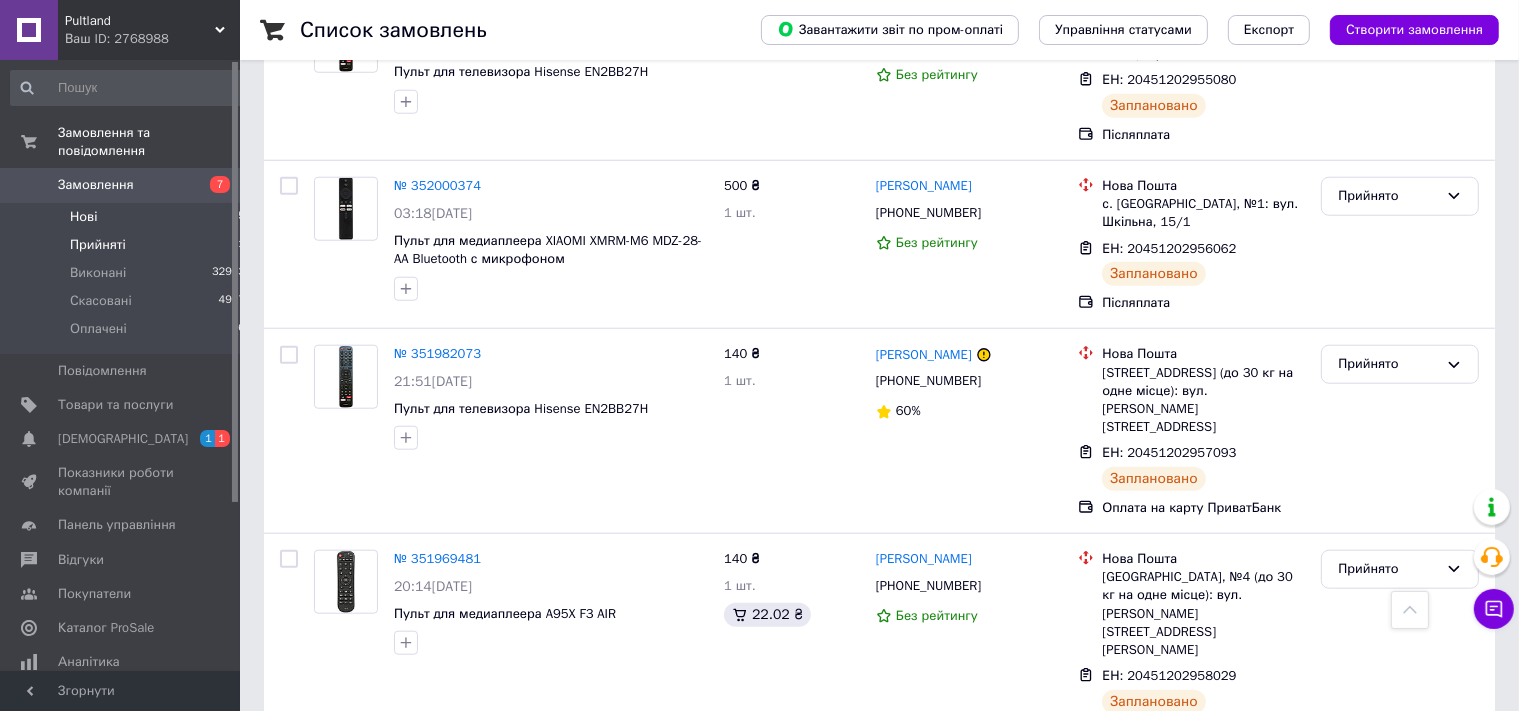 click on "Нові 5" at bounding box center [128, 217] 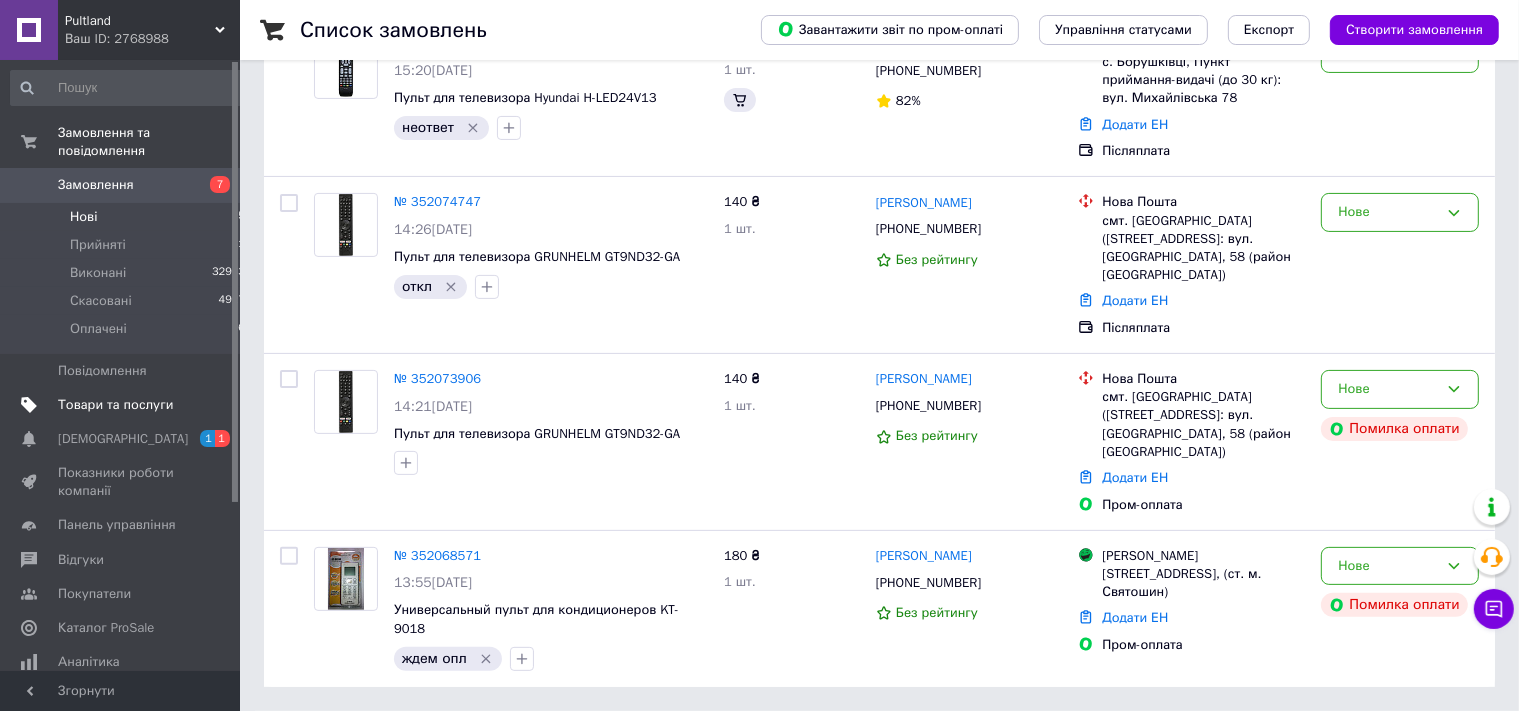 scroll, scrollTop: 0, scrollLeft: 0, axis: both 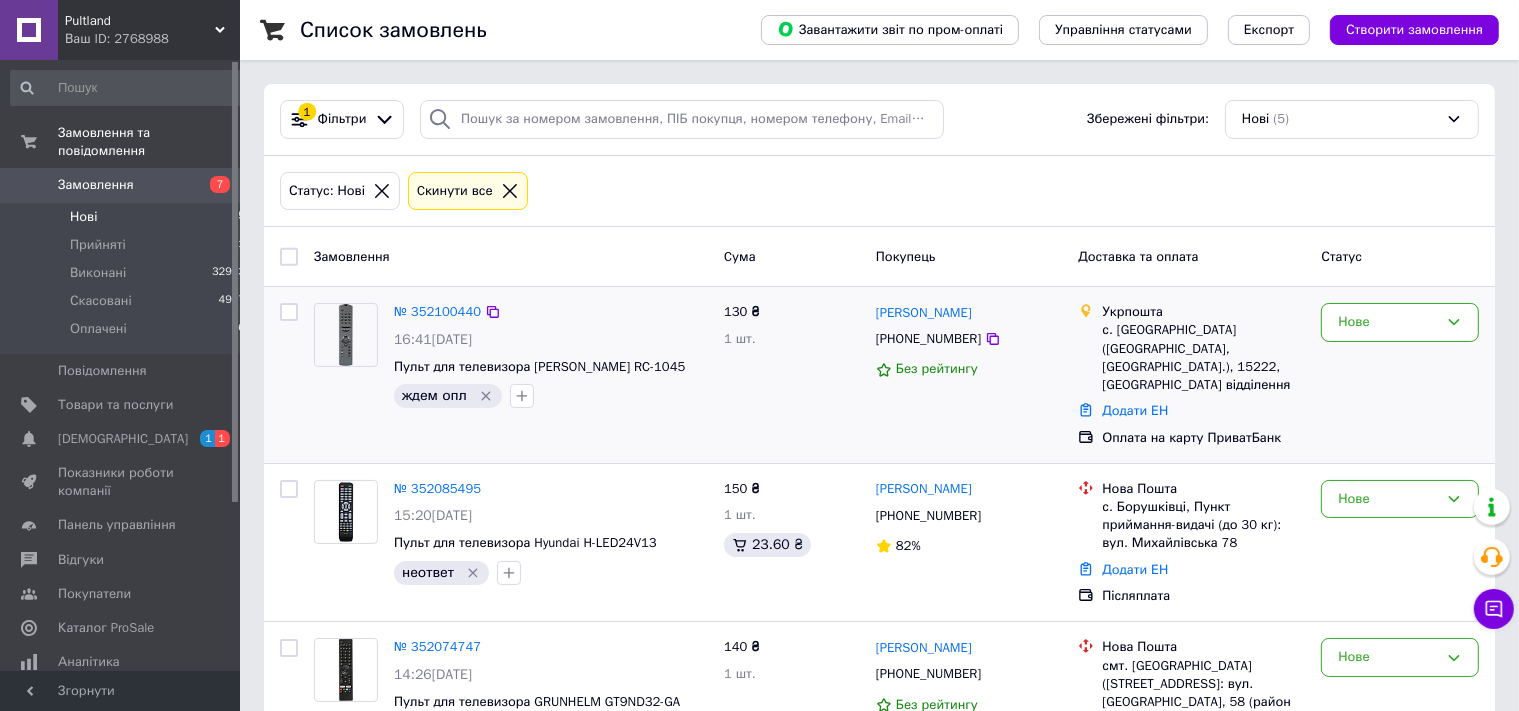 click 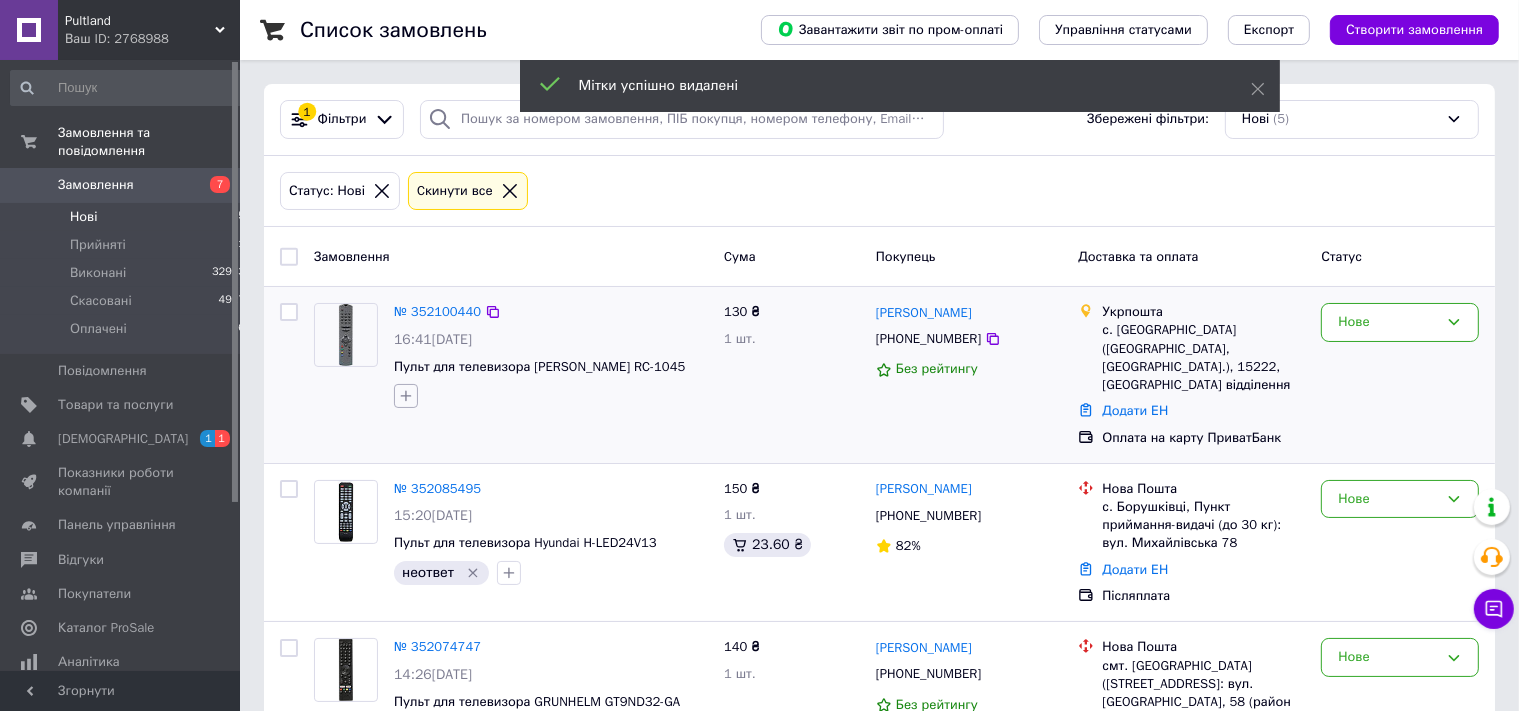 click 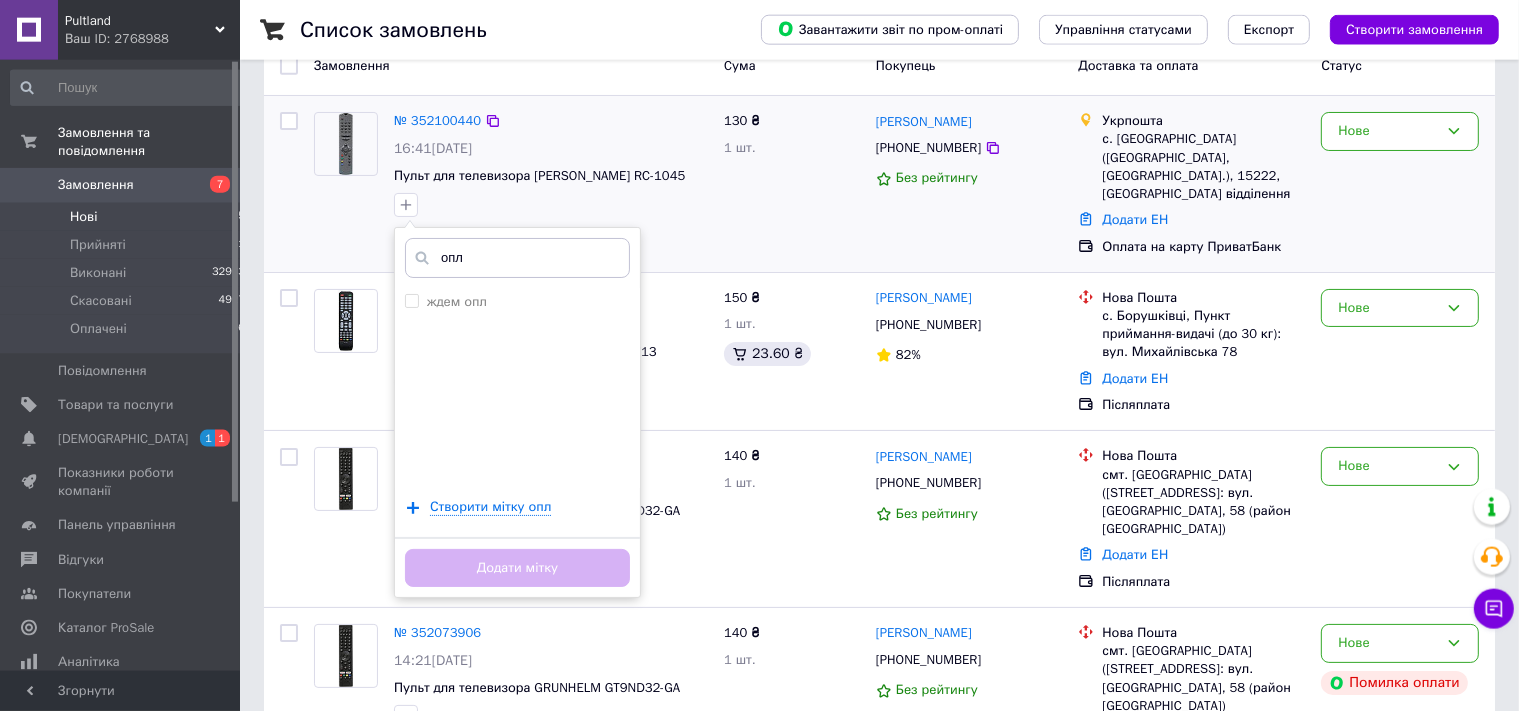 scroll, scrollTop: 211, scrollLeft: 0, axis: vertical 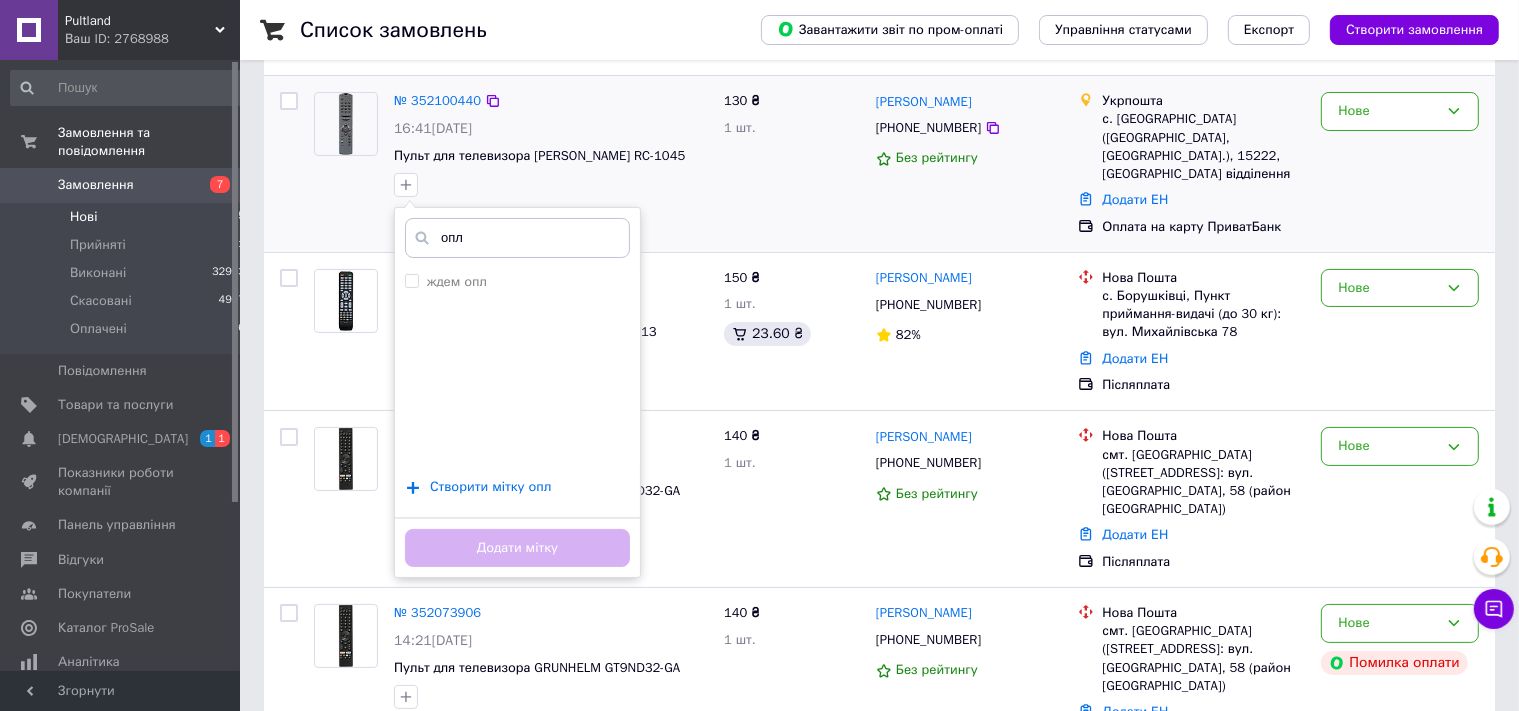 type on "опл" 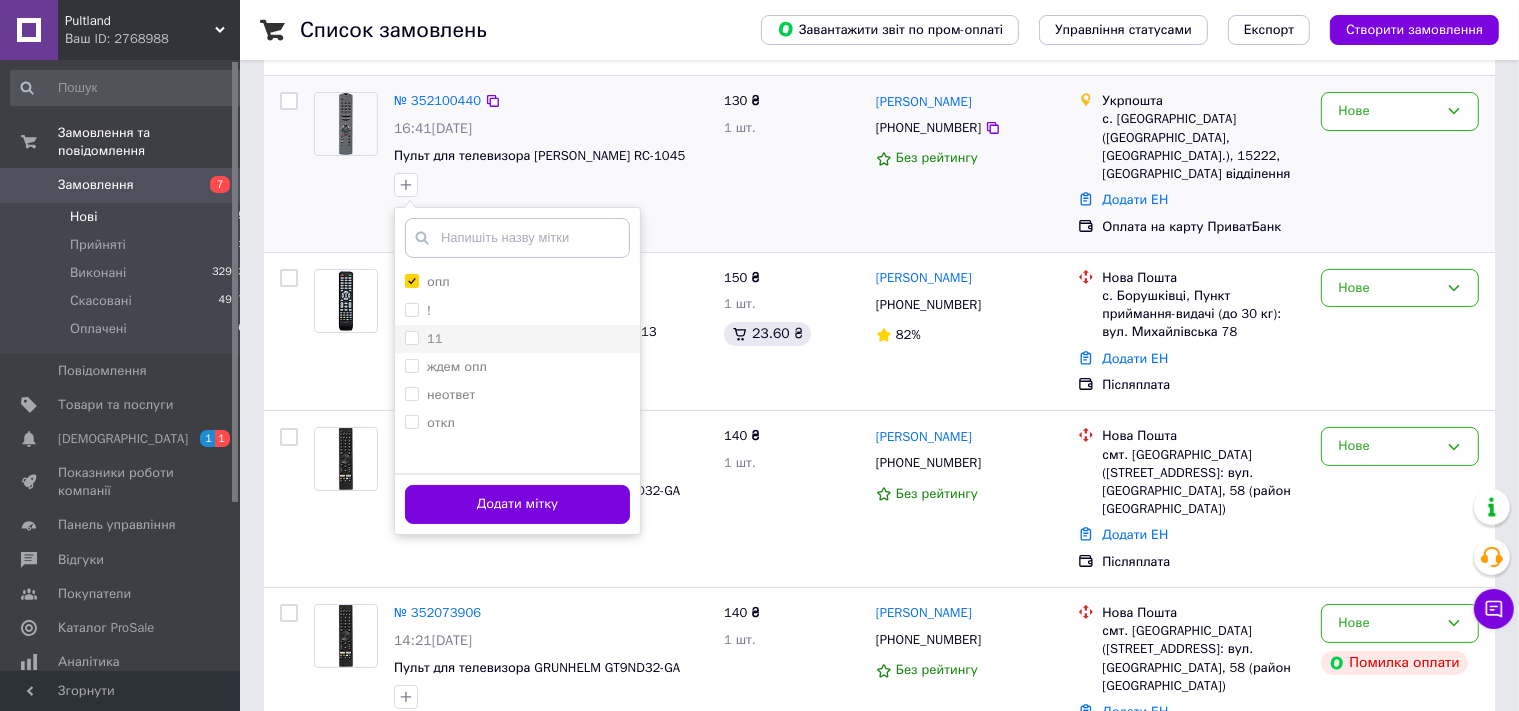 click on "11" at bounding box center (424, 339) 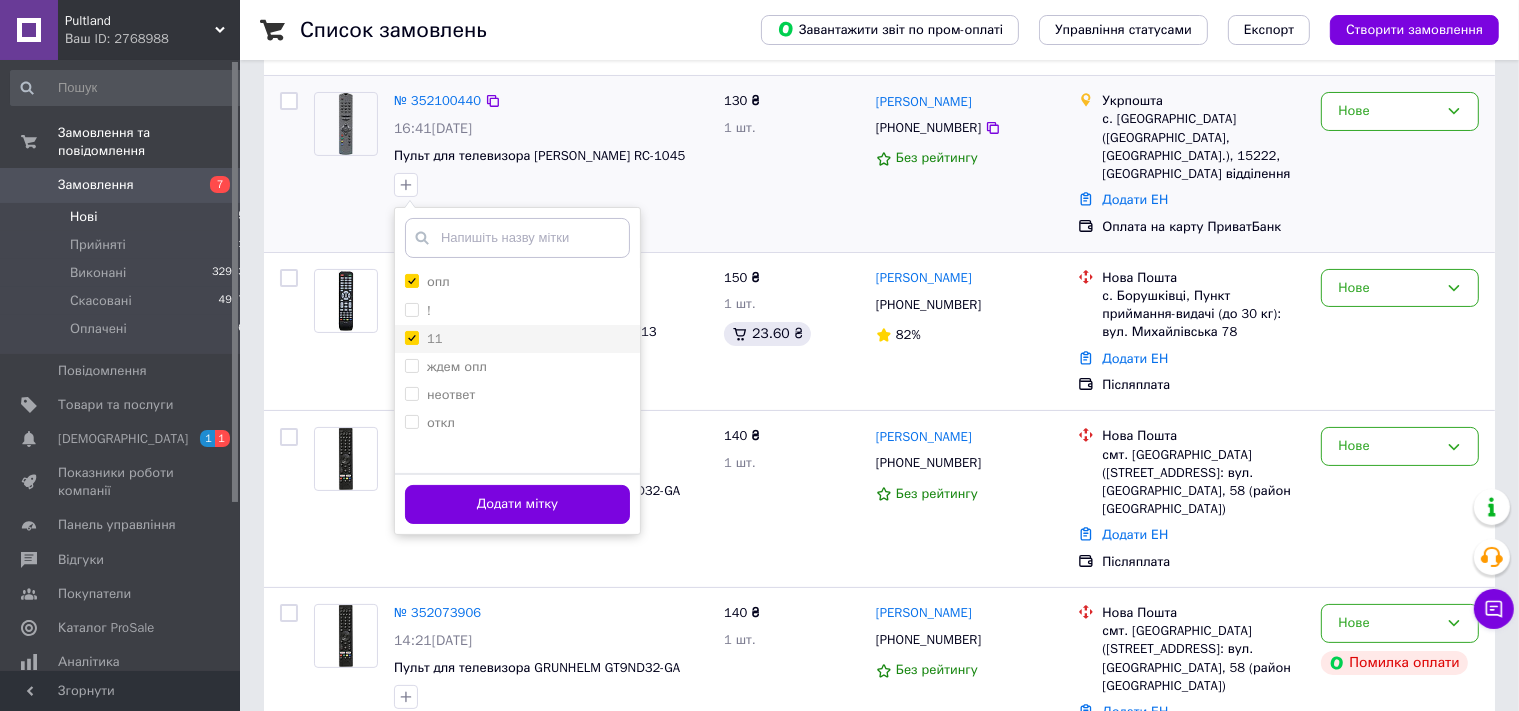 click on "11" at bounding box center (411, 337) 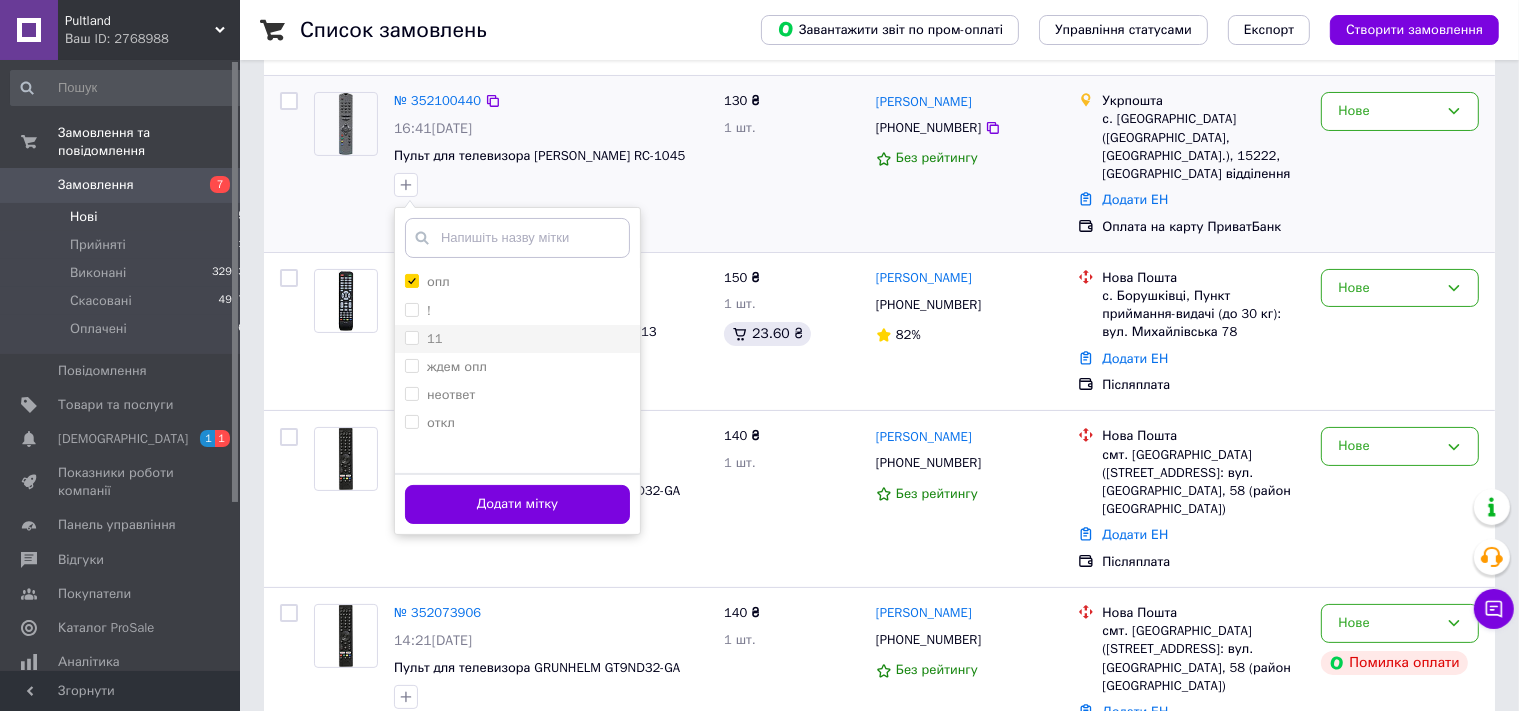 click on "11" at bounding box center [411, 337] 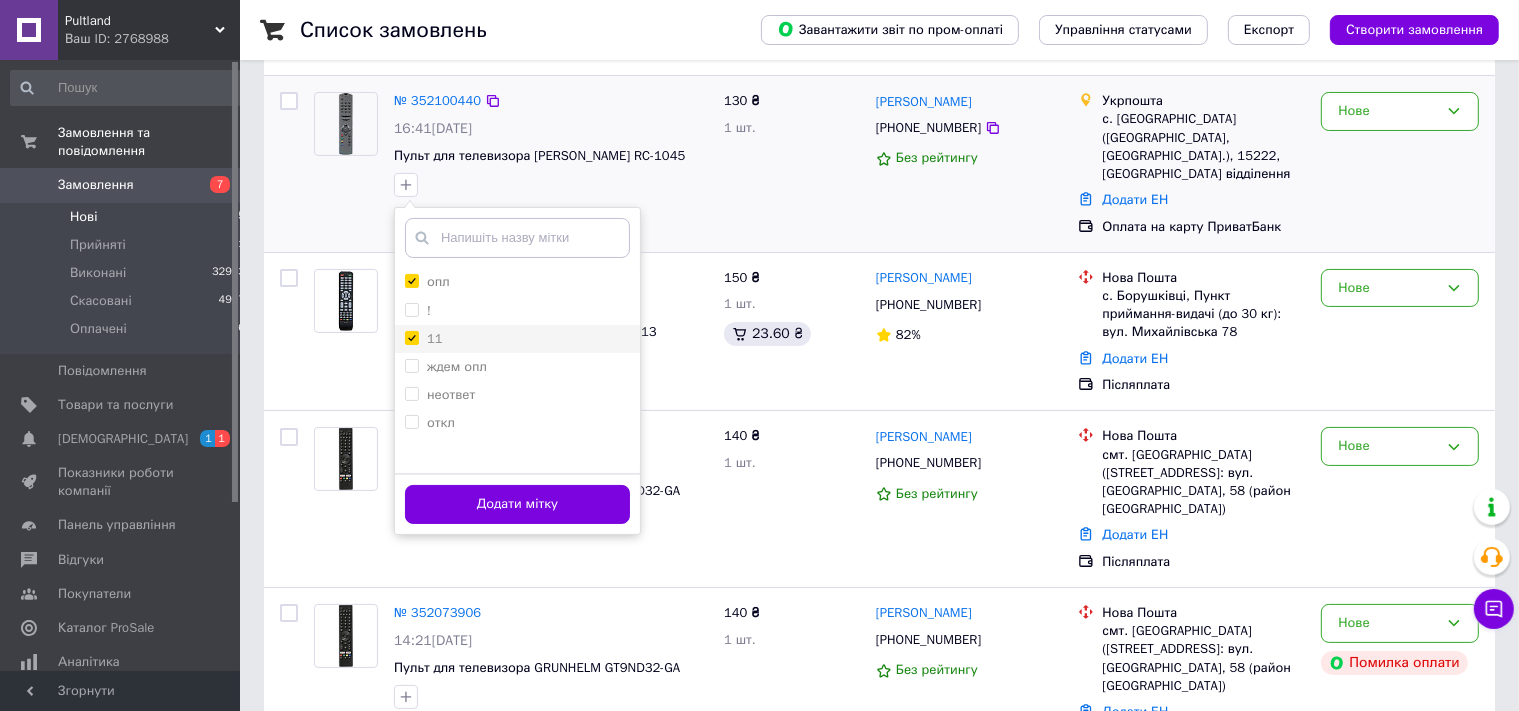 checkbox on "true" 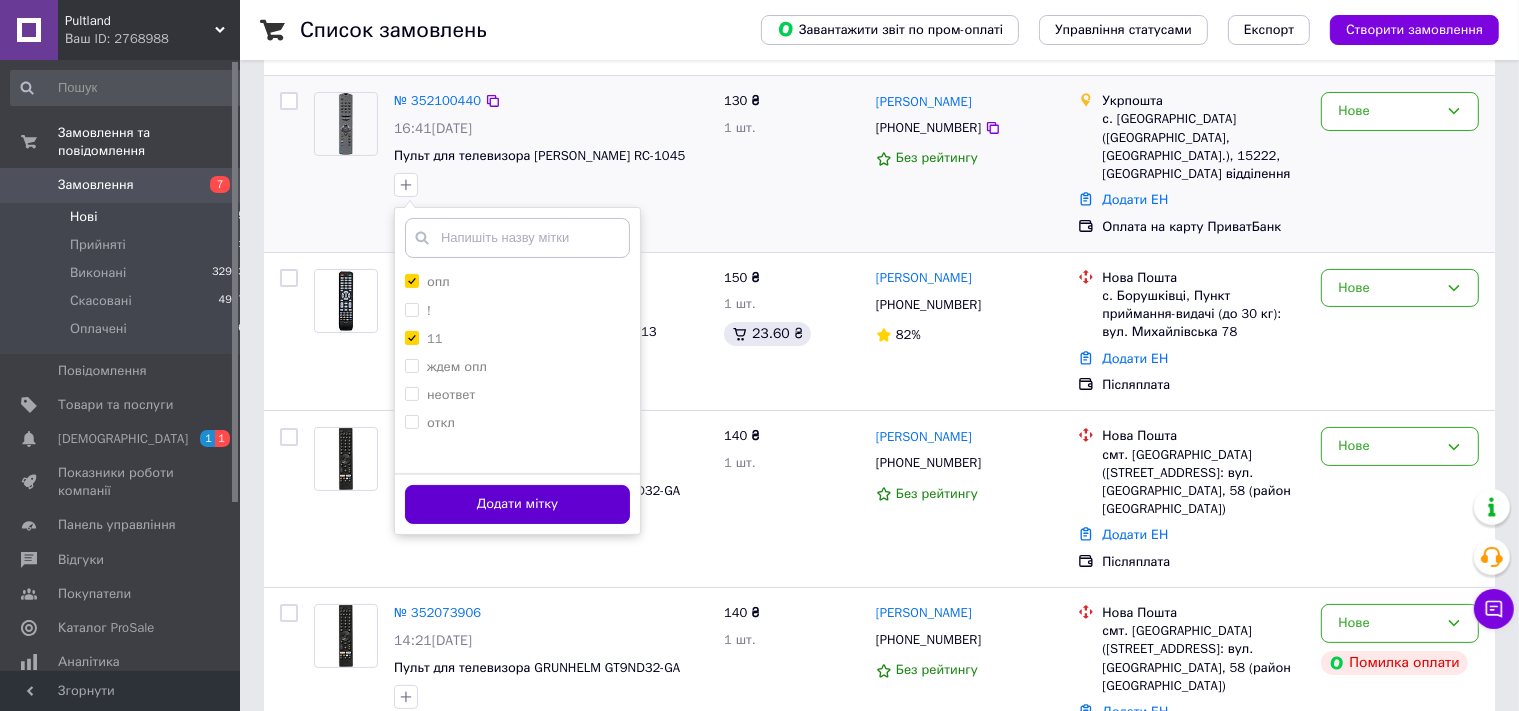 click on "Додати мітку" at bounding box center (517, 504) 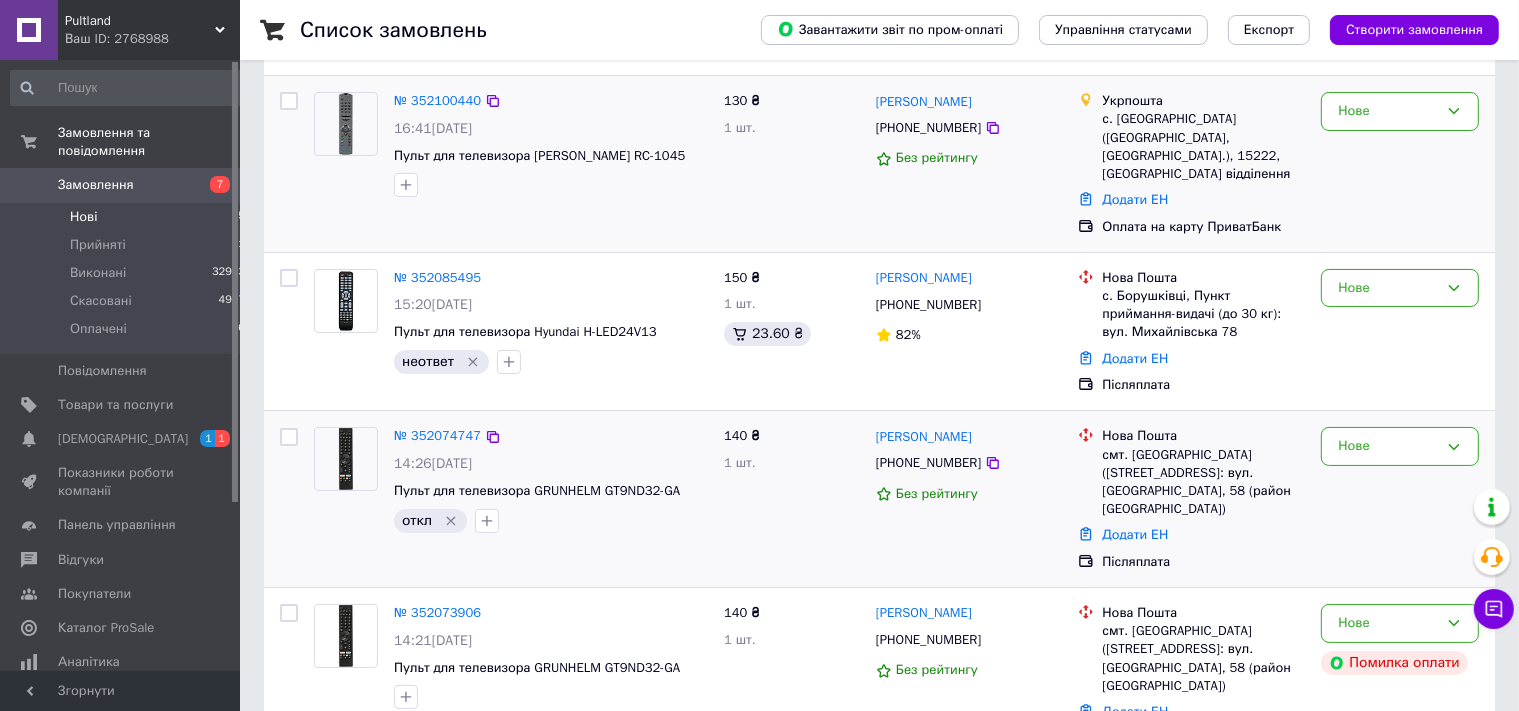 click on "откл" at bounding box center [551, 521] 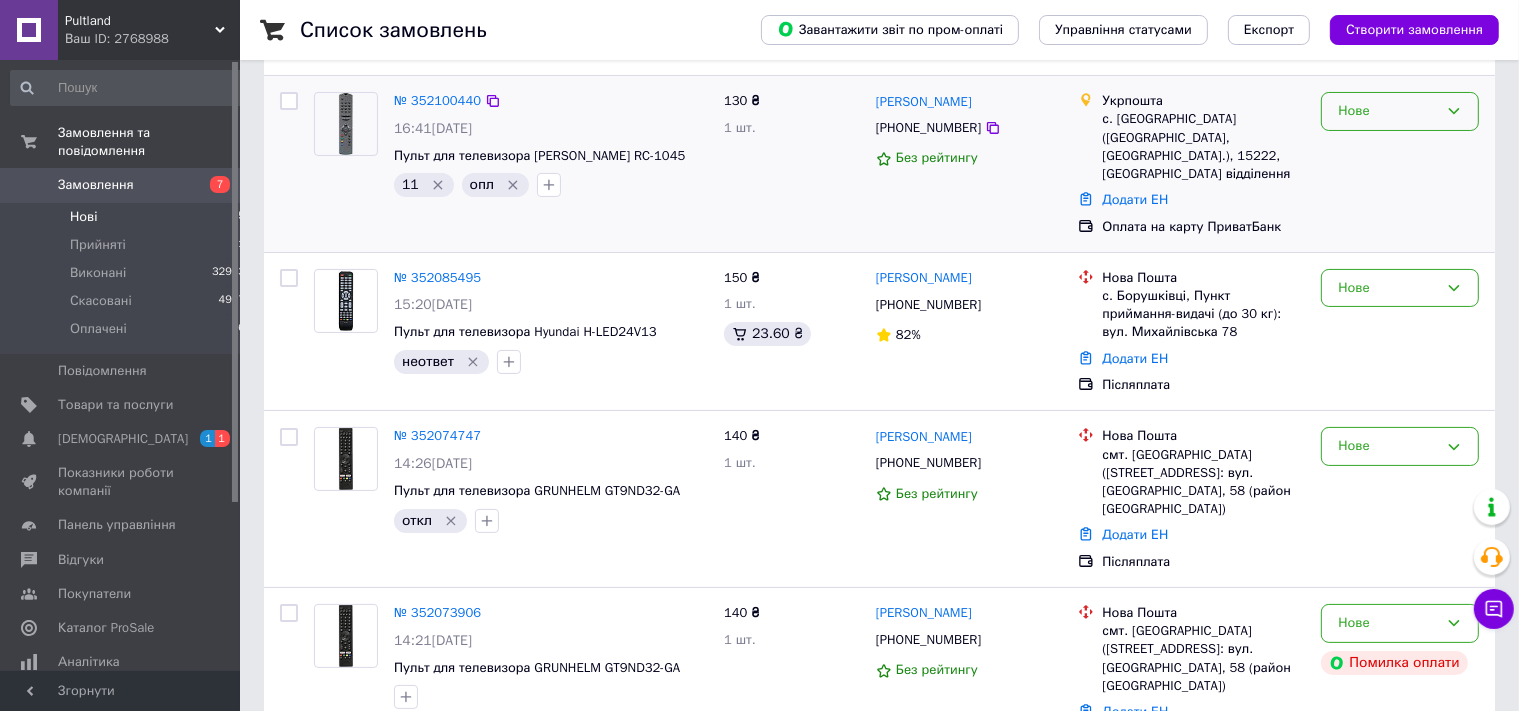 click on "Нове" at bounding box center [1388, 111] 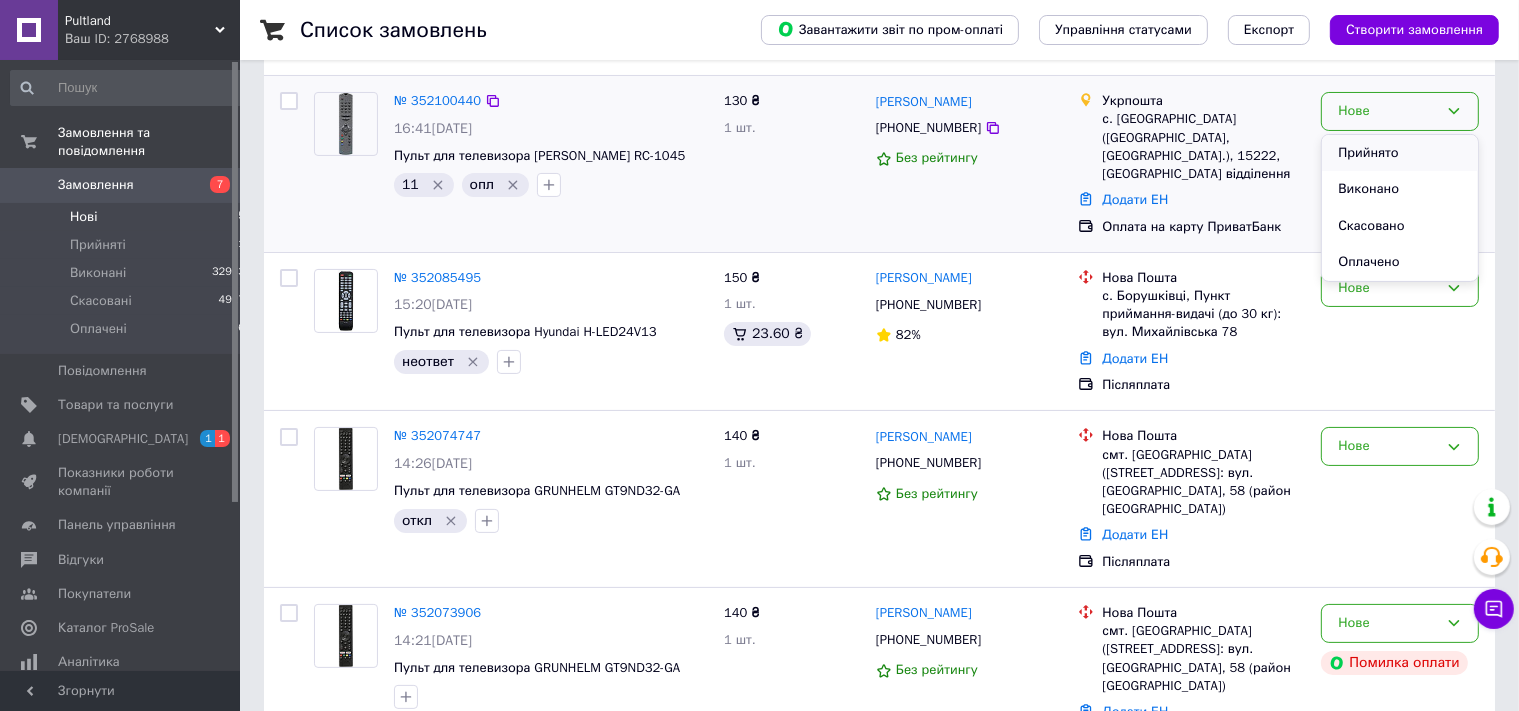 click on "Прийнято" at bounding box center (1400, 153) 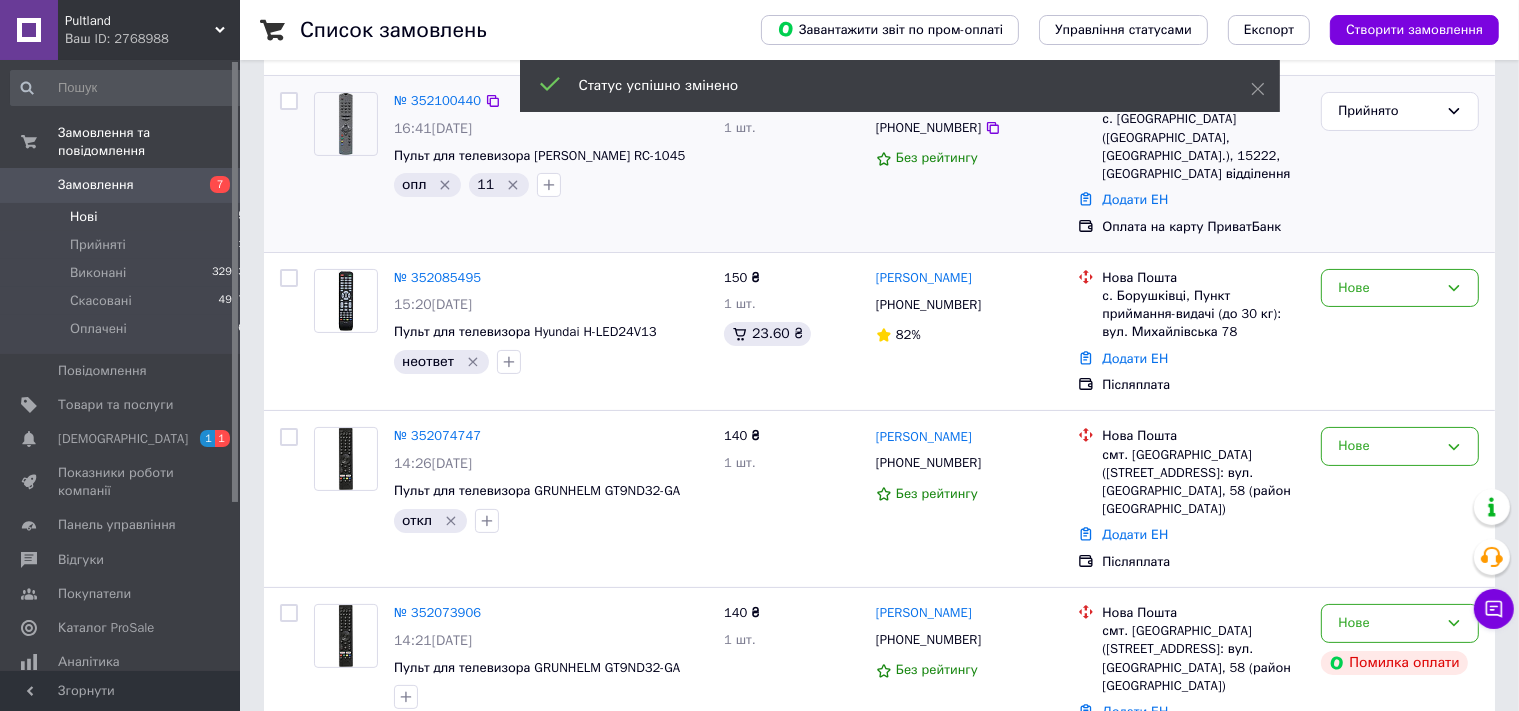 scroll, scrollTop: 389, scrollLeft: 0, axis: vertical 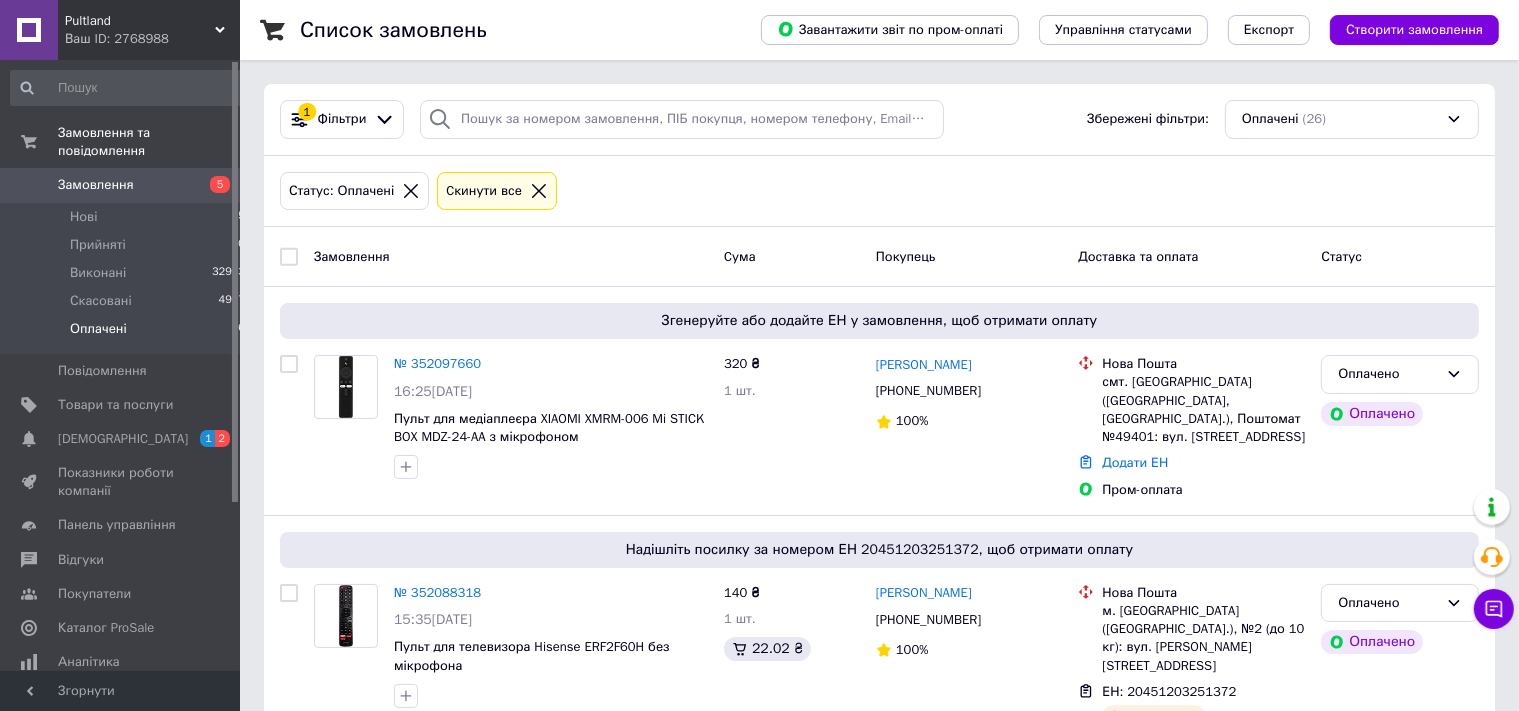 drag, startPoint x: 421, startPoint y: 362, endPoint x: 422, endPoint y: 408, distance: 46.010868 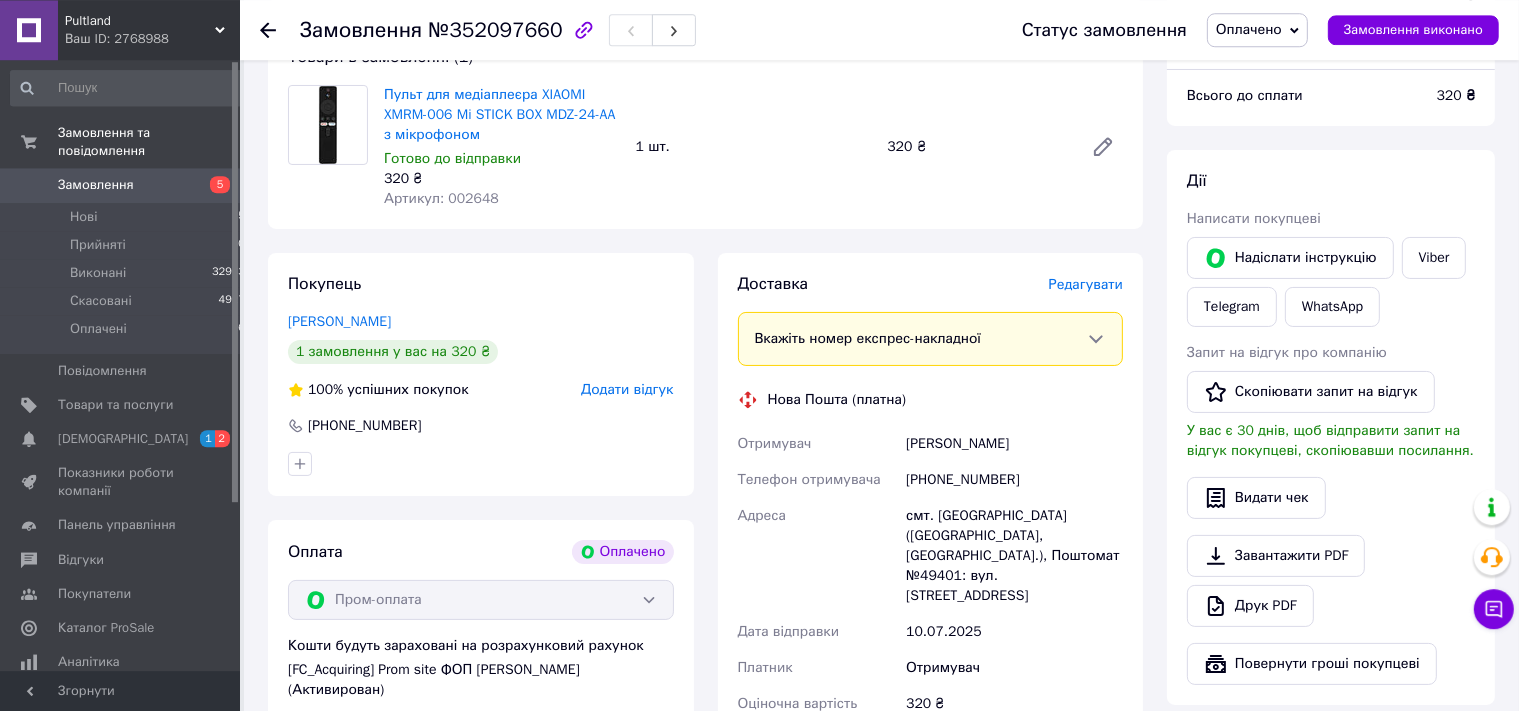 scroll, scrollTop: 105, scrollLeft: 0, axis: vertical 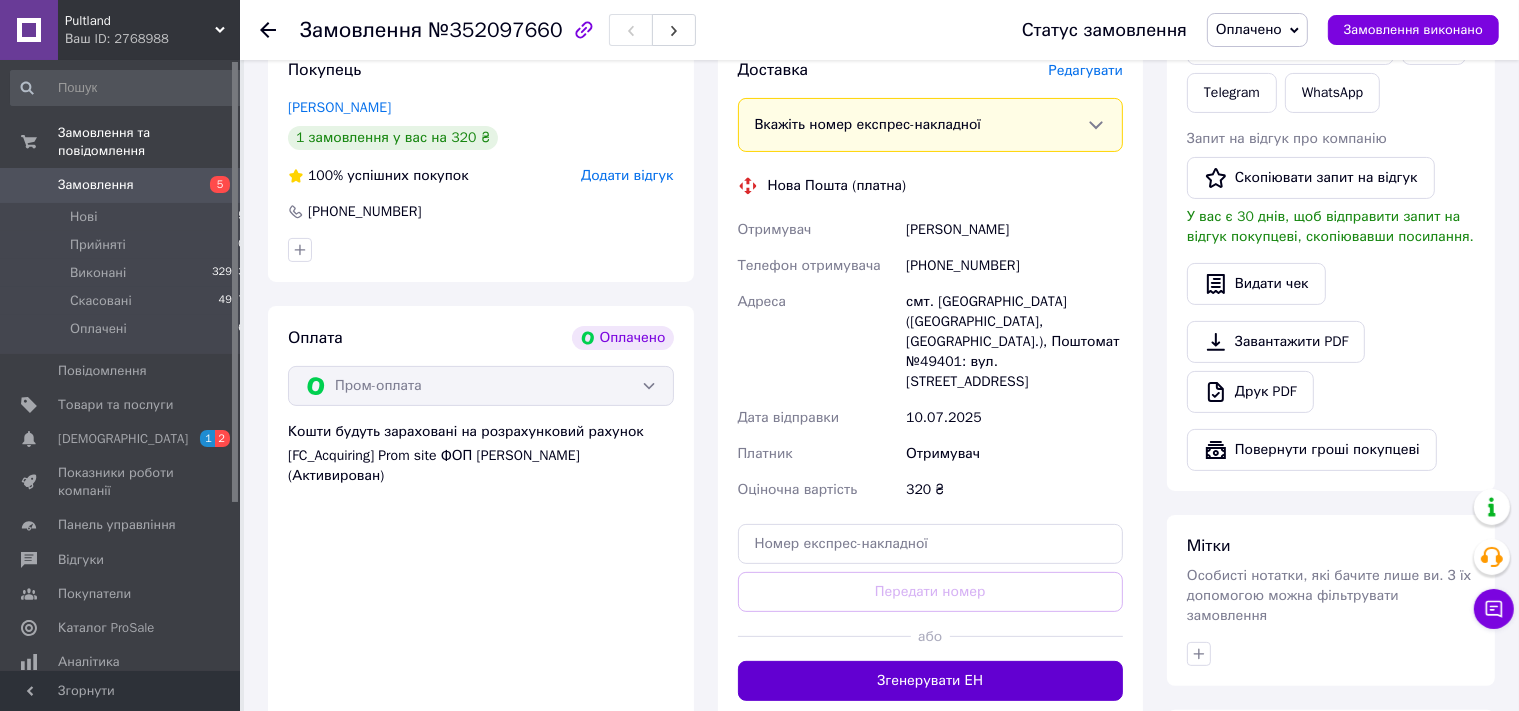 click on "Згенерувати ЕН" at bounding box center (931, 681) 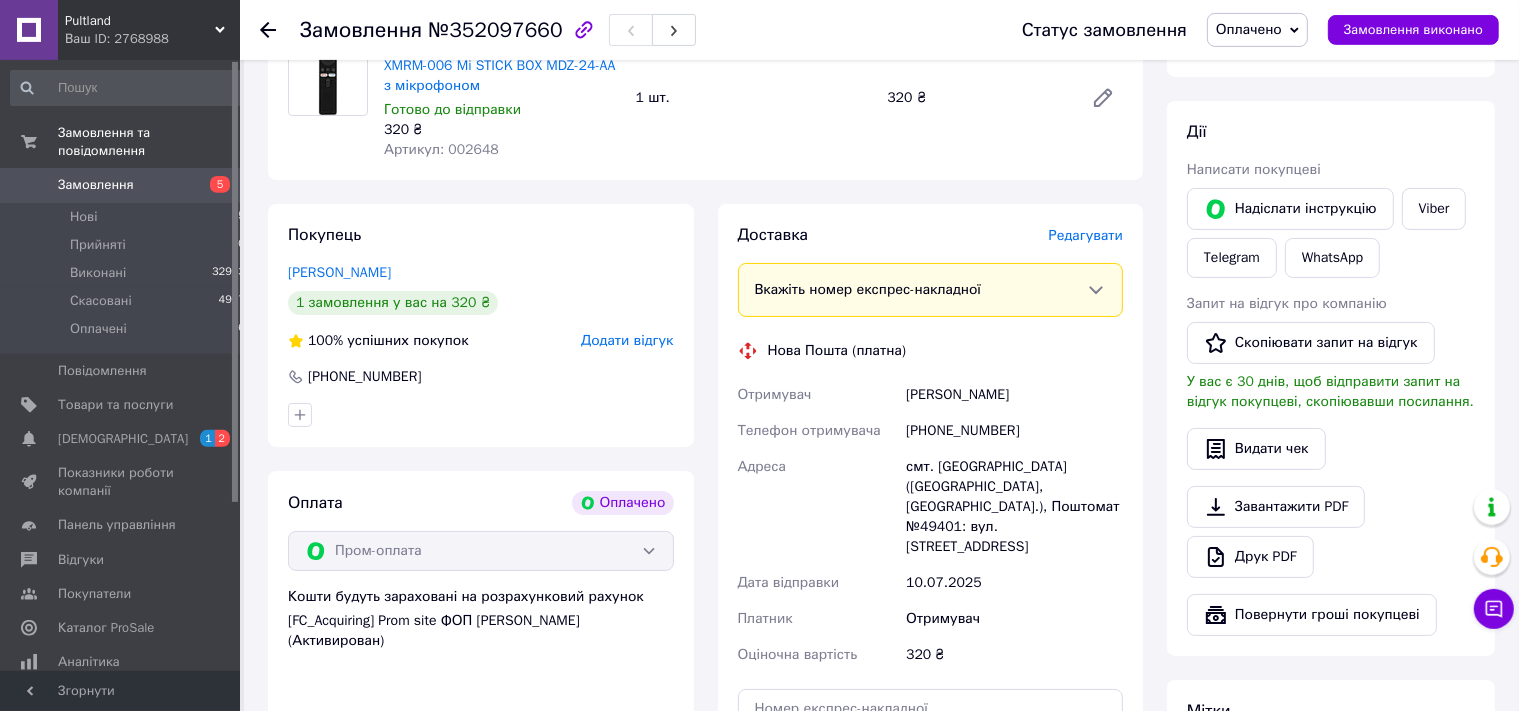 scroll, scrollTop: 105, scrollLeft: 0, axis: vertical 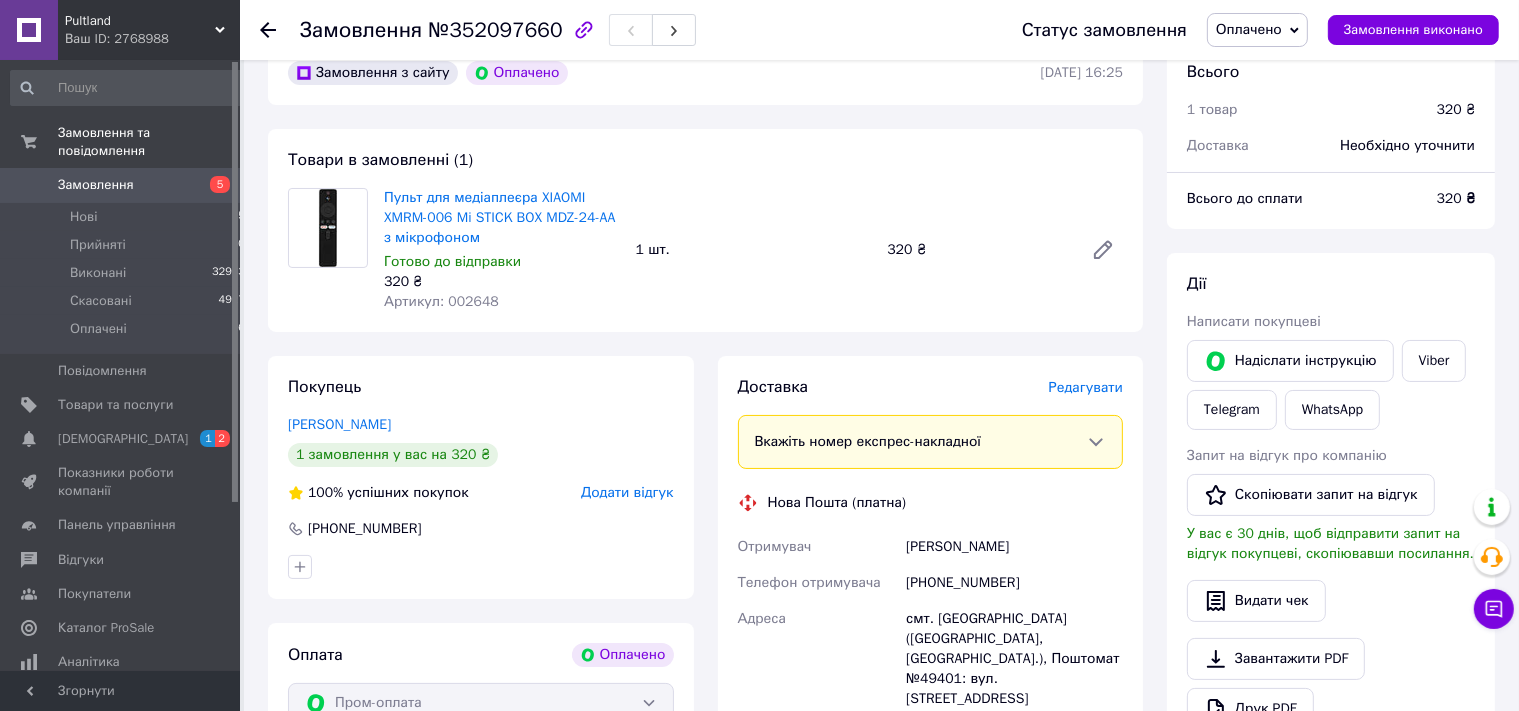 click 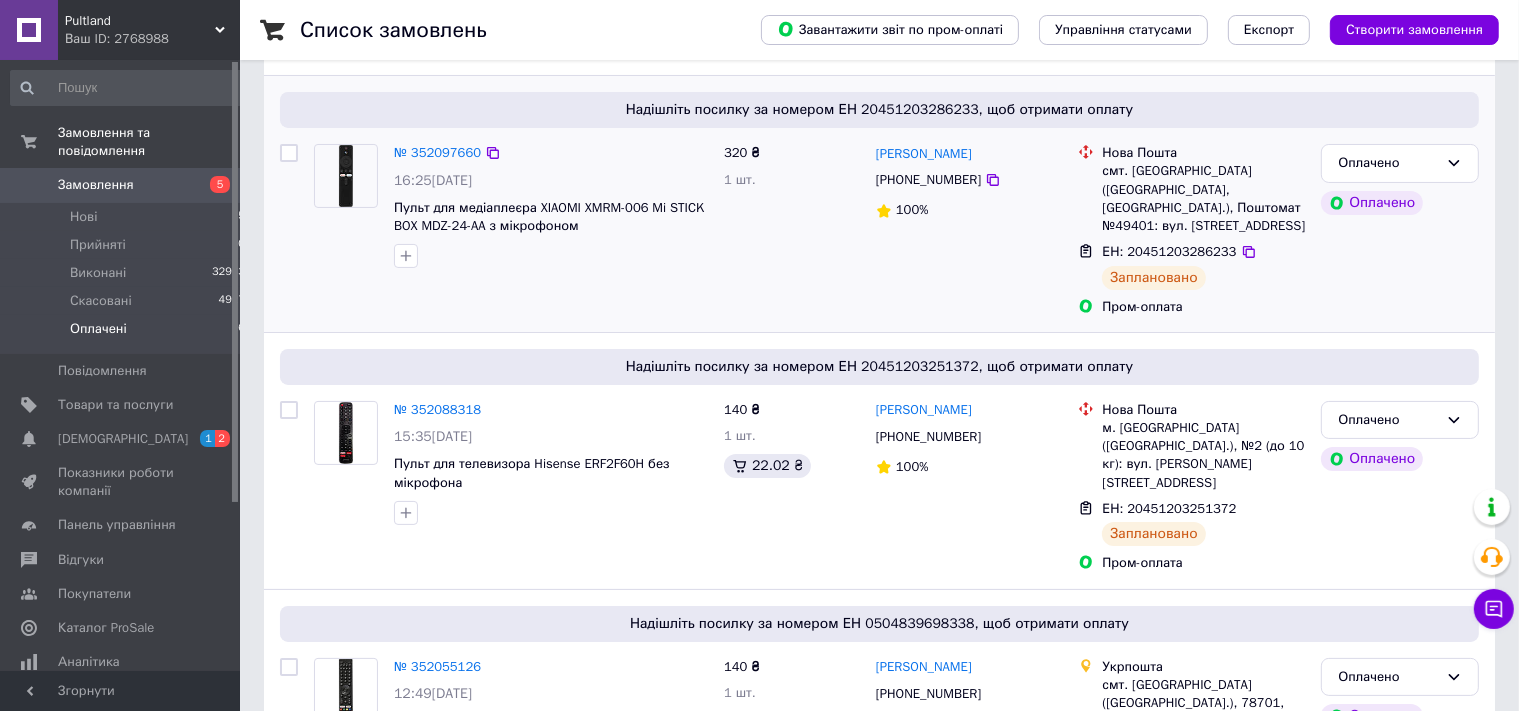 scroll, scrollTop: 528, scrollLeft: 0, axis: vertical 